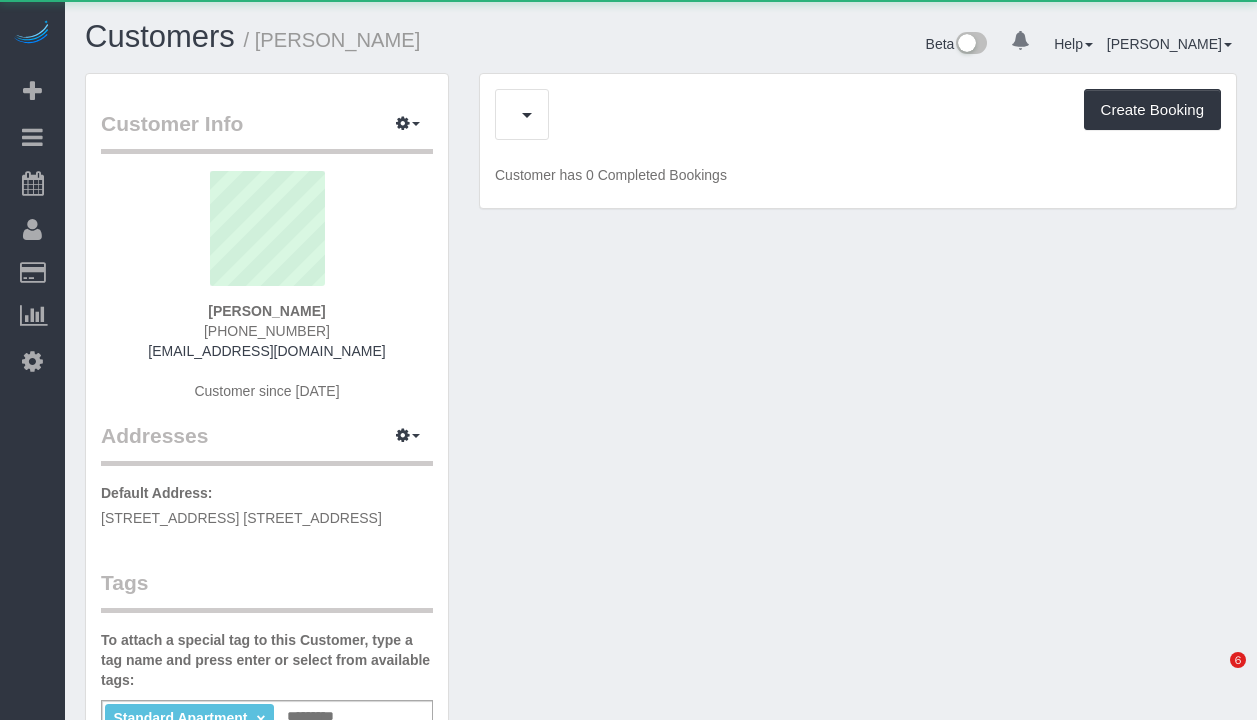 scroll, scrollTop: 0, scrollLeft: 0, axis: both 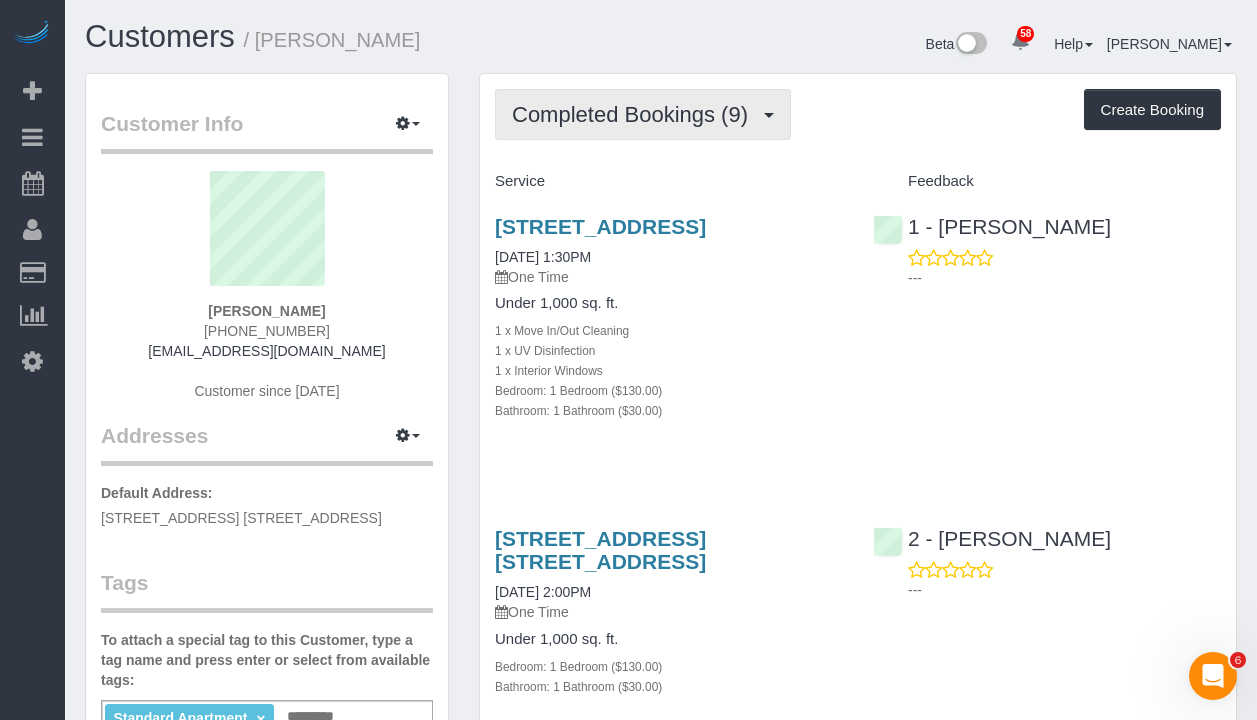 click on "Completed Bookings (9)" at bounding box center [635, 114] 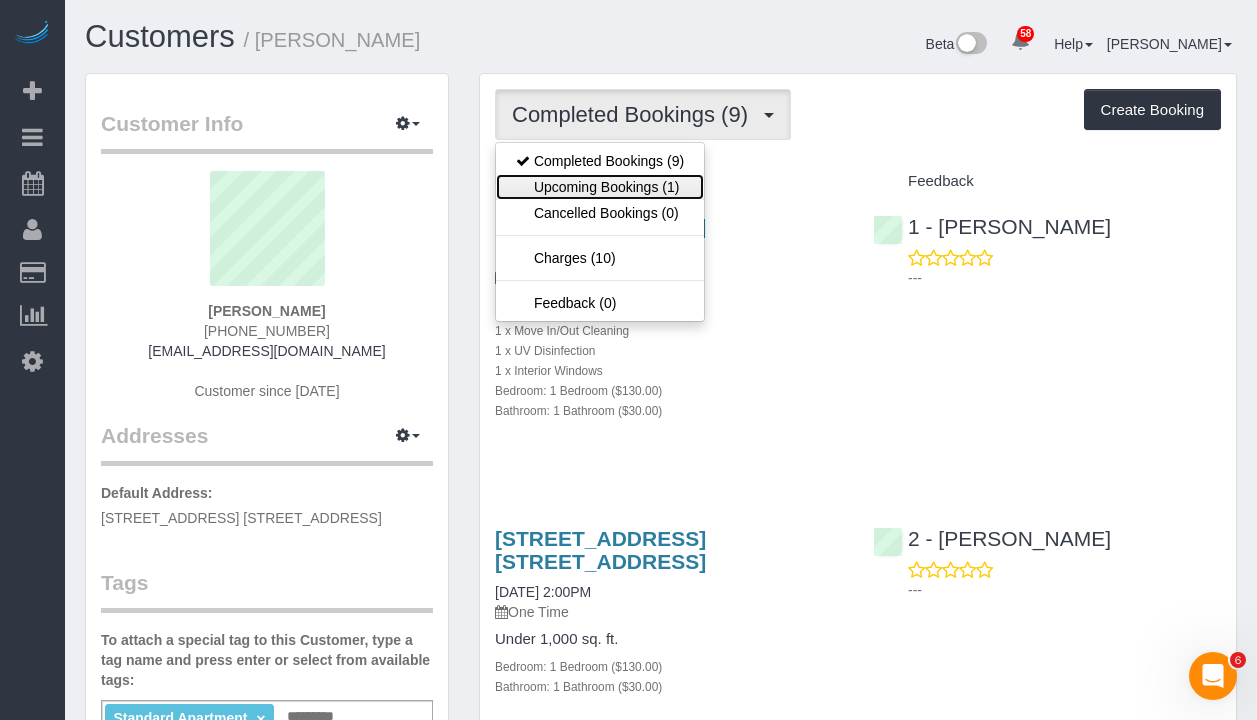 click on "Upcoming Bookings (1)" at bounding box center [600, 187] 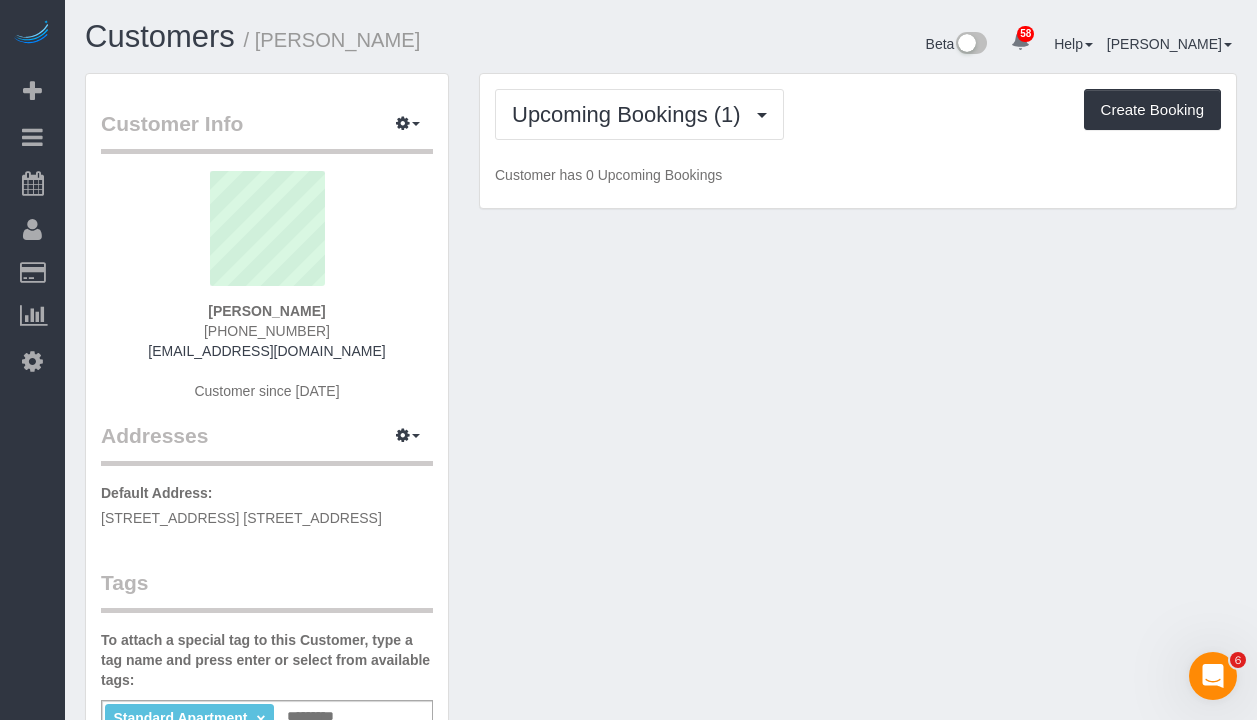click on "Upcoming Bookings (1)
Completed Bookings (9)
Upcoming Bookings (1)
Cancelled Bookings (0)
Charges (10)
Feedback (0)
Create Booking" at bounding box center (858, 114) 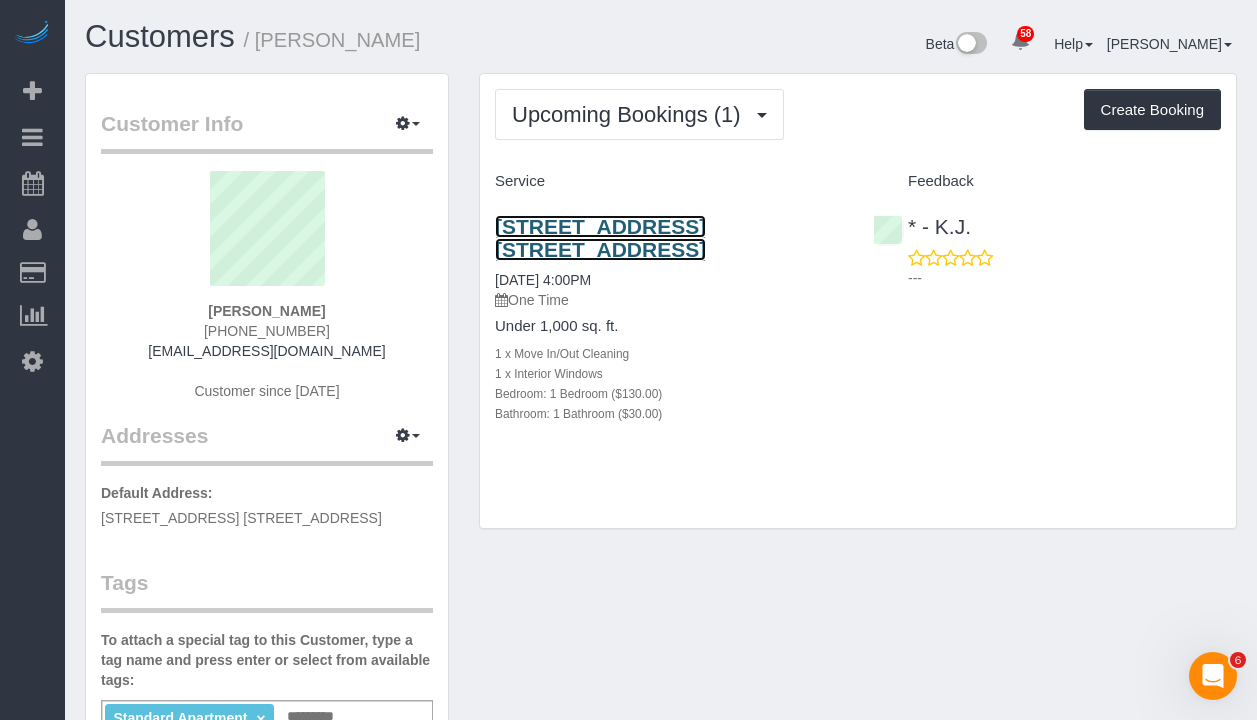 click on "133 Water Street, Apt. 11d, Brooklyn, NY 11201" at bounding box center [600, 238] 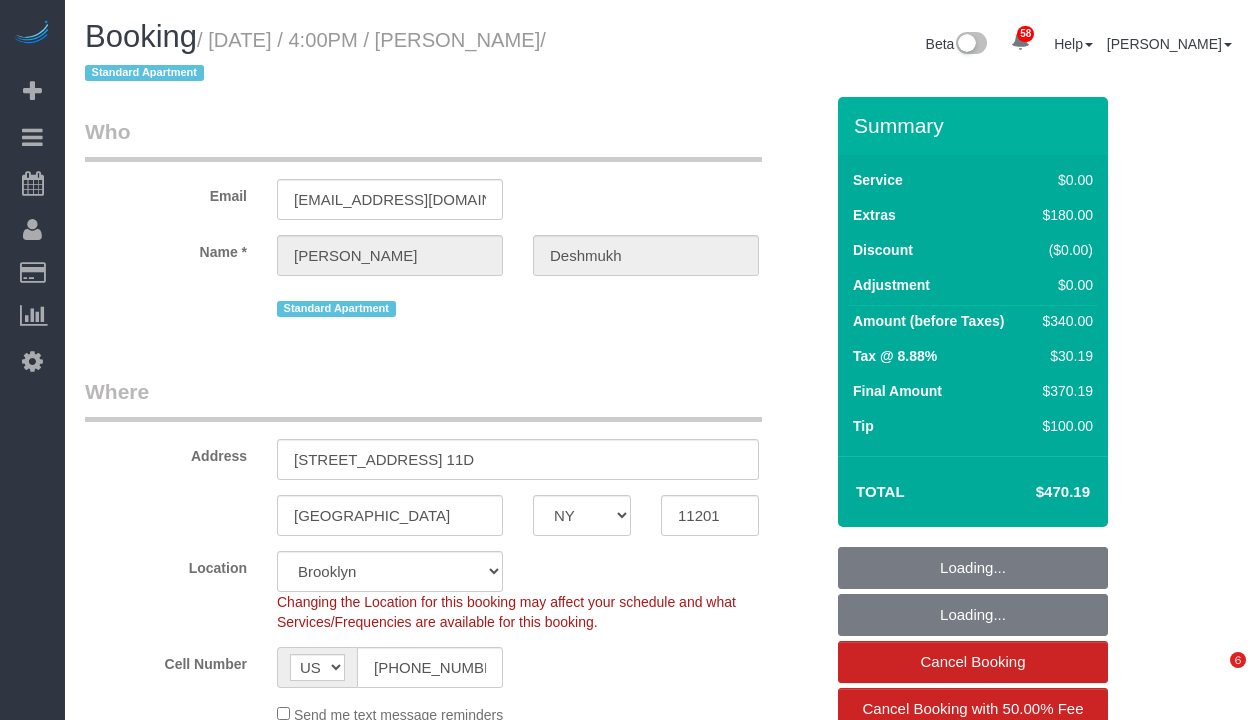 select on "NY" 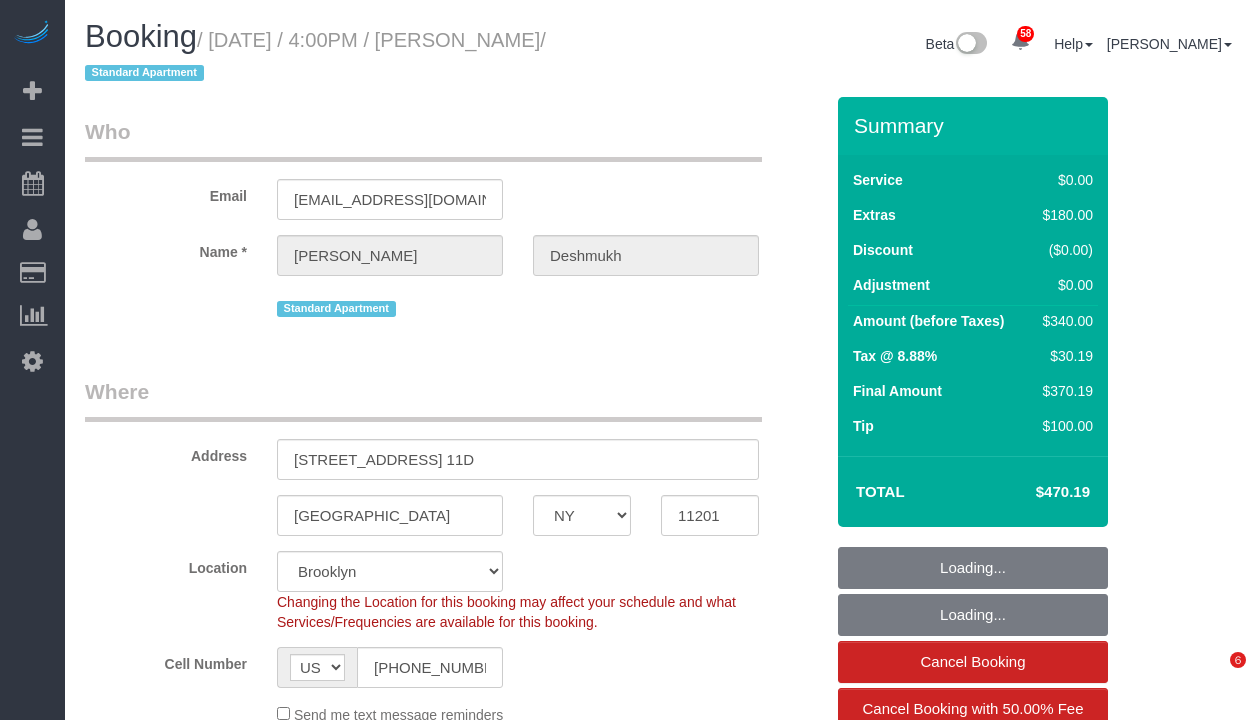 select on "1" 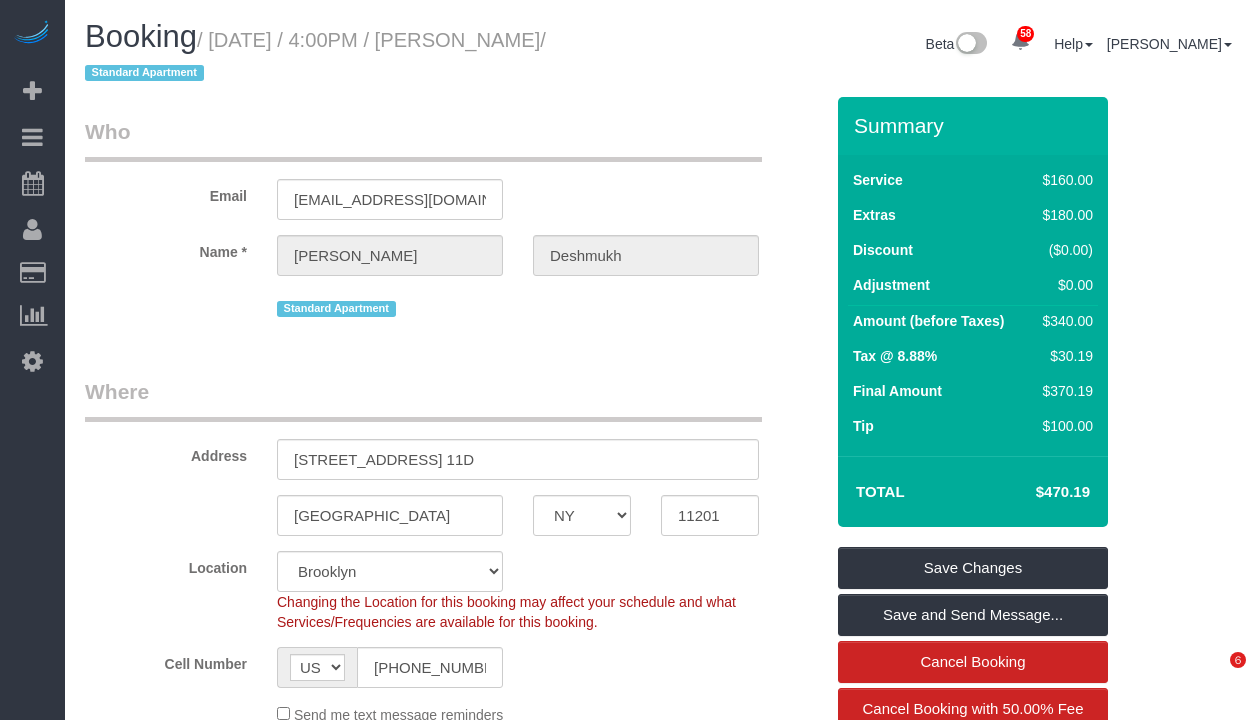 scroll, scrollTop: 0, scrollLeft: 0, axis: both 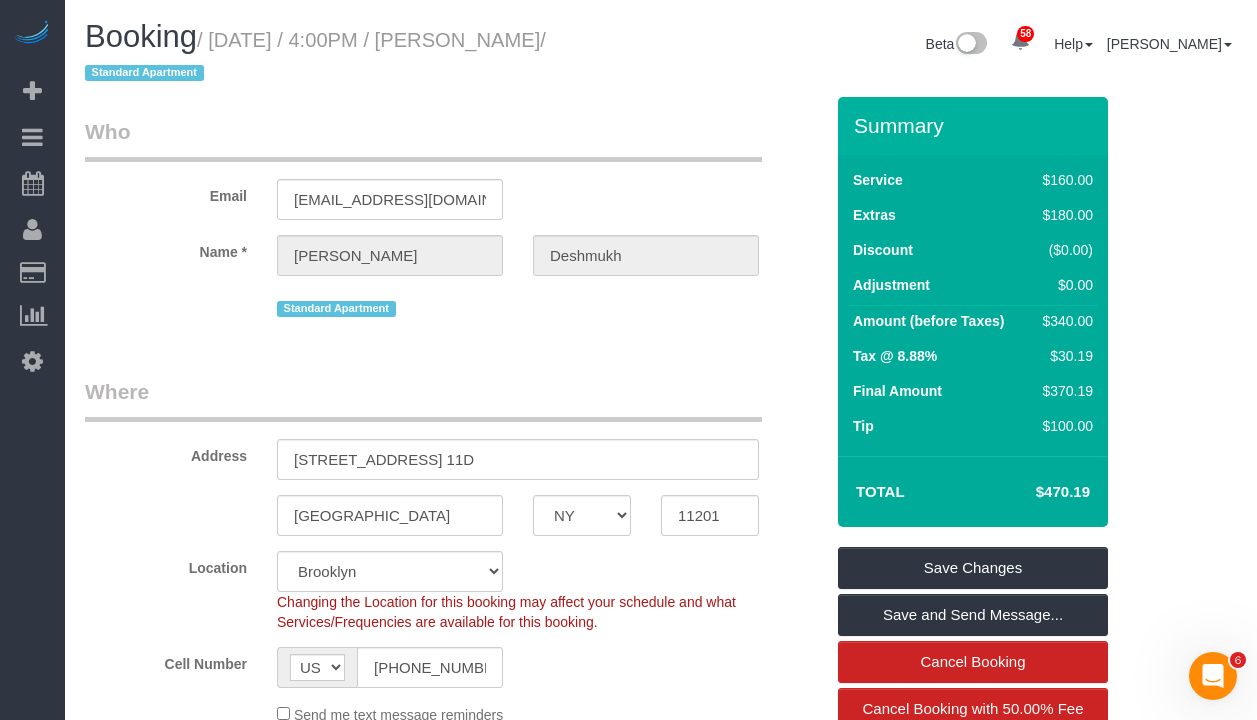 click on "/ July 02, 2025 / 4:00PM / Michael Deshmukh
/
Standard Apartment" at bounding box center (315, 57) 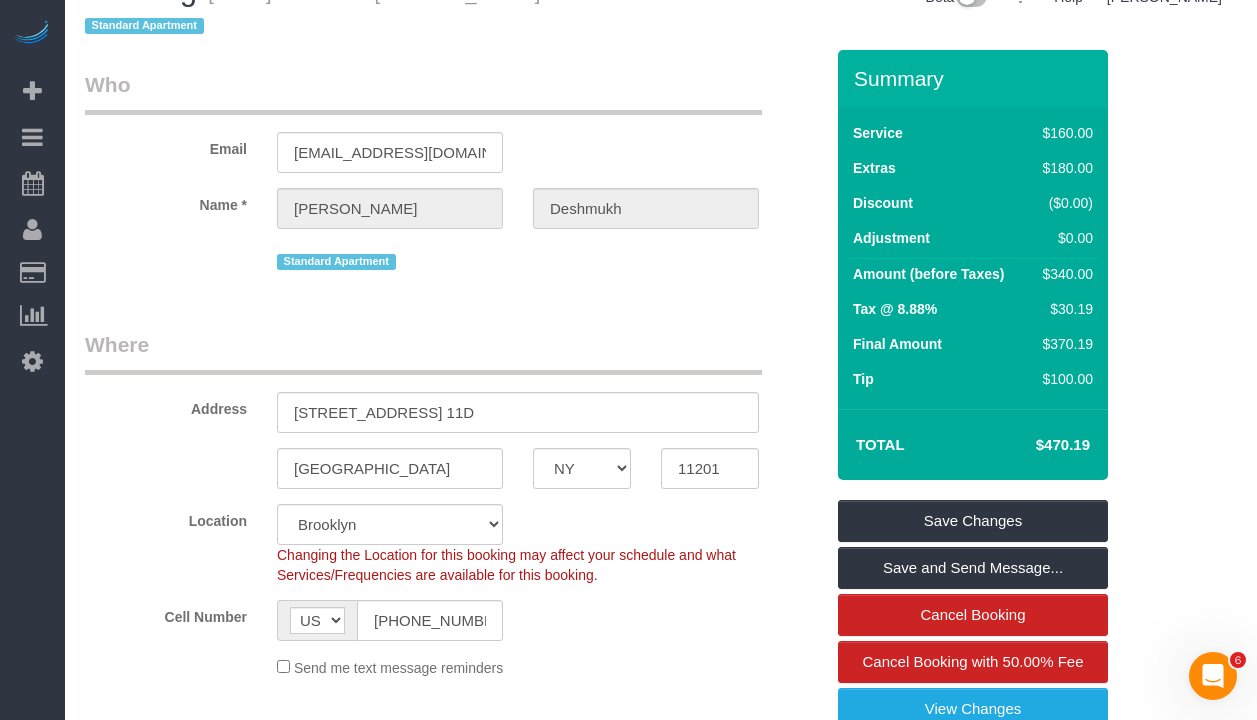scroll, scrollTop: 0, scrollLeft: 0, axis: both 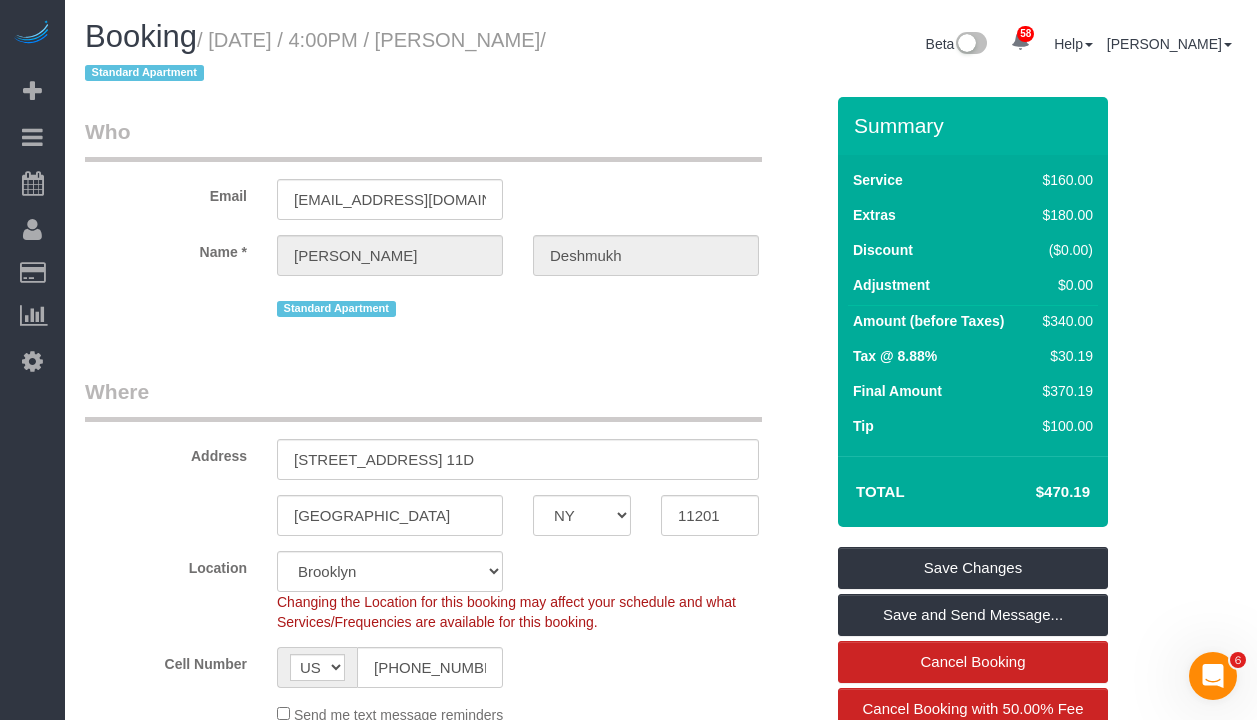 click on "/ July 02, 2025 / 4:00PM / Michael Deshmukh
/
Standard Apartment" at bounding box center (315, 57) 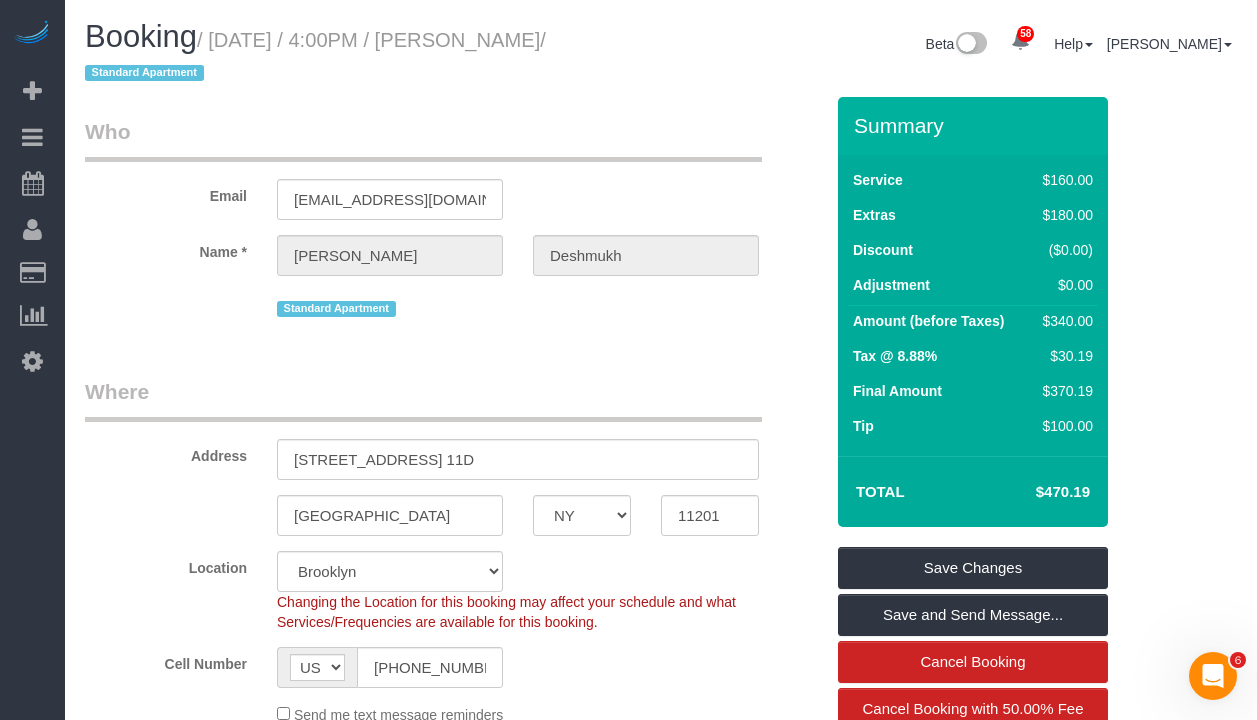 drag, startPoint x: 623, startPoint y: 36, endPoint x: 225, endPoint y: 42, distance: 398.04523 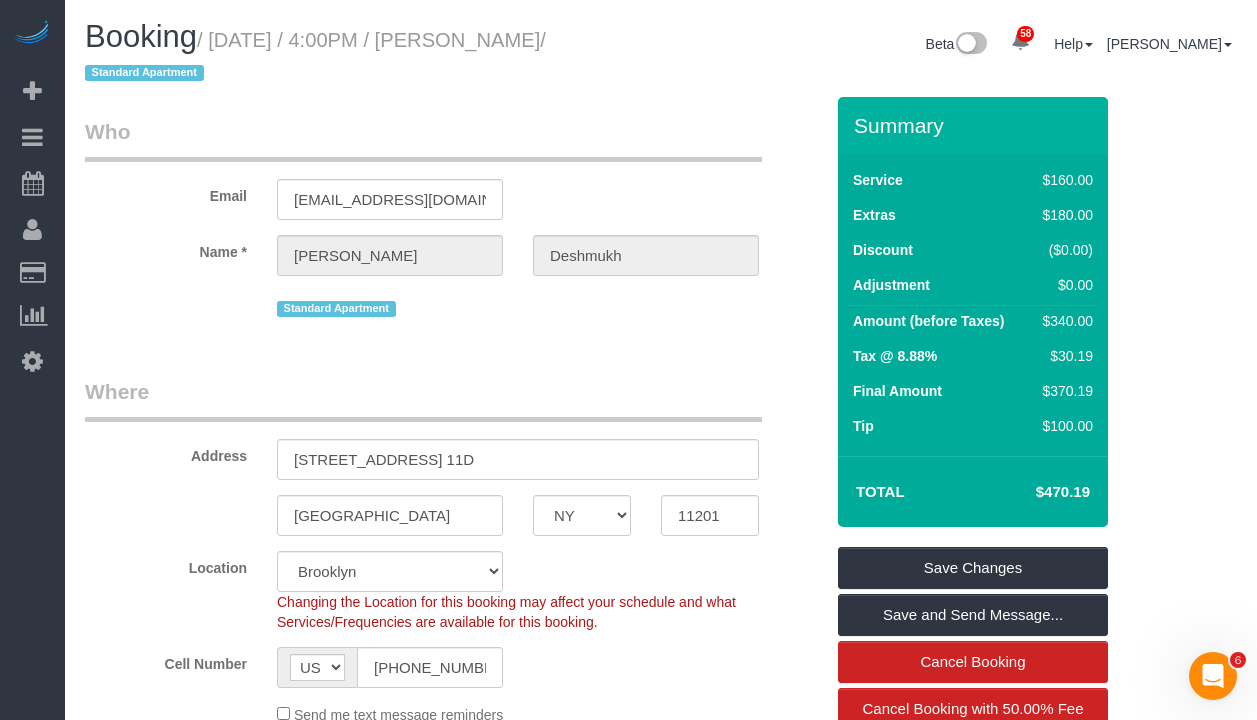 click on "/ July 02, 2025 / 4:00PM / Michael Deshmukh
/
Standard Apartment" at bounding box center [315, 57] 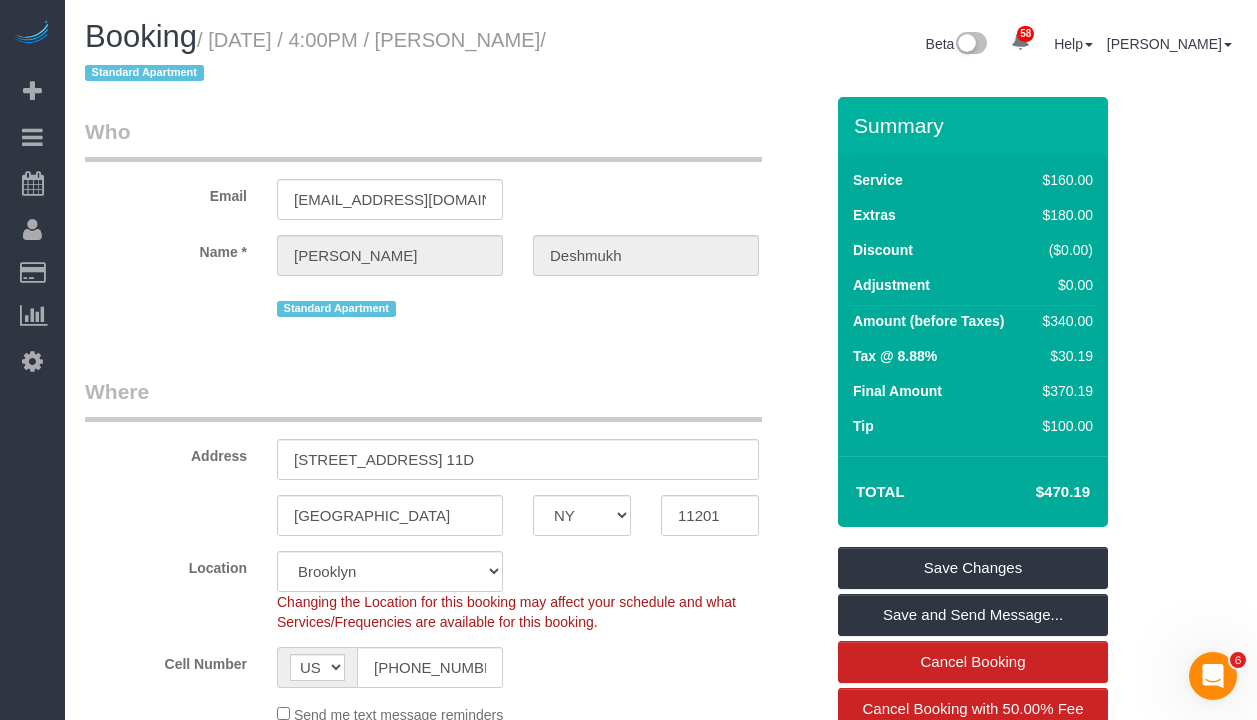 copy on "July 02, 2025 / 4:00PM / Michael Deshmukh" 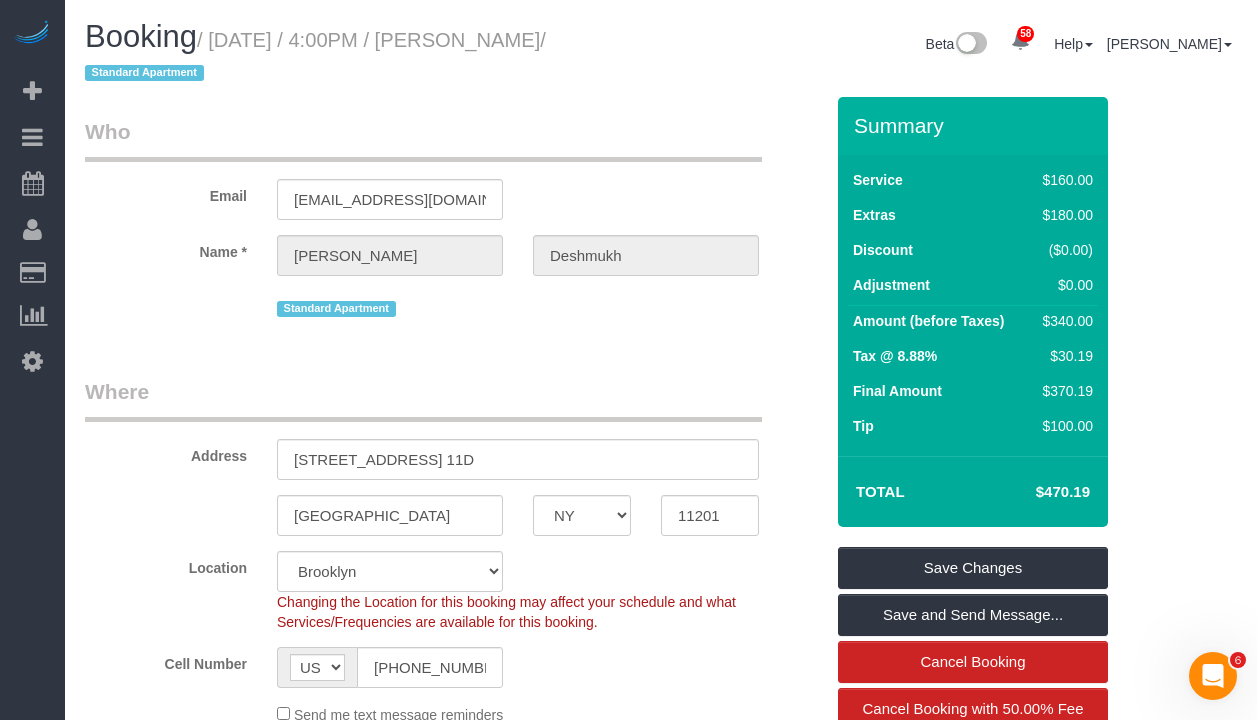 drag, startPoint x: 565, startPoint y: 25, endPoint x: 592, endPoint y: 40, distance: 30.88689 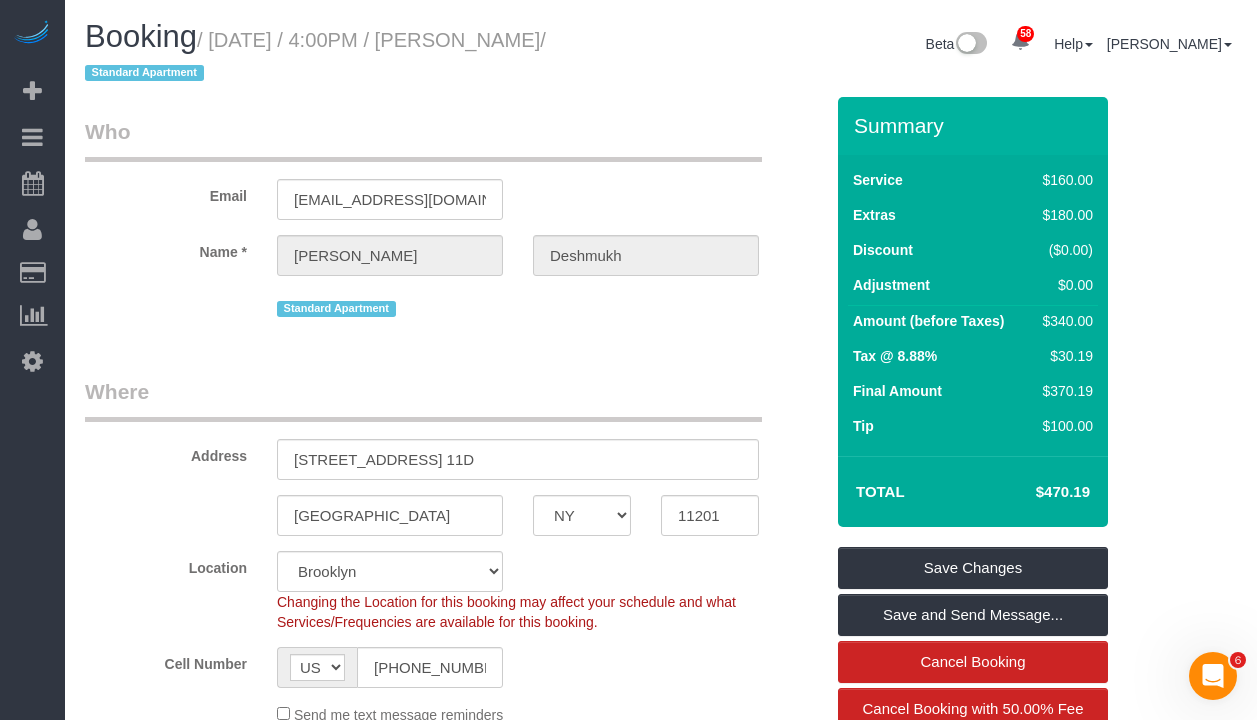 drag, startPoint x: 622, startPoint y: 32, endPoint x: 466, endPoint y: 39, distance: 156.15697 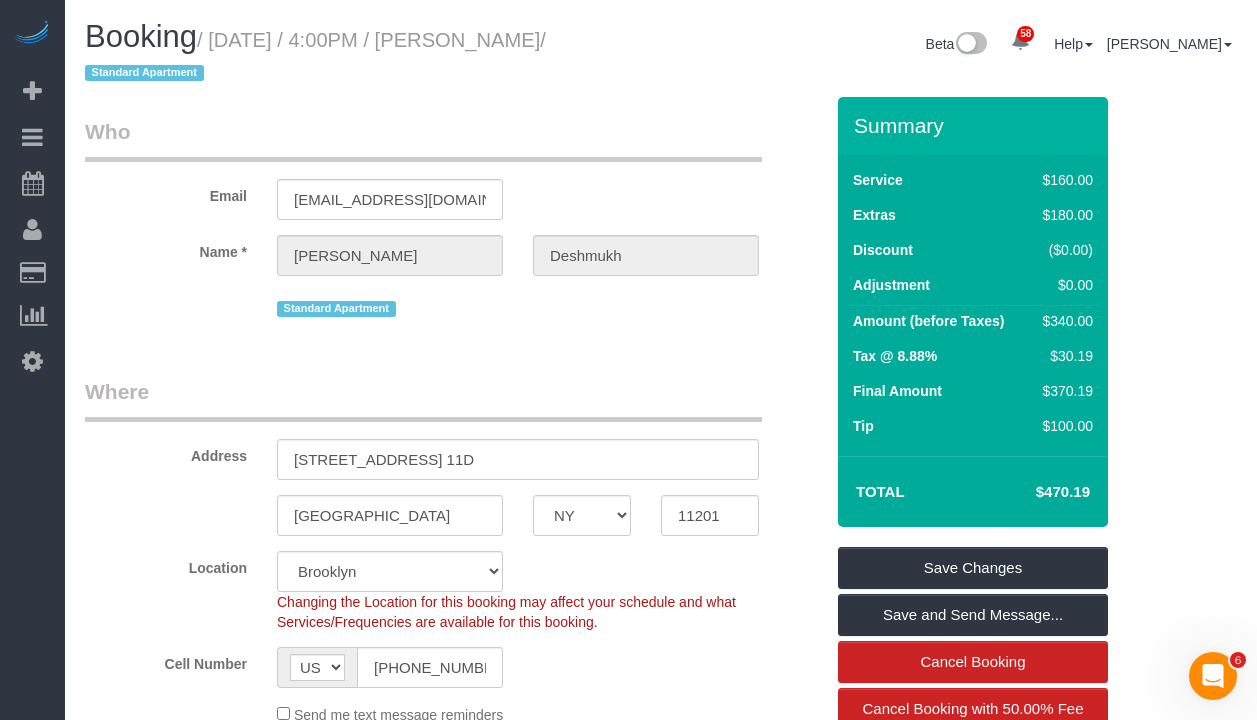 click on "/ July 02, 2025 / 4:00PM / Michael Deshmukh
/
Standard Apartment" at bounding box center [315, 57] 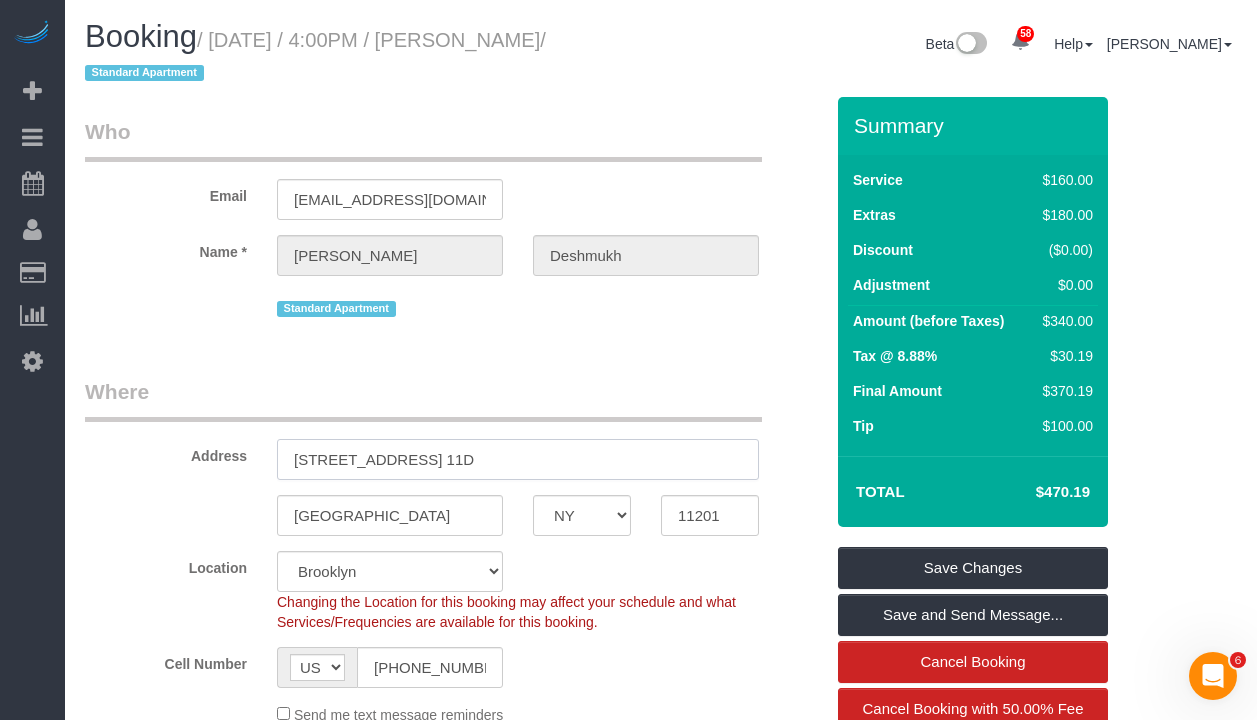 click on "133 Water Street, Apt. 11D" at bounding box center [518, 459] 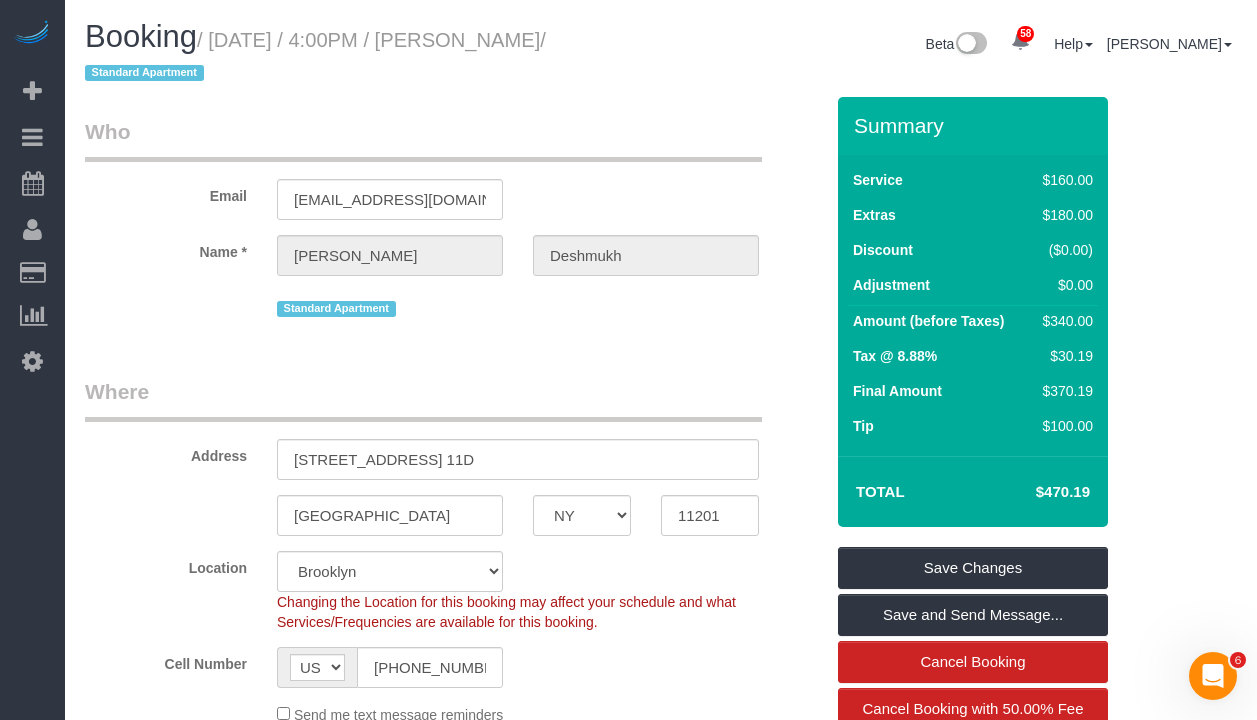 click on "Who
Email
mike012486@gmail.com
Name *
Michael
Deshmukh
Standard Apartment
Where
Address
133 Water Street, Apt. 11D
Brooklyn
AK
AL
AR
AZ
CA
CO
CT
DC
DE
FL
GA
HI
IA
ID
IL
IN
KS
KY
LA
MA
MD
ME
MI
MN
MO
MS
MT
NC
ND" at bounding box center [454, 1809] 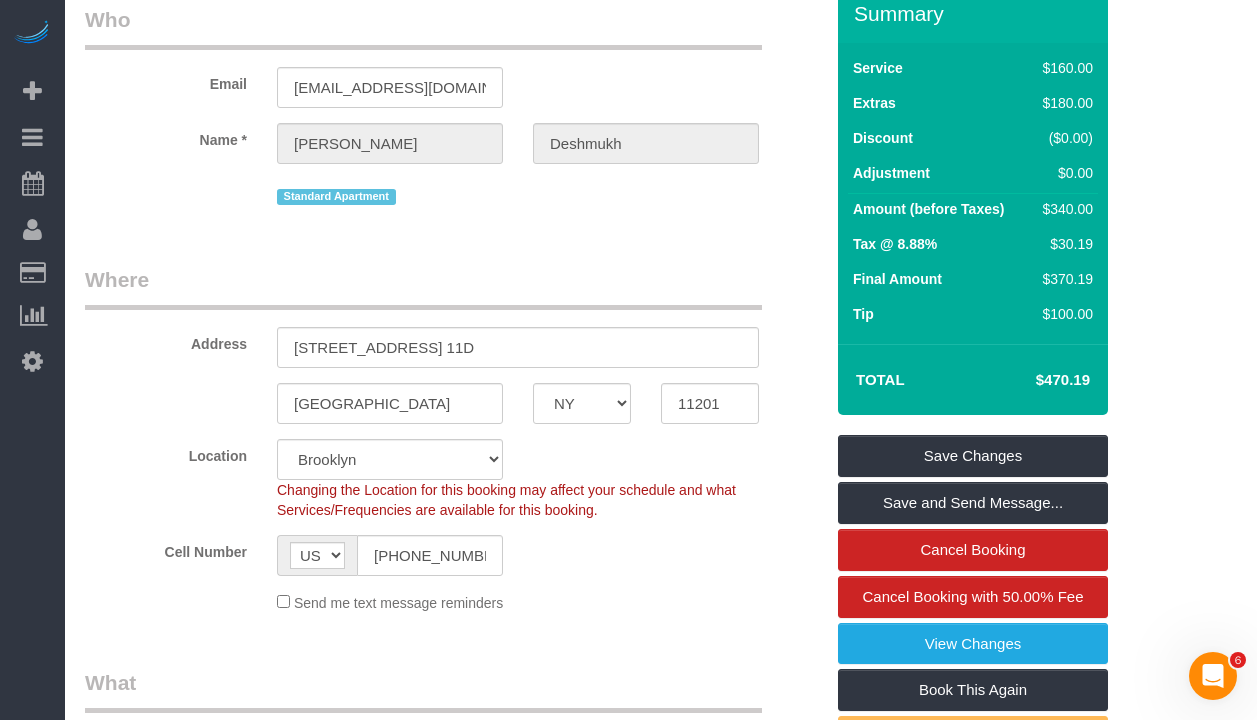 scroll, scrollTop: 131, scrollLeft: 0, axis: vertical 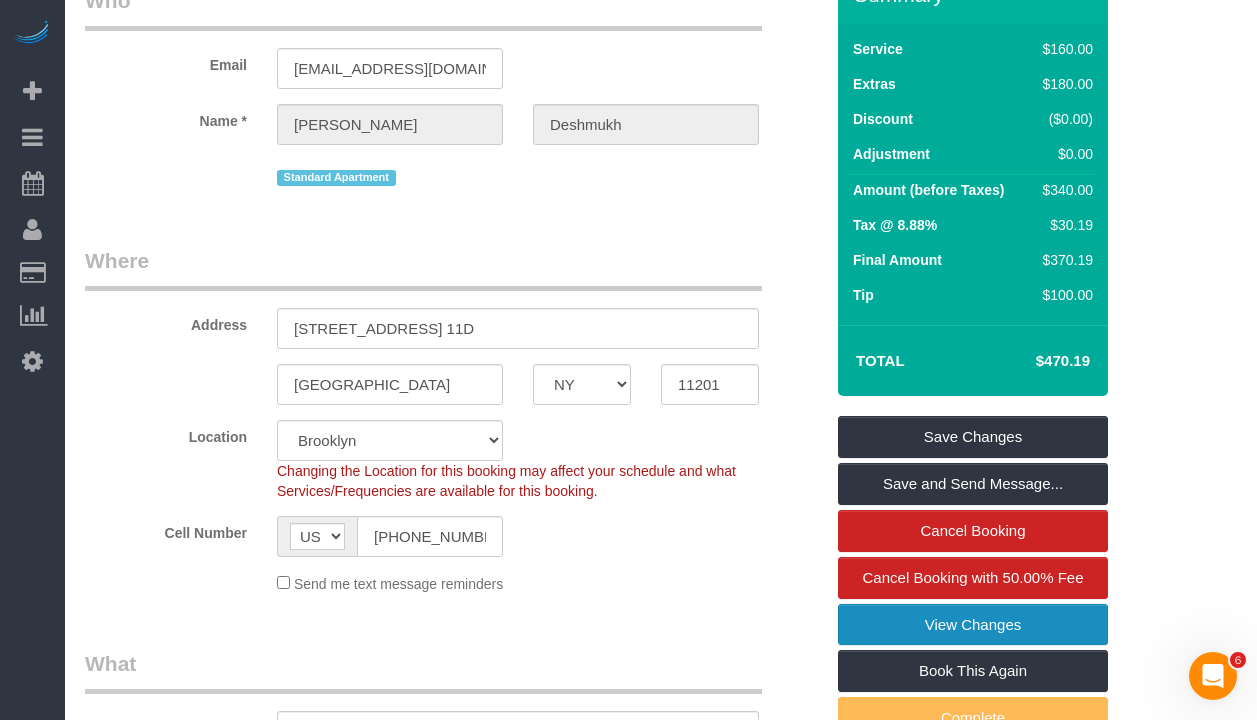 click on "View Changes" at bounding box center [973, 625] 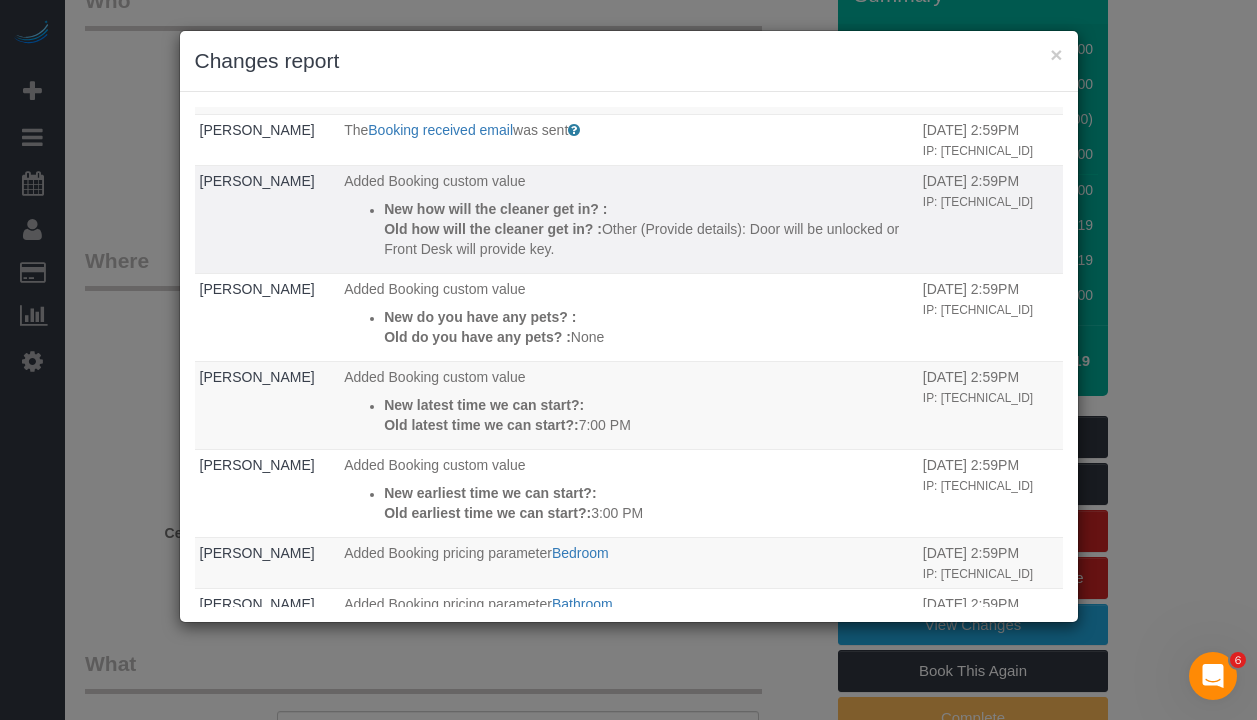 scroll, scrollTop: 832, scrollLeft: 0, axis: vertical 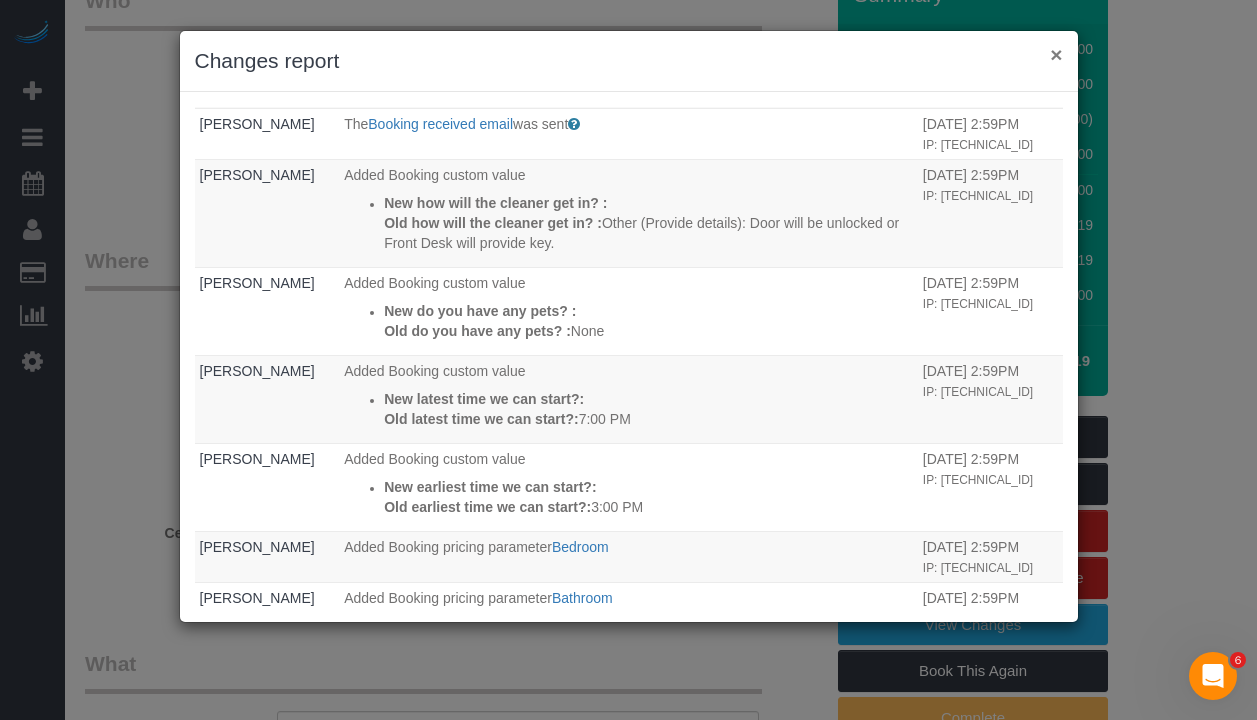 click on "×" at bounding box center [1056, 54] 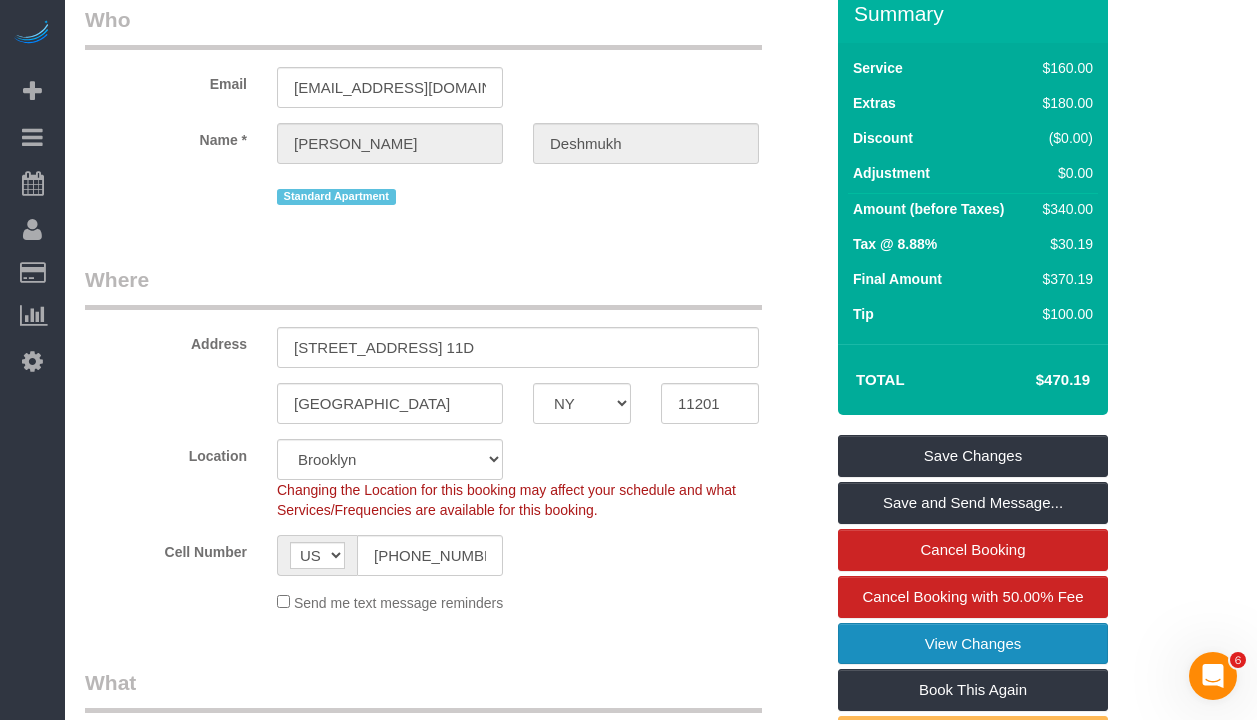 scroll, scrollTop: 0, scrollLeft: 0, axis: both 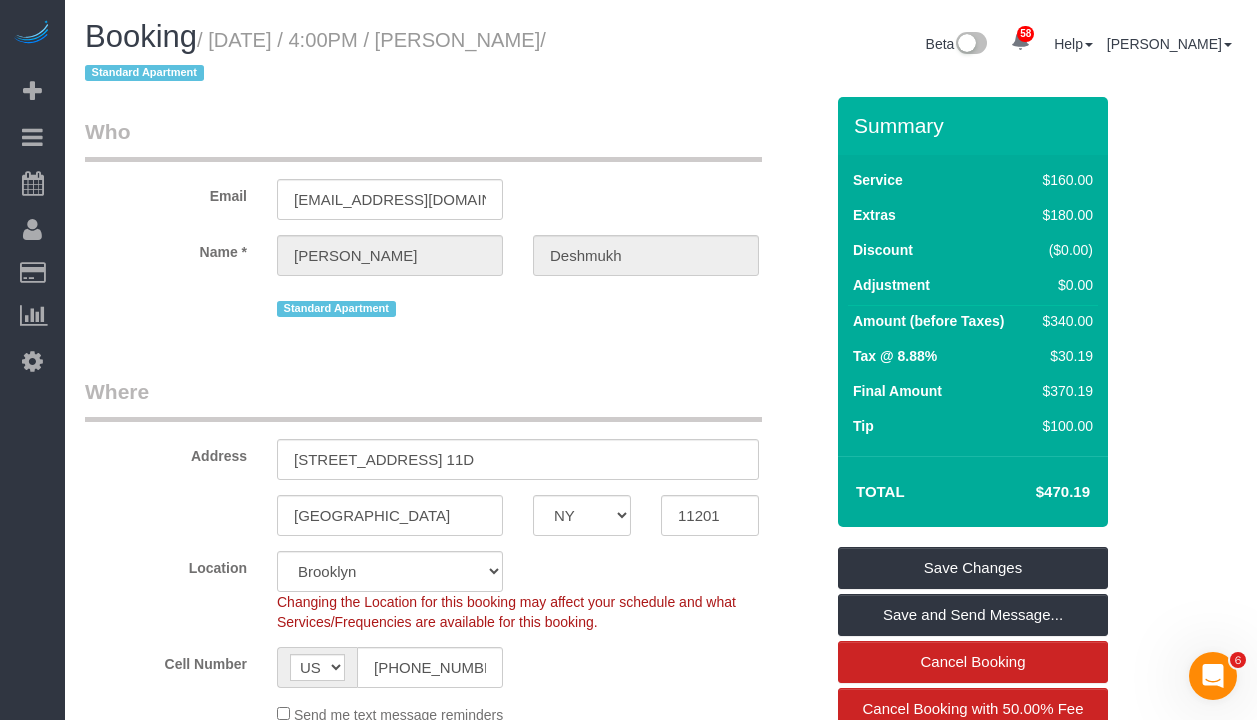 click on "/ July 02, 2025 / 4:00PM / Michael Deshmukh
/
Standard Apartment" at bounding box center [315, 57] 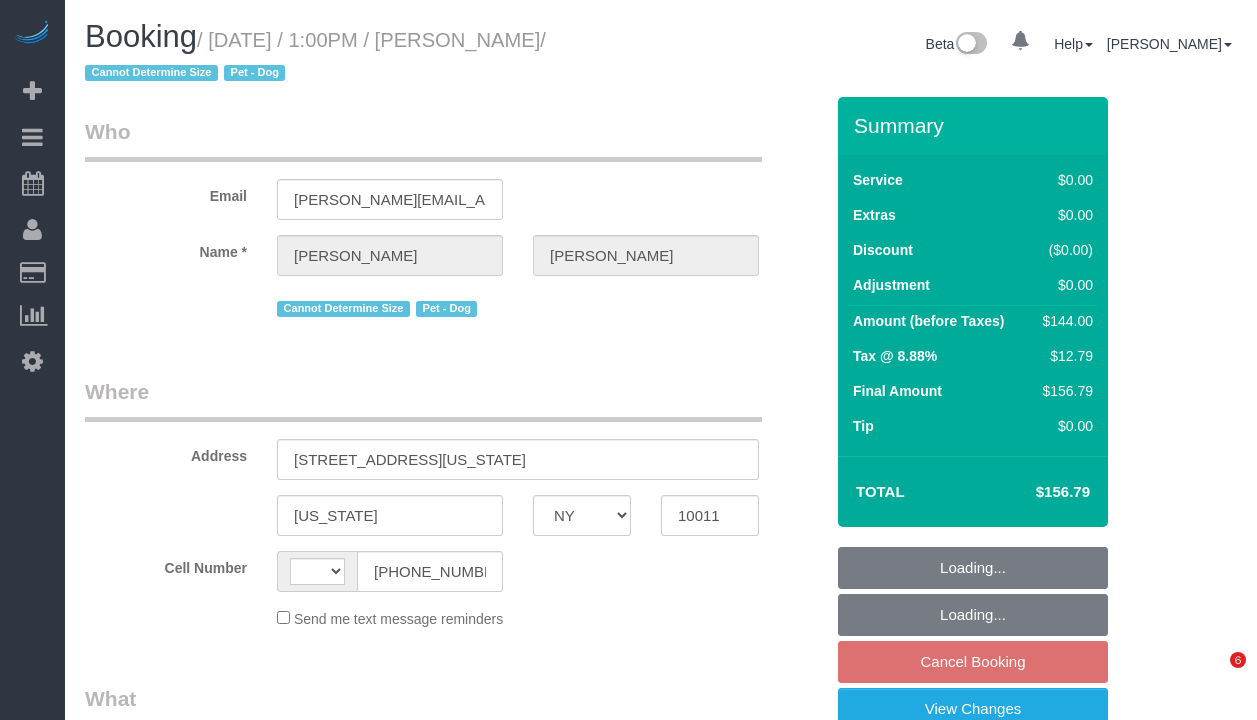 select on "NY" 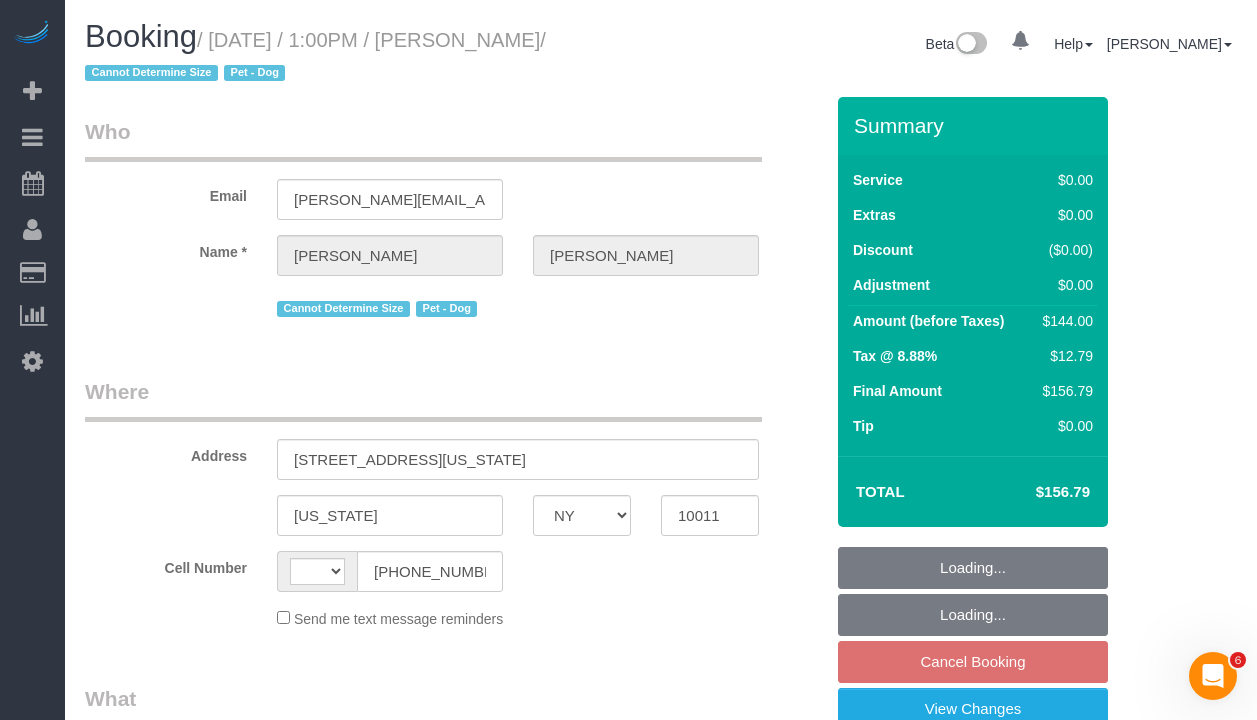 scroll, scrollTop: 0, scrollLeft: 0, axis: both 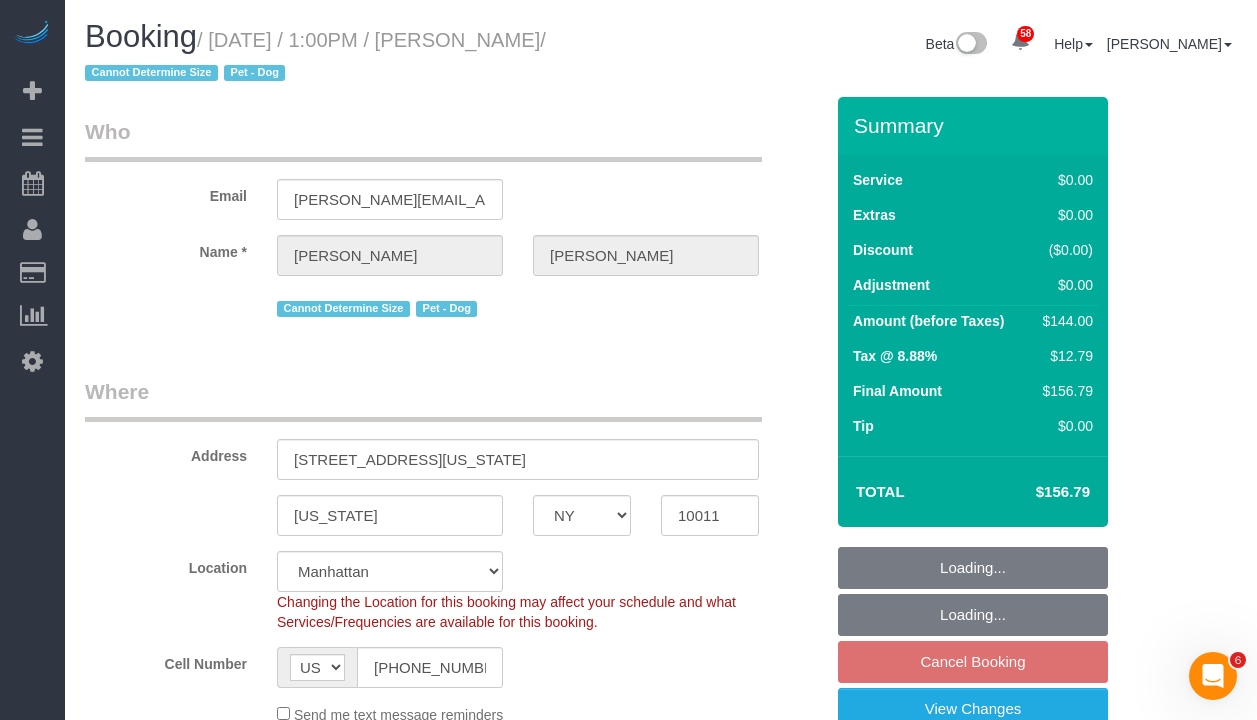 select on "object:1441" 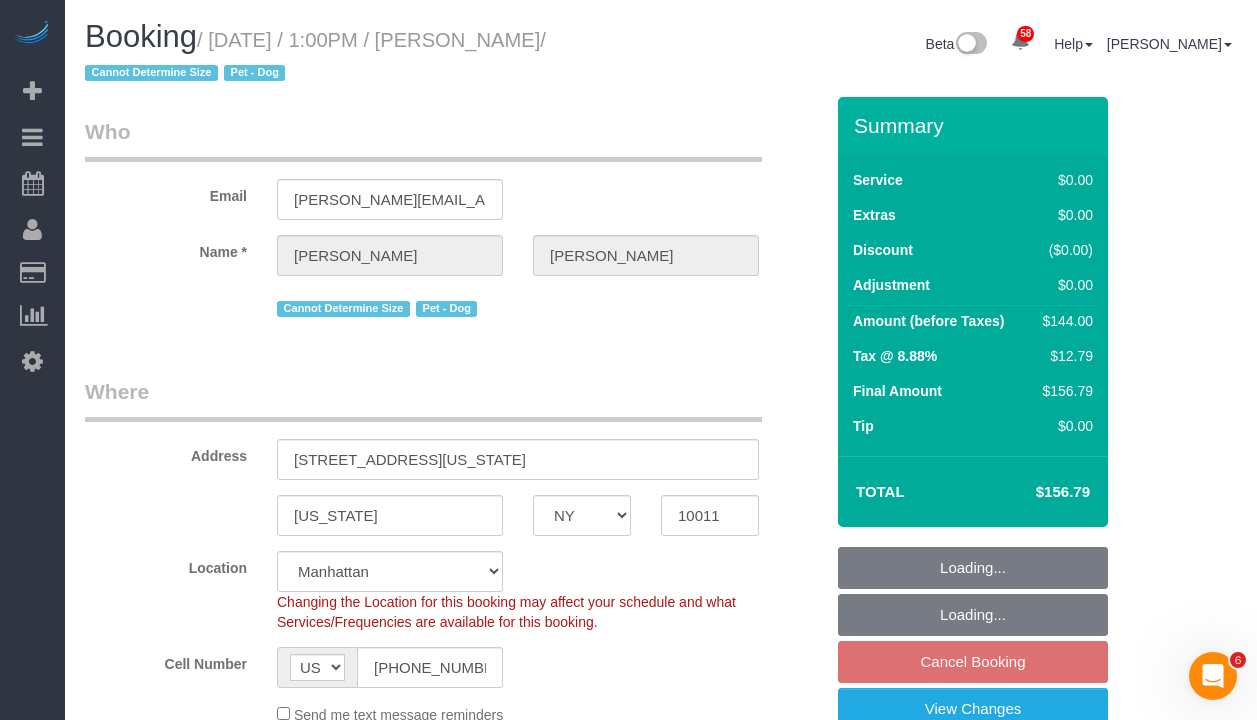 select on "spot6" 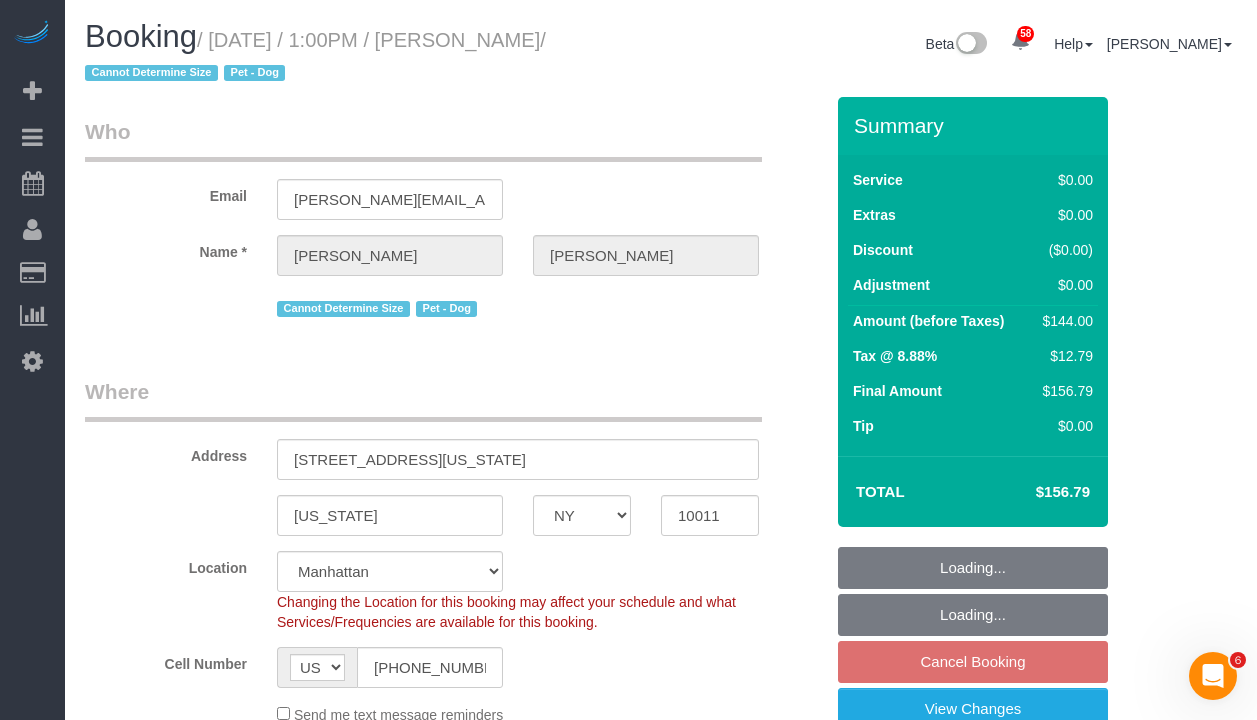 select on "1" 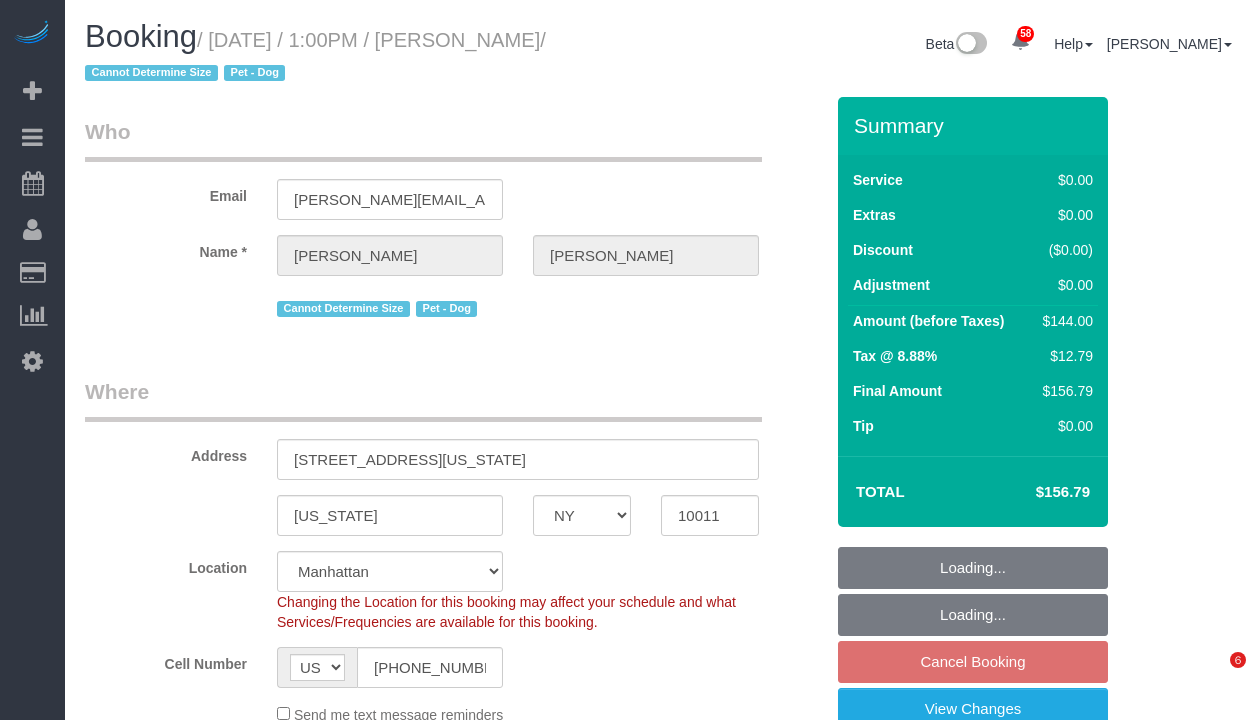 select on "NY" 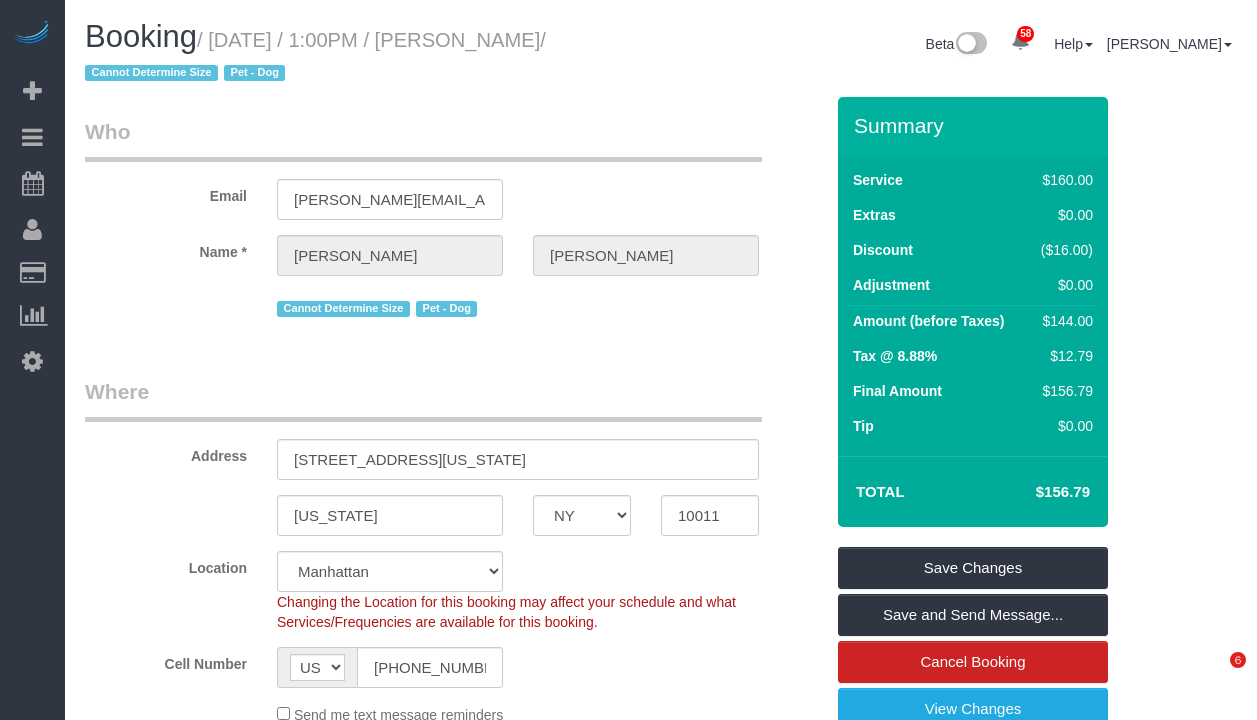 scroll, scrollTop: 0, scrollLeft: 0, axis: both 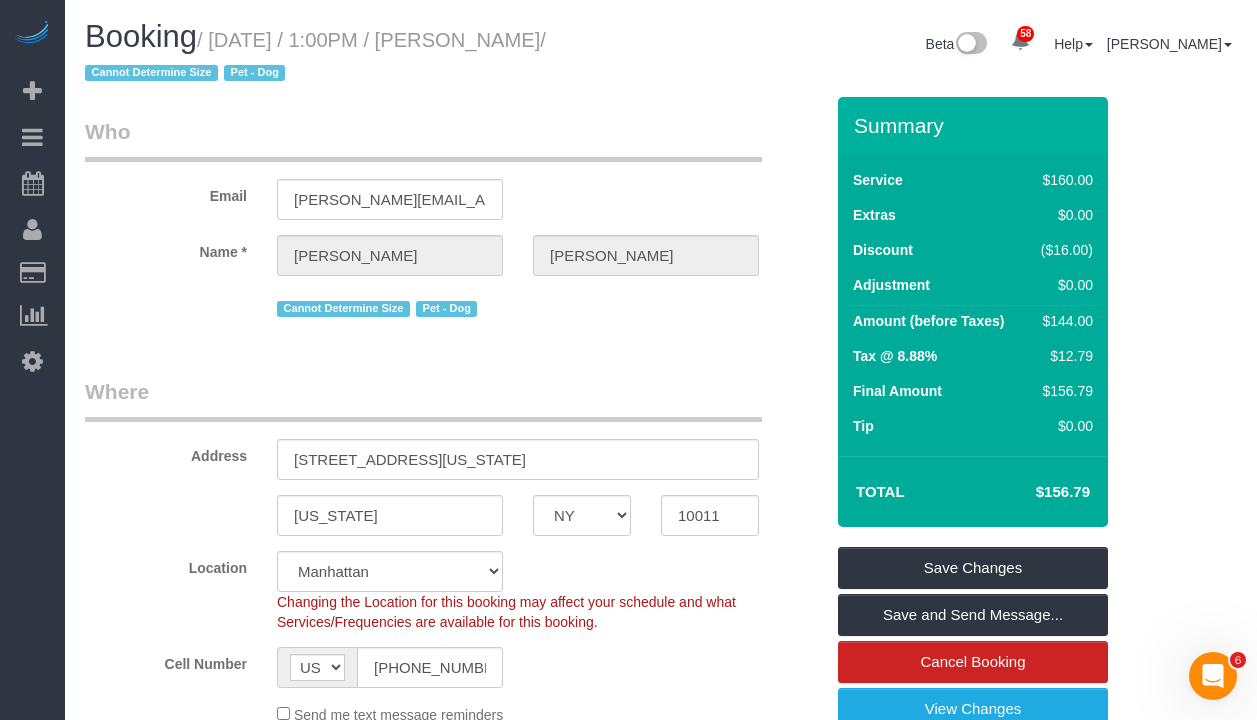 drag, startPoint x: 474, startPoint y: 107, endPoint x: 701, endPoint y: 332, distance: 319.6154 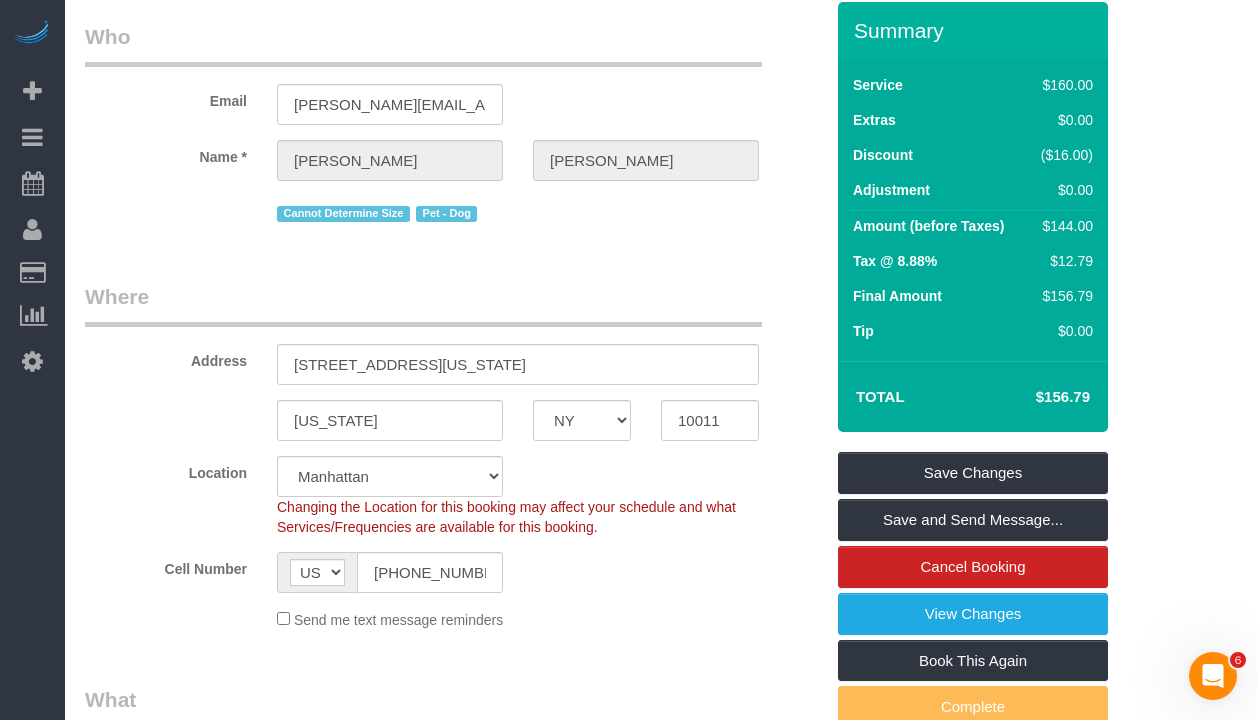 scroll, scrollTop: 96, scrollLeft: 0, axis: vertical 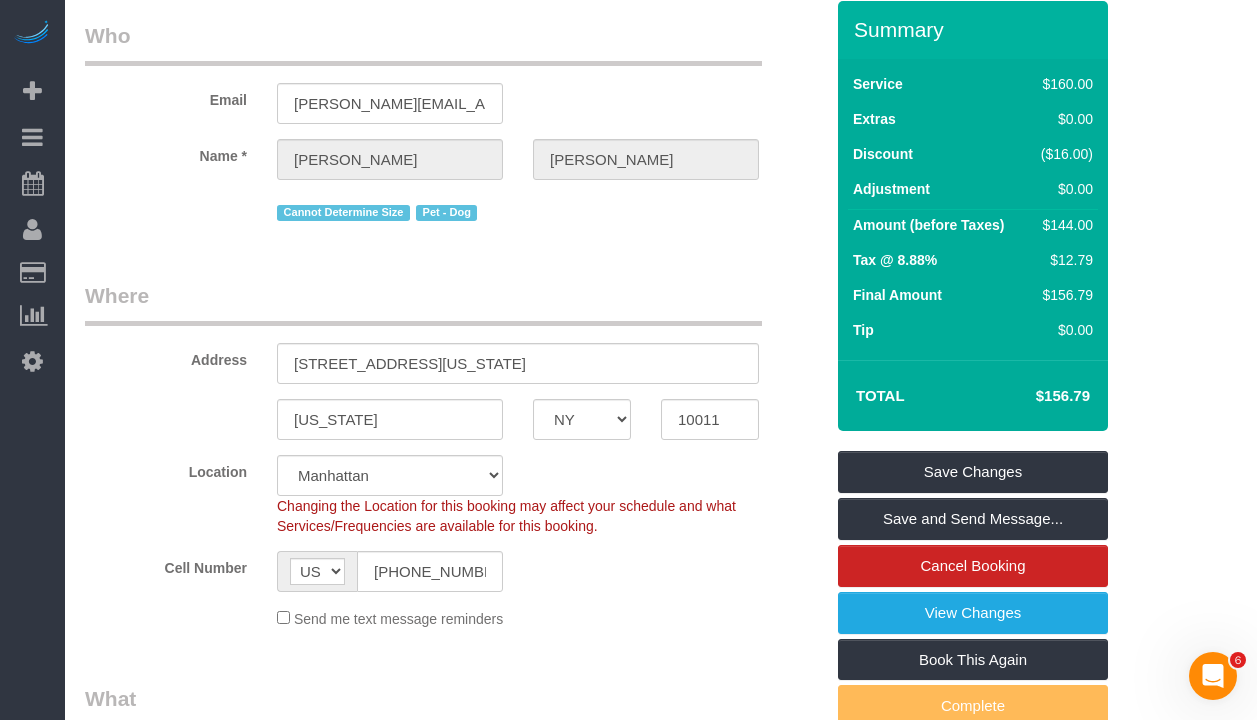 click on "Save Changes
Save and Send Message...
Cancel Booking
View Changes
Book This Again
Complete
Back" at bounding box center [973, 613] 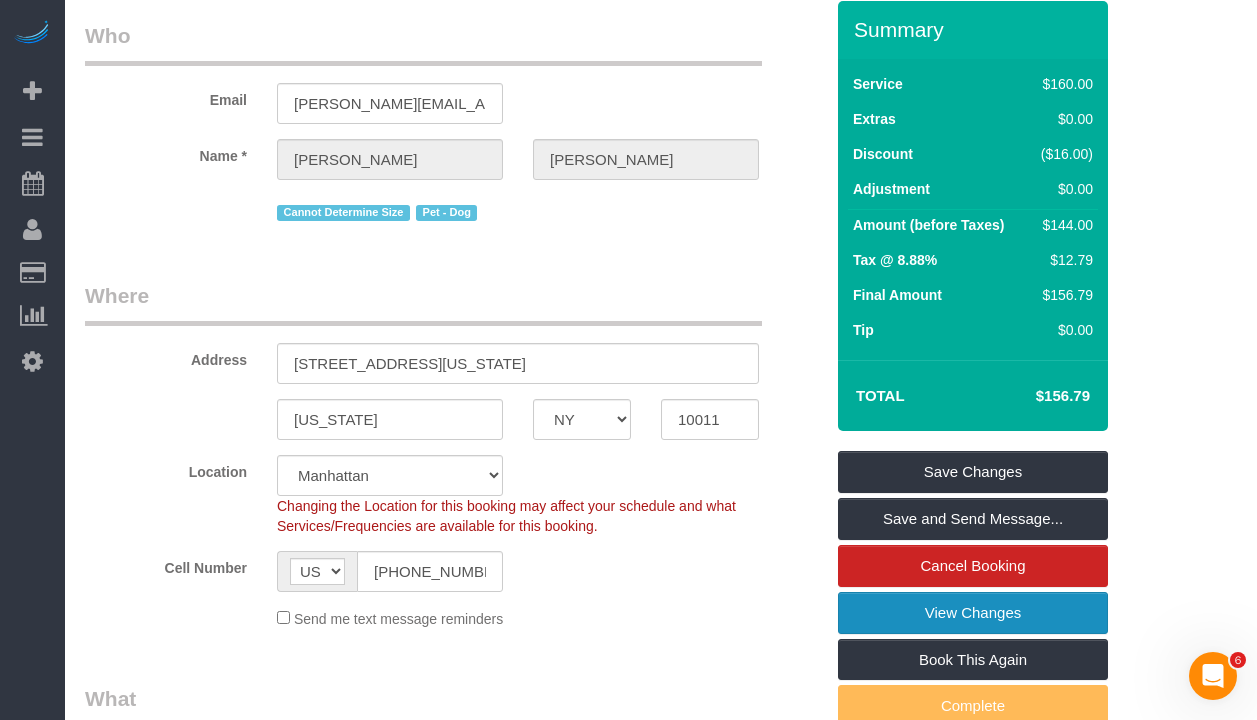 click on "View Changes" at bounding box center (973, 613) 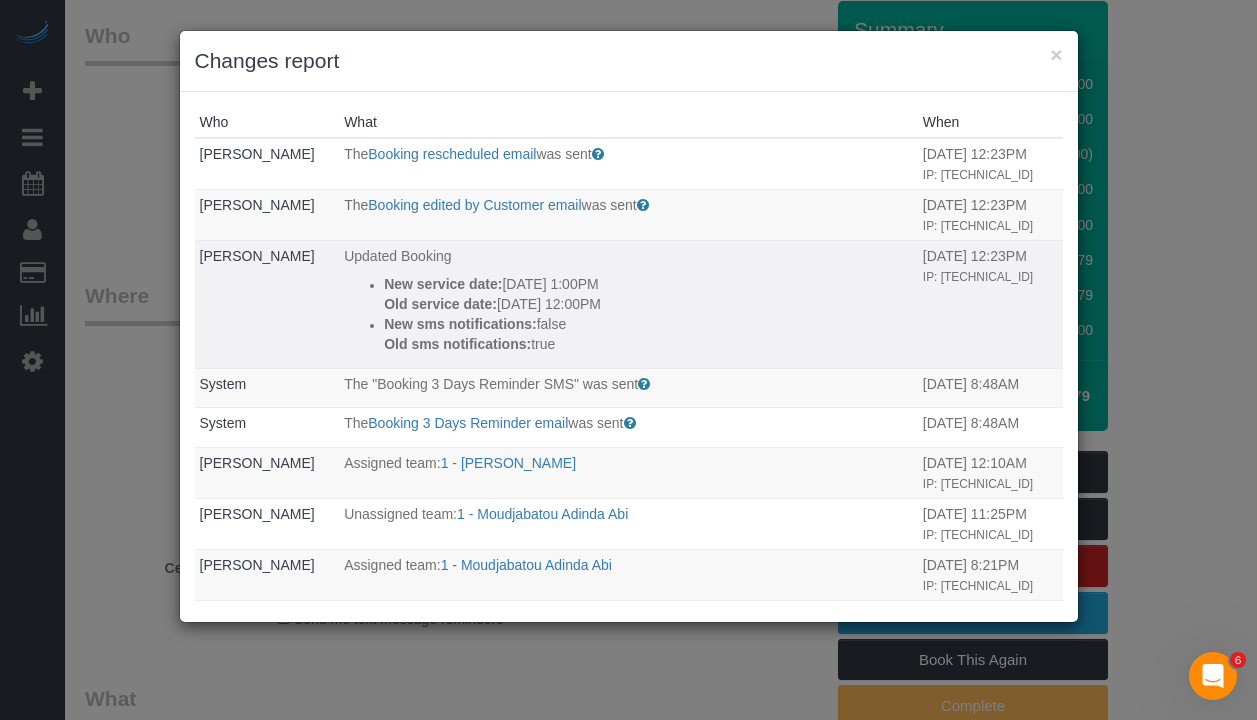 click on "Old service date:
07/05/2025 12:00PM" at bounding box center [648, 304] 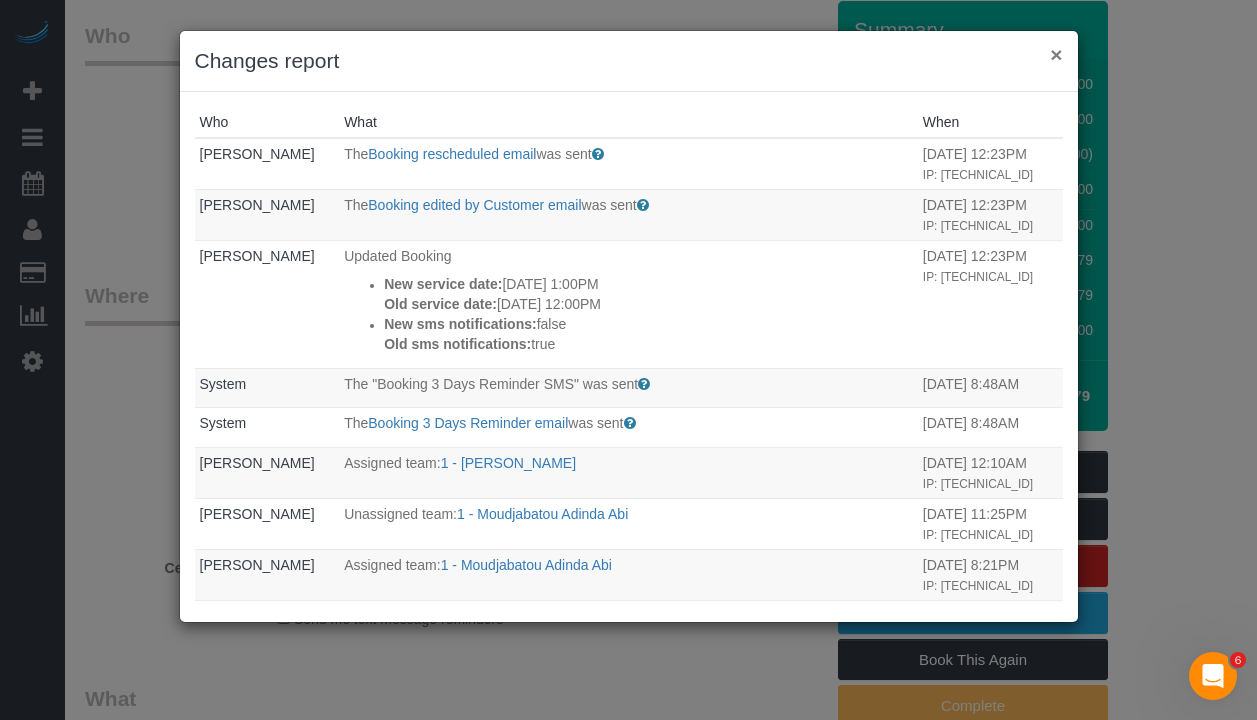 click on "×" at bounding box center [1056, 54] 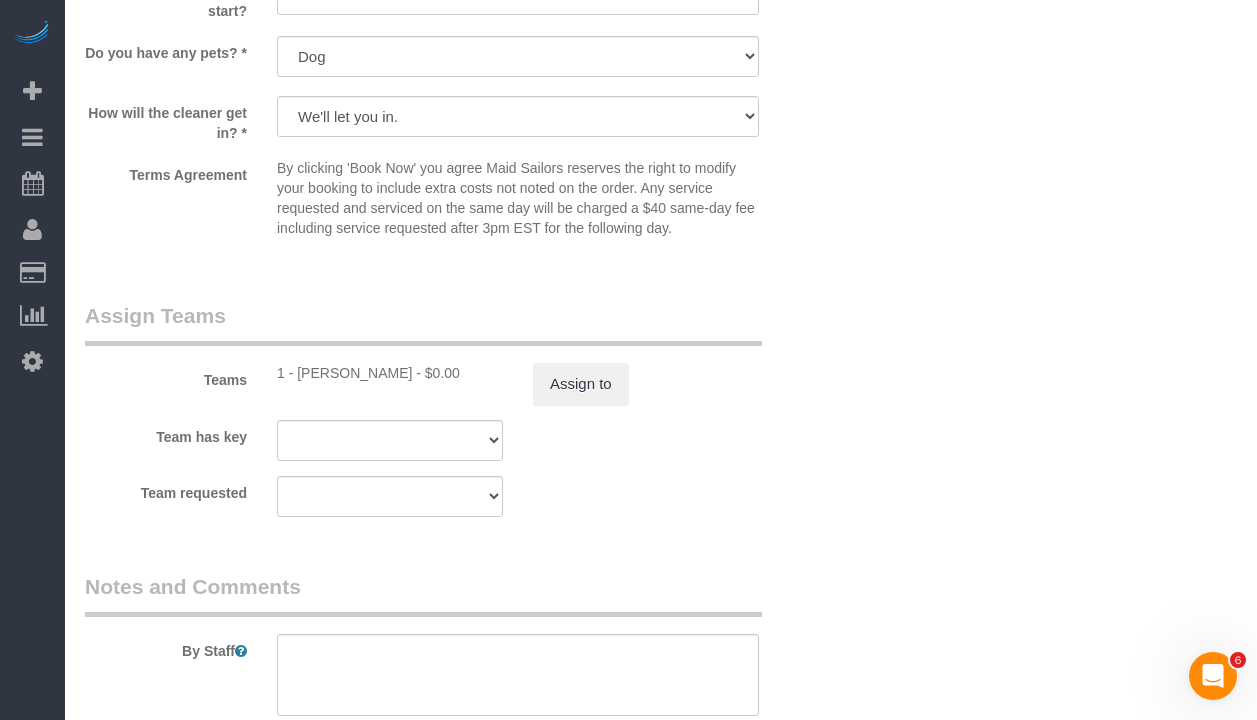 scroll, scrollTop: 2493, scrollLeft: 0, axis: vertical 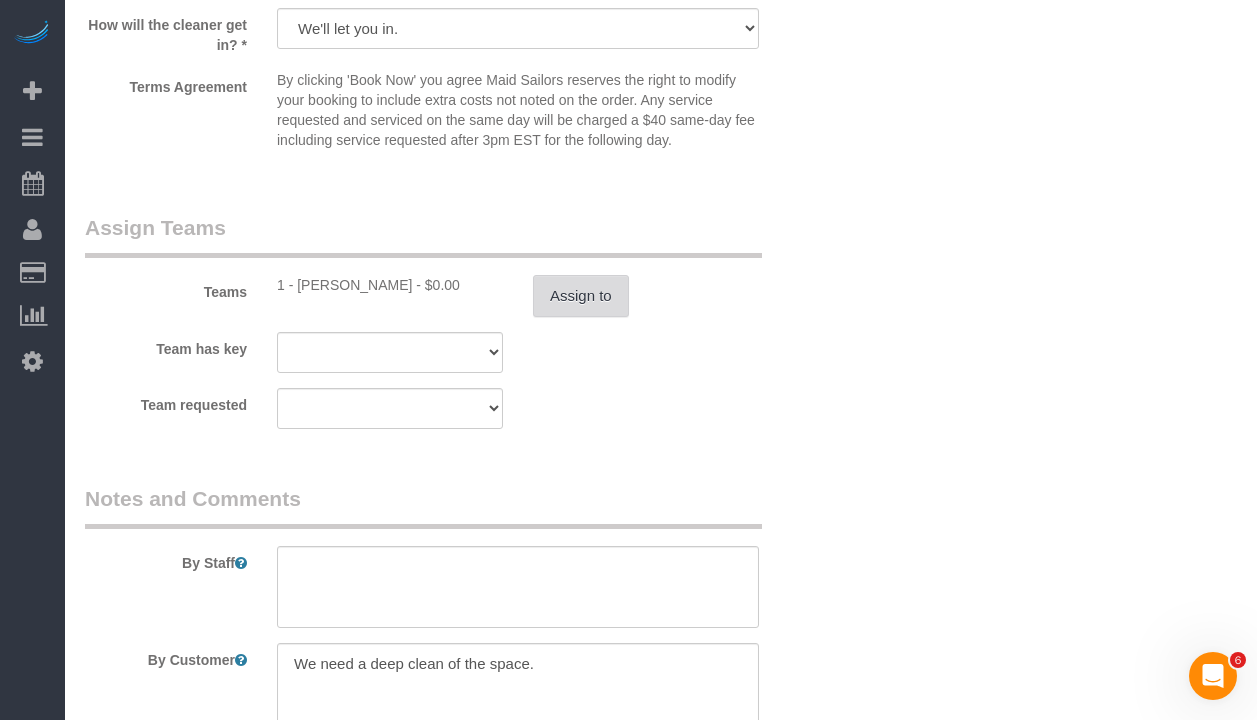 click on "Assign to" at bounding box center (581, 296) 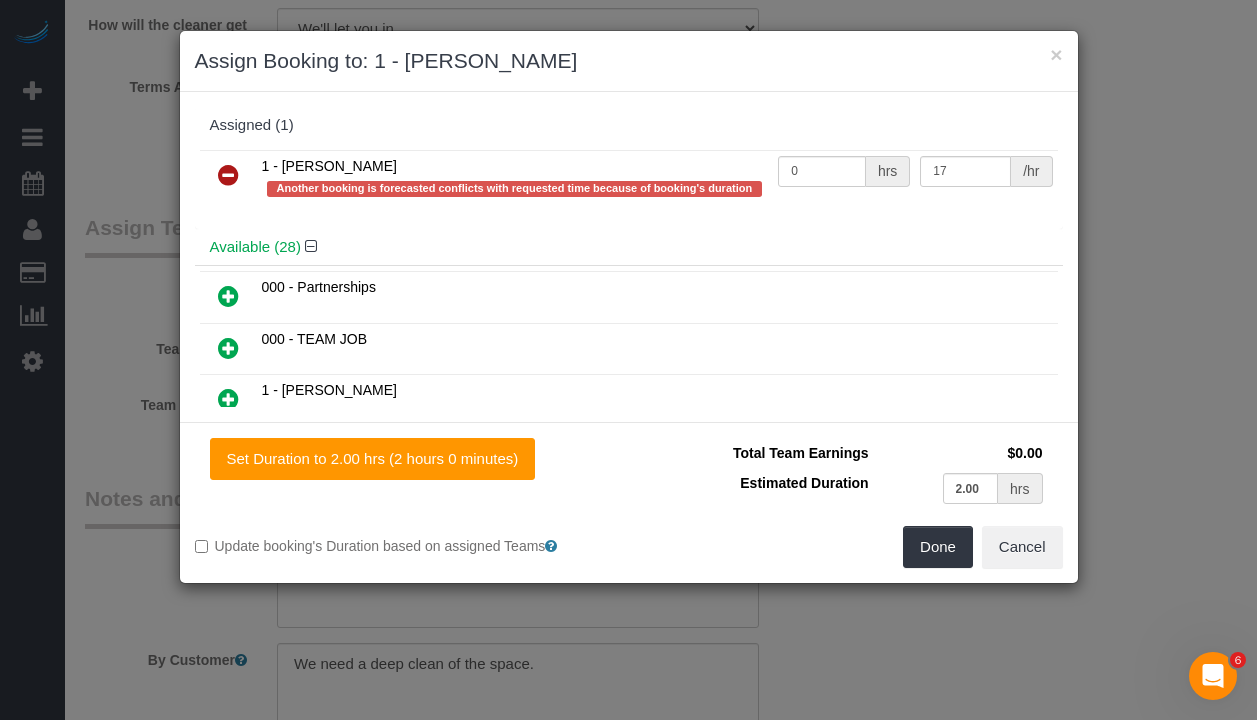 click at bounding box center (228, 175) 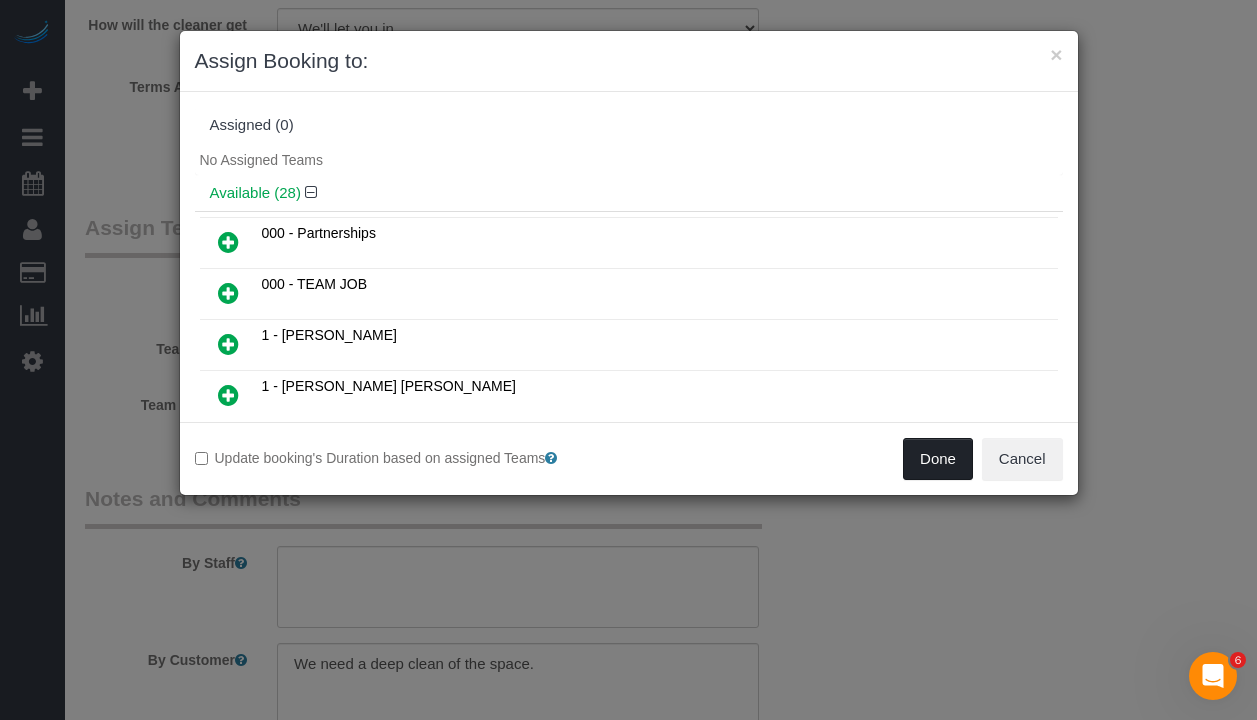 click on "Done" at bounding box center [938, 459] 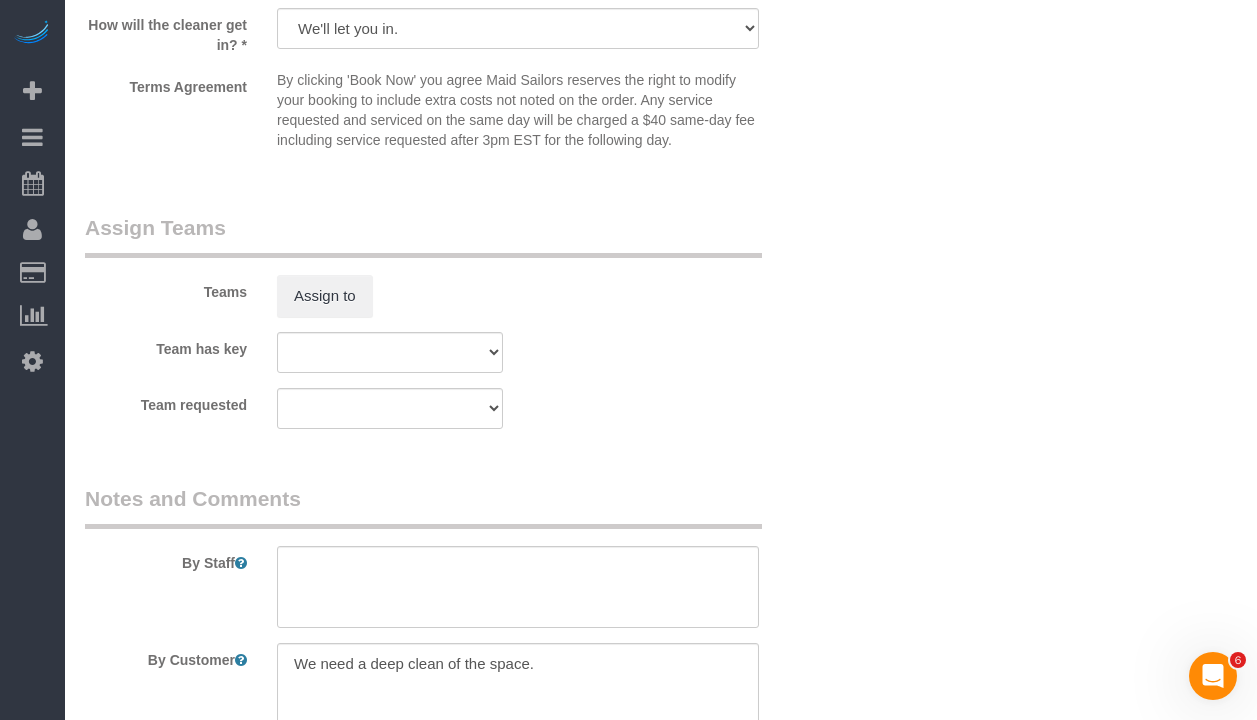 click on "Team has key
1 - Ingrid Malasi
000- Donna Mercado
000 - Partnerships
000 - TEAM JOB
0 - Angelis Taveras
1 - Adiza Bangna
1 - Amidatou Sebou
1 - Ana Lopez
1 - Assibi Ouro Akpo
1 - Berdina Philistin
1 - Briana Bailey
1 - Chanda Douglas
1 - Ebony Howard
1 - Ebrima Sissoko
1 - Elba Lobo Varela
1 - Emely Jimenez
1 - Fatoumata Diallo
1 - Hamdi Yatou Sabtihou
1 - Jhonaysy Materano
1 - Johanna Sanchez
1 - John Harris
1 - Kariluz Romero
1 - Loveness Fulton
1 - Mandy Williams
1 - Marlenyn Robles
1 - Matty Niang
1 - Moudjabatou Adinda Abi" at bounding box center [454, 352] 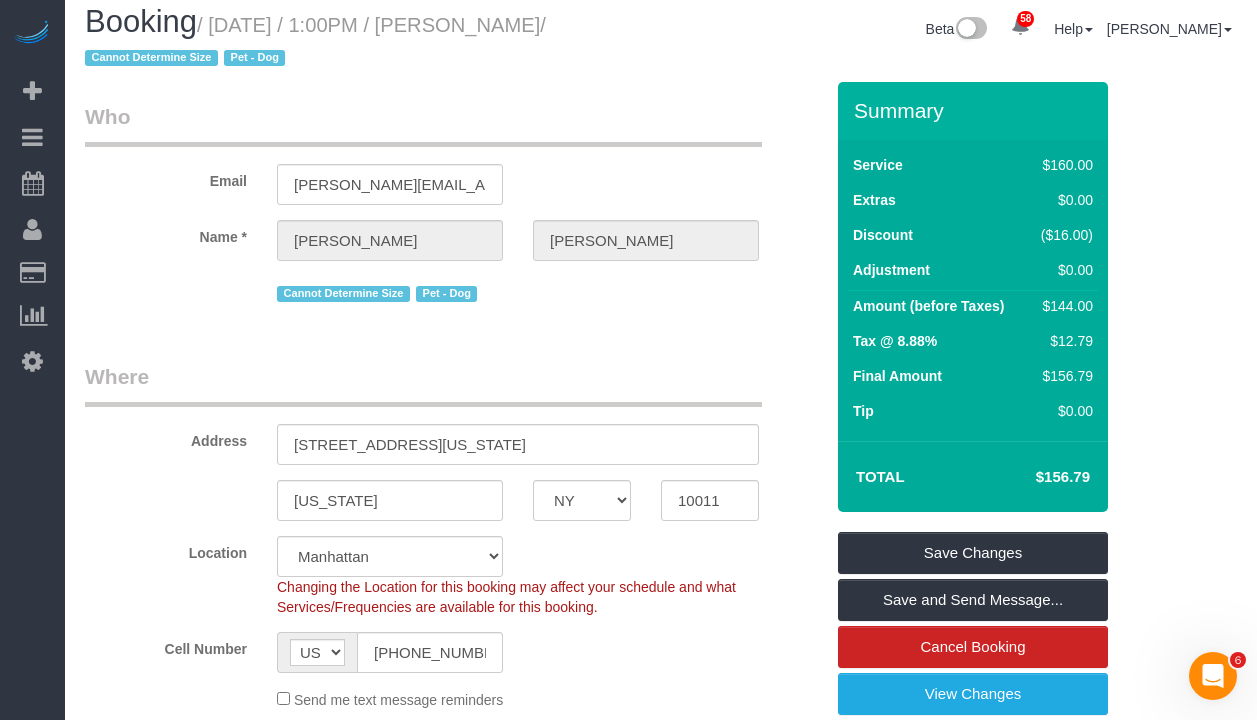 scroll, scrollTop: 13, scrollLeft: 0, axis: vertical 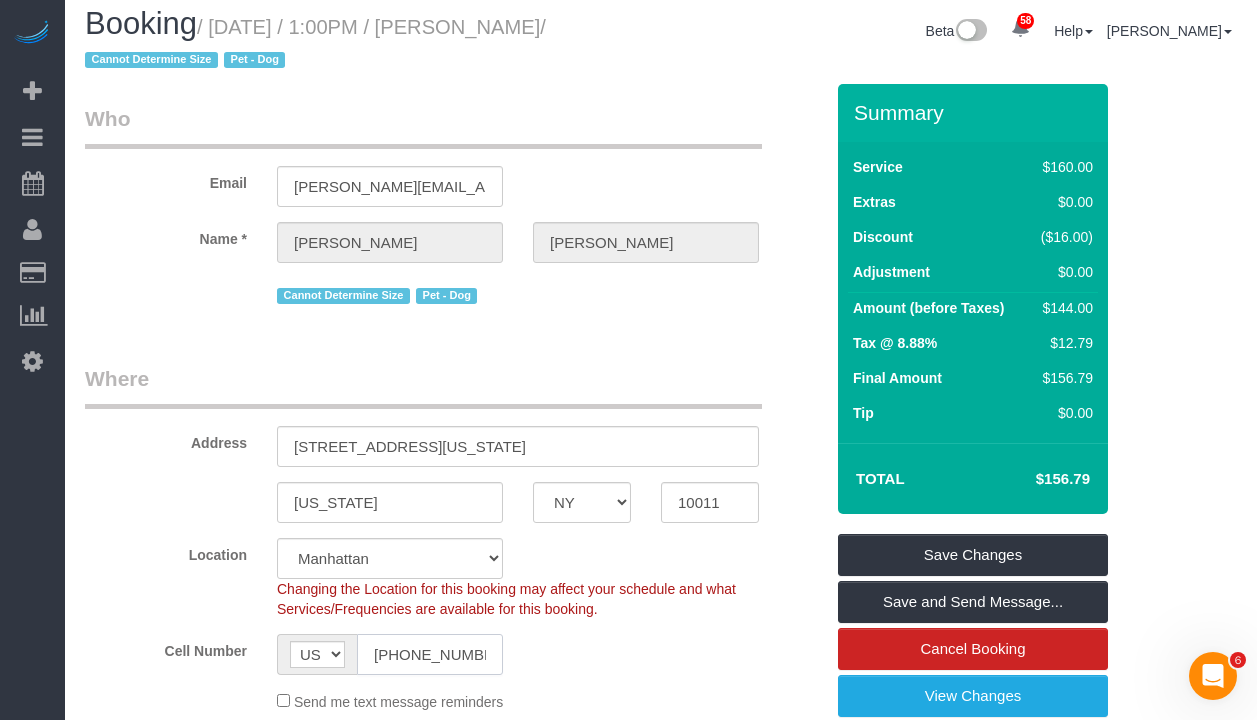 click on "(413) 378-0178" 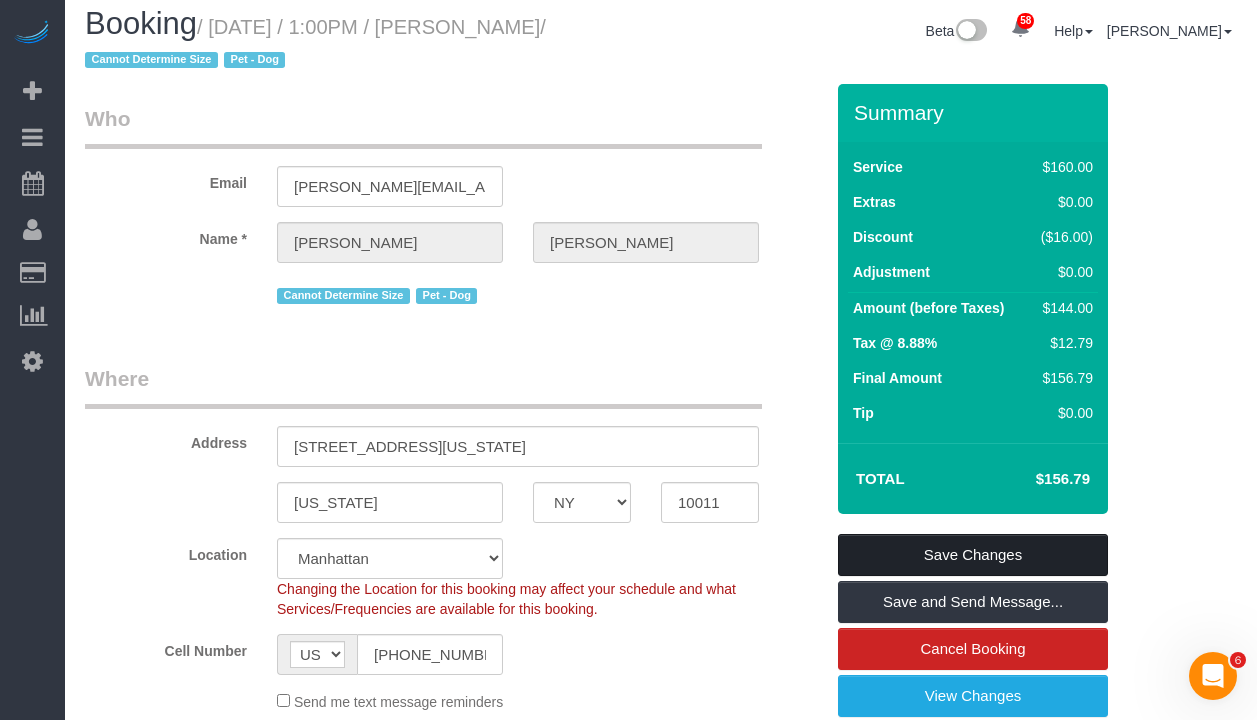 click on "Save Changes" at bounding box center (973, 555) 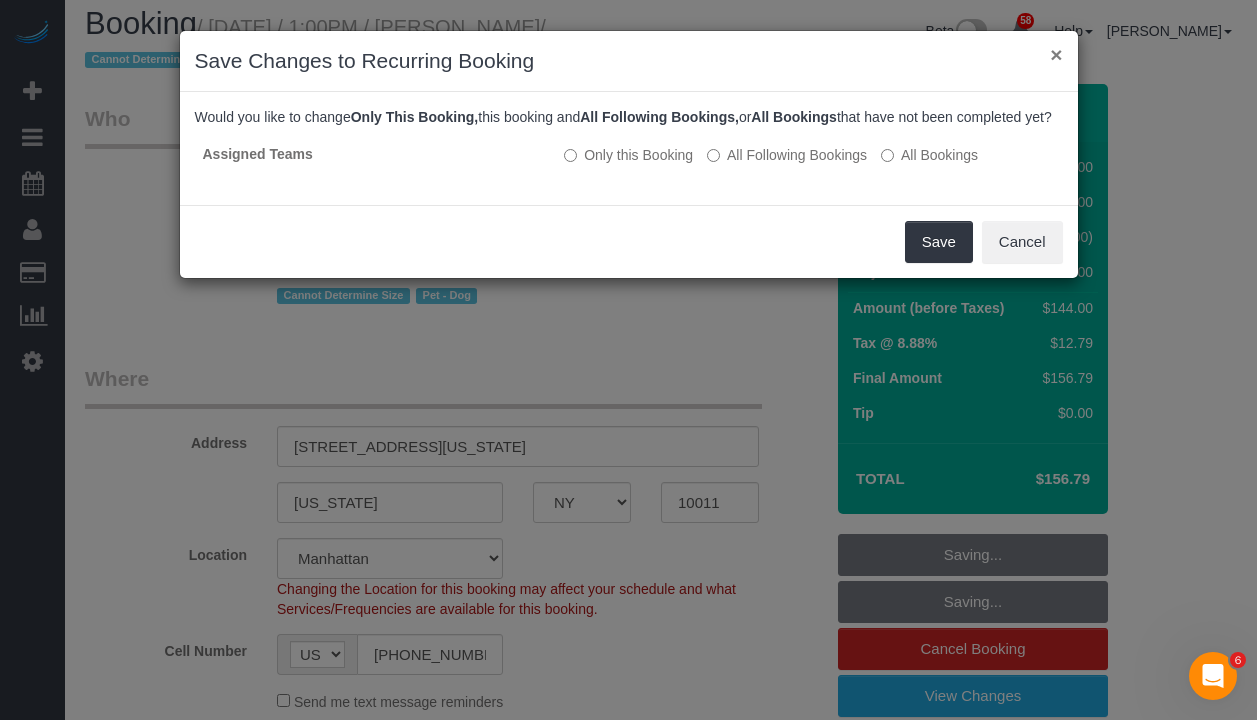click on "×" at bounding box center [1056, 54] 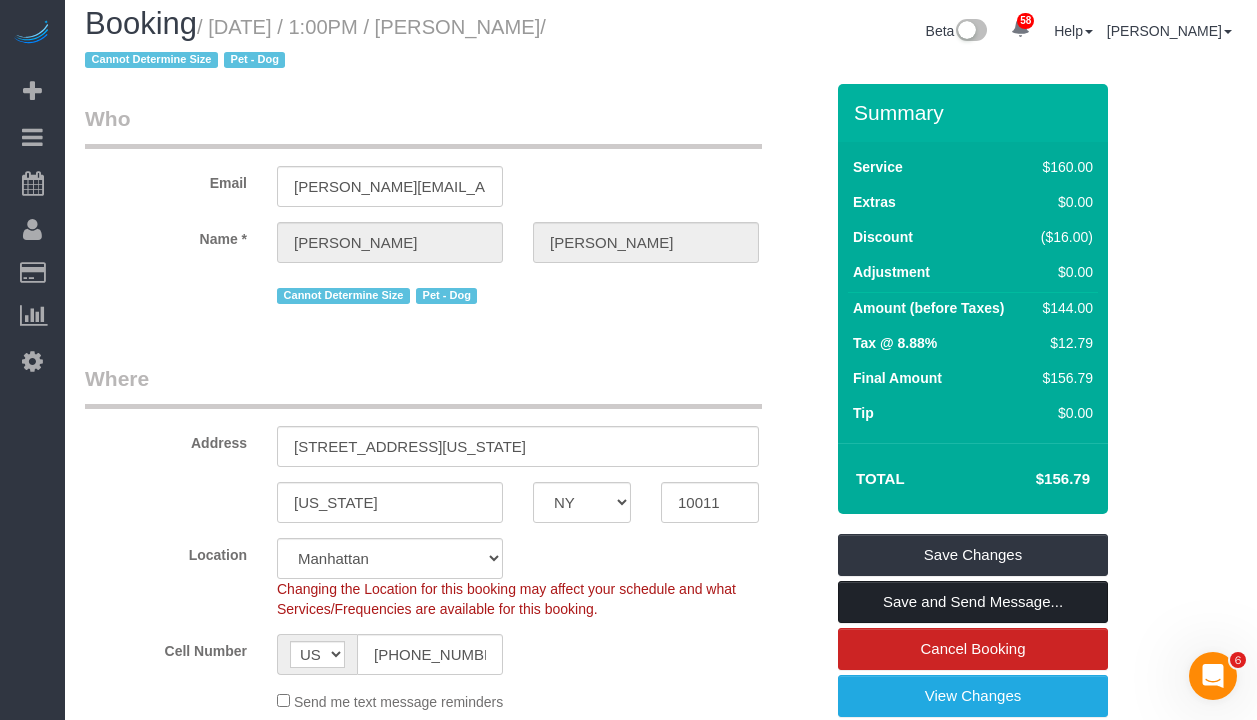 click on "Save and Send Message..." at bounding box center [973, 602] 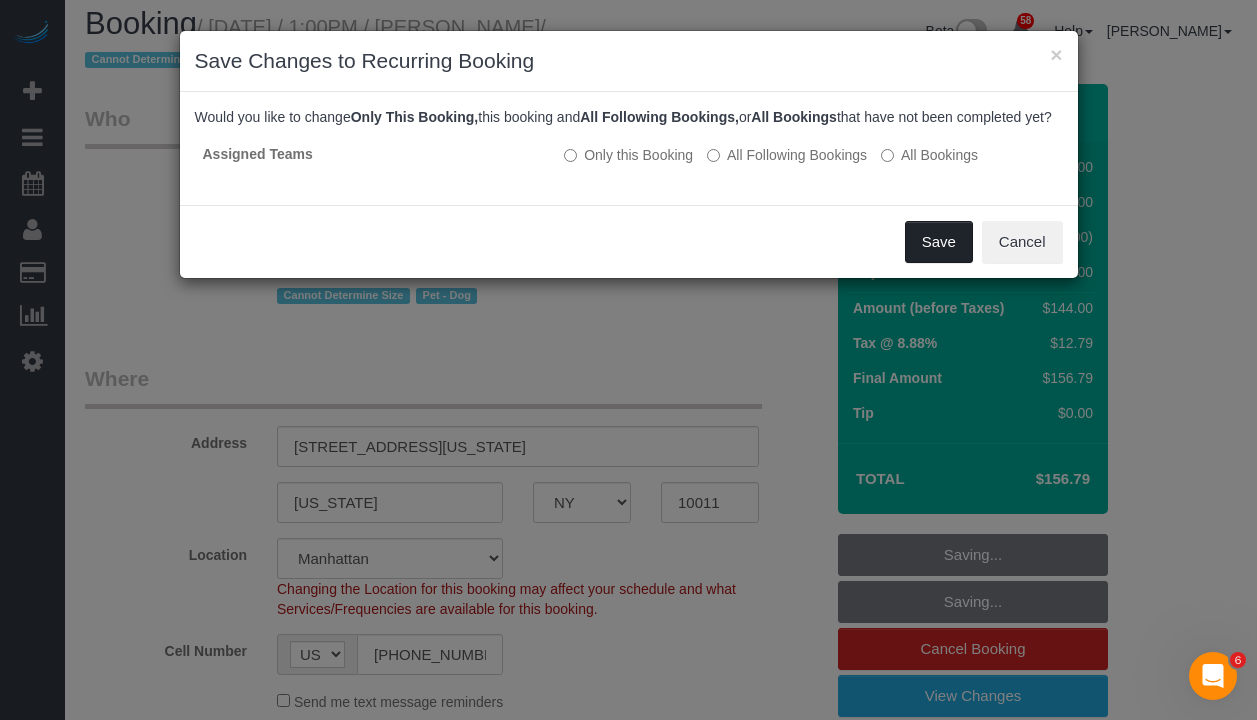 drag, startPoint x: 933, startPoint y: 270, endPoint x: 922, endPoint y: 266, distance: 11.7046995 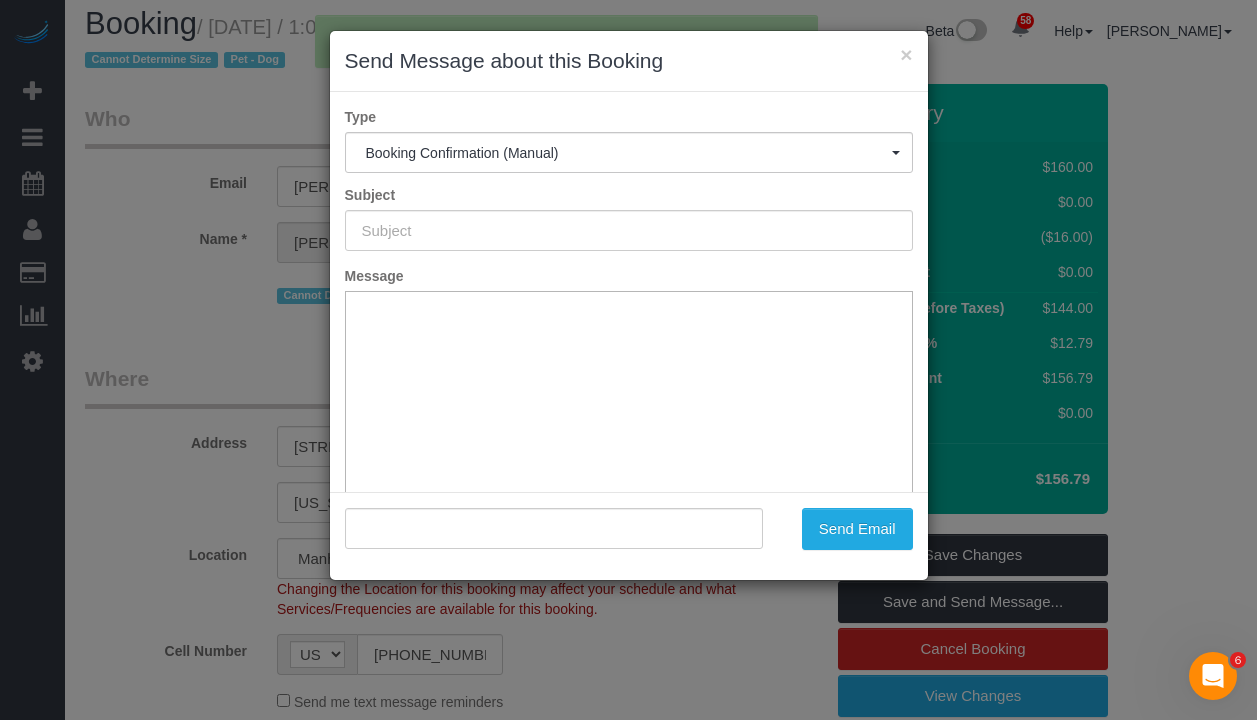 type on "Cleaning Confirmed for 08/15/2025 at 1:00pm" 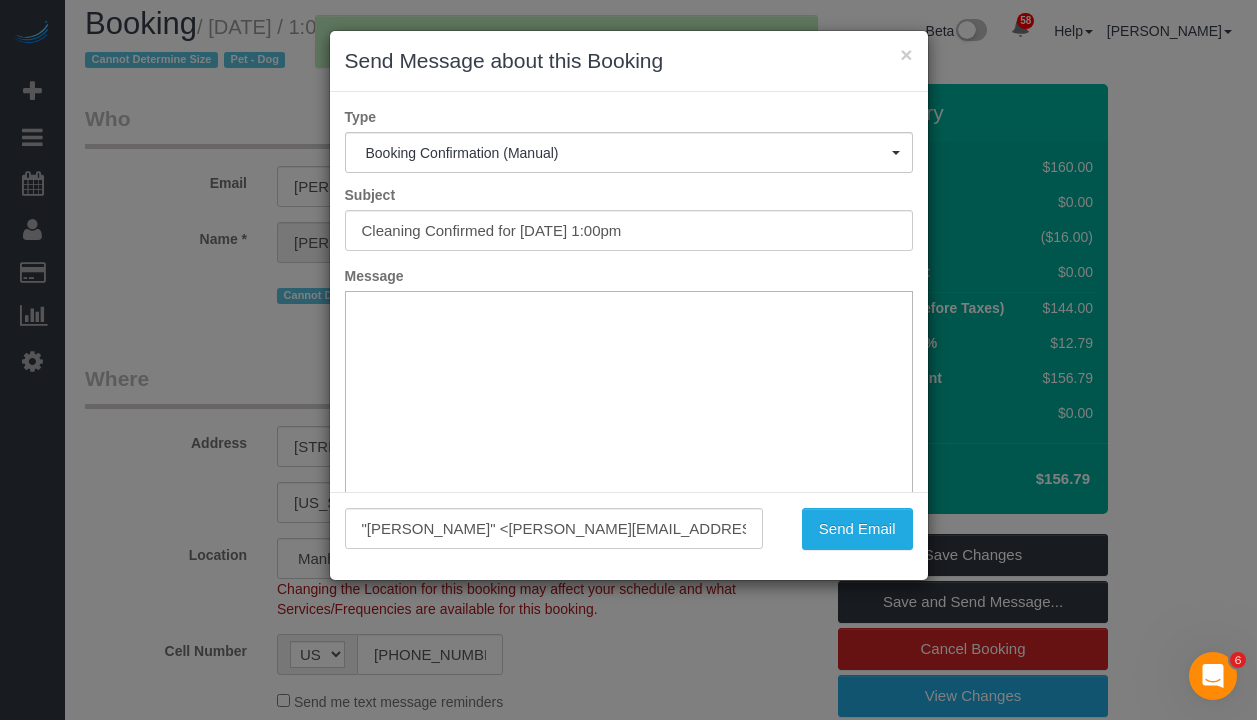scroll, scrollTop: 0, scrollLeft: 0, axis: both 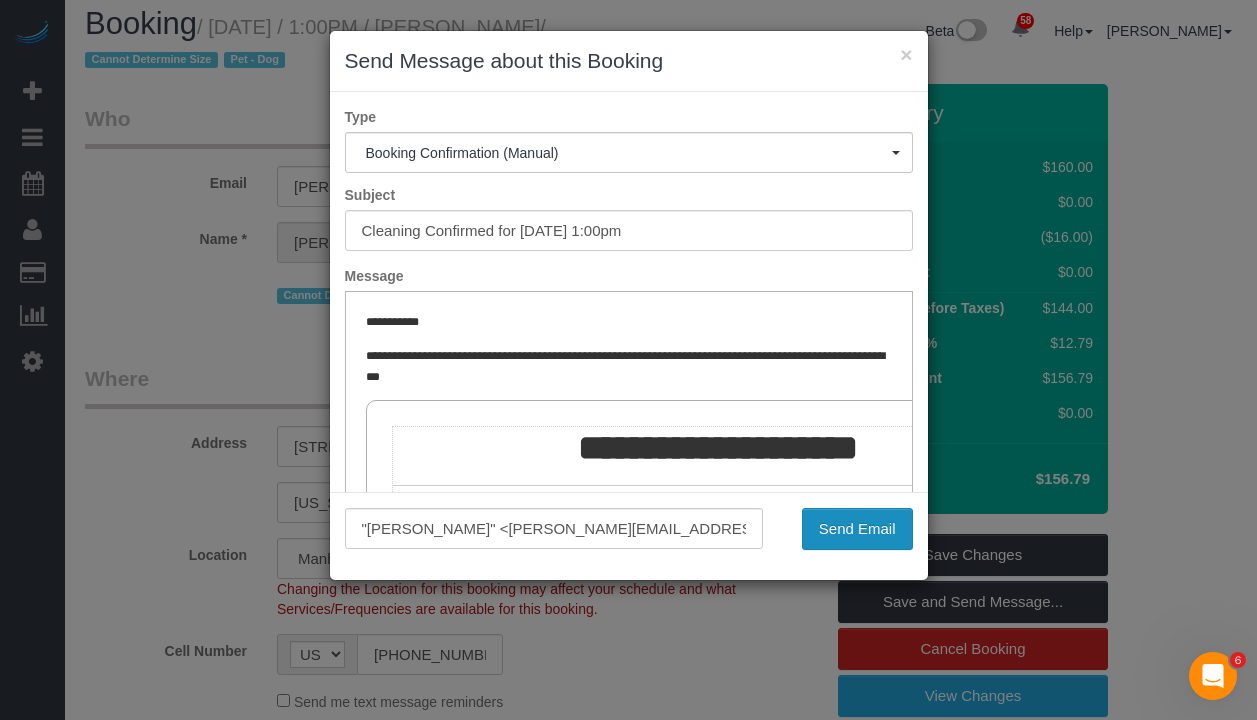 click on "Send Email" at bounding box center (857, 529) 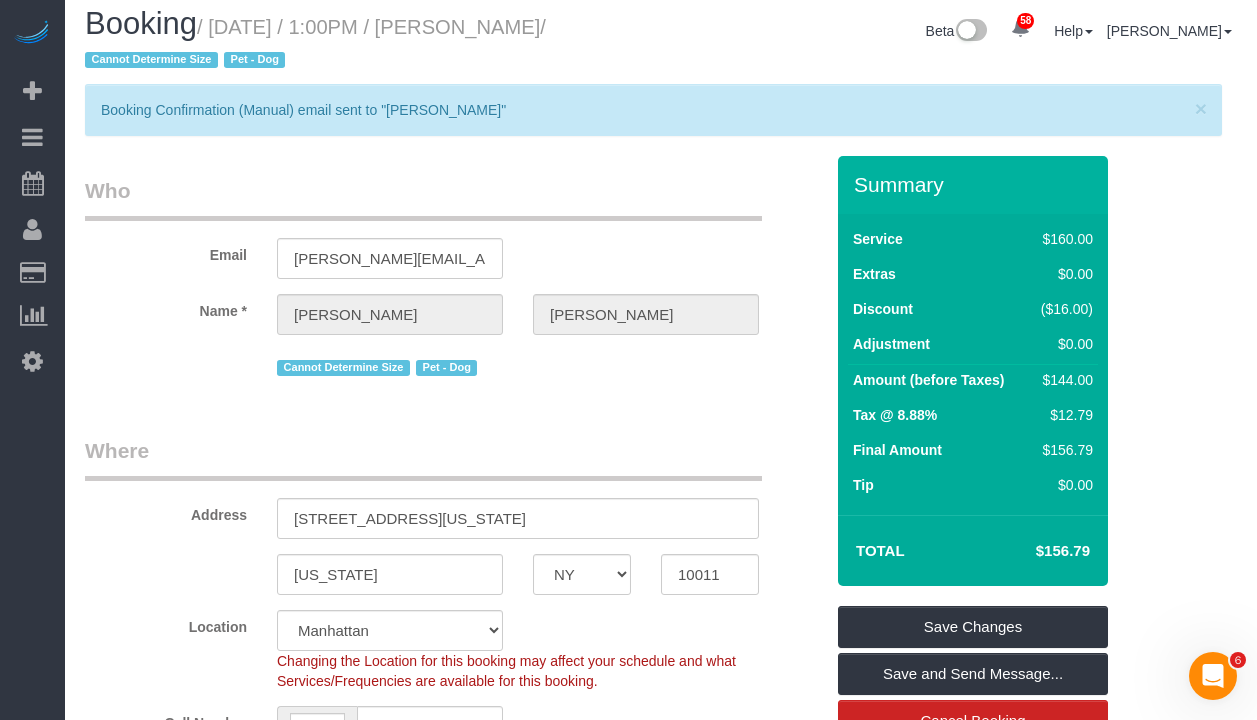 drag, startPoint x: 517, startPoint y: 25, endPoint x: 146, endPoint y: 65, distance: 373.15012 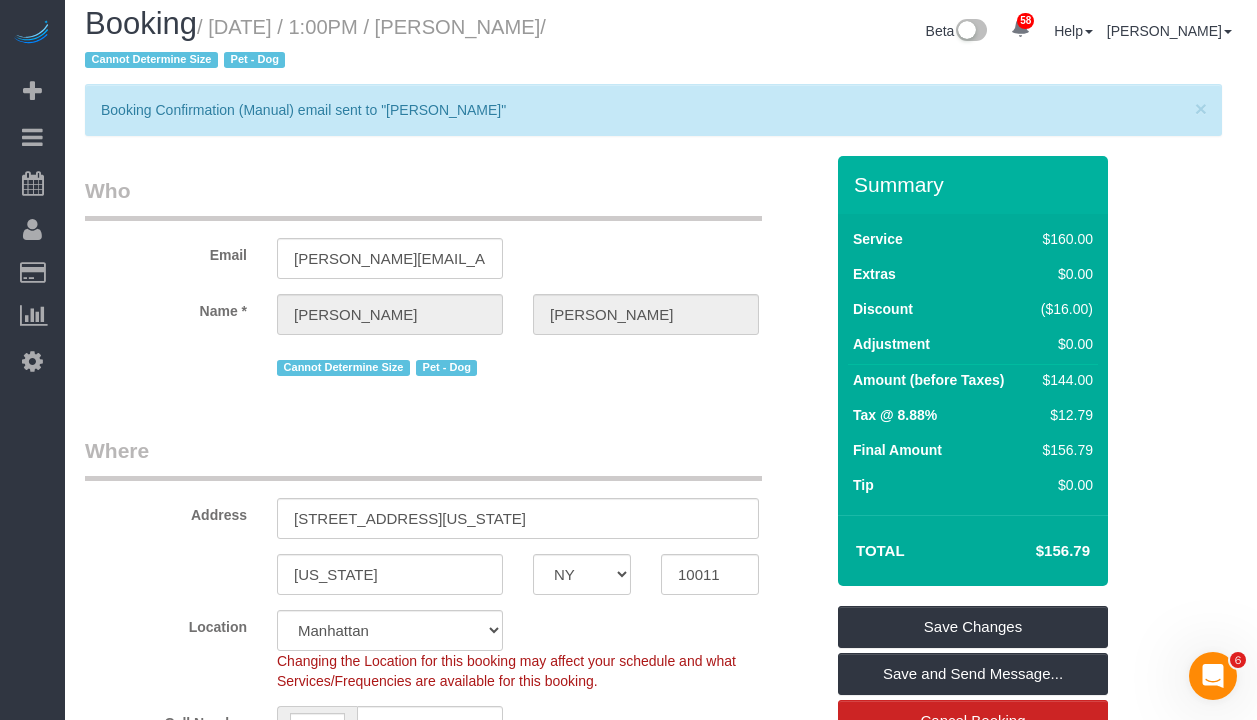drag, startPoint x: 190, startPoint y: 63, endPoint x: 479, endPoint y: 29, distance: 290.99313 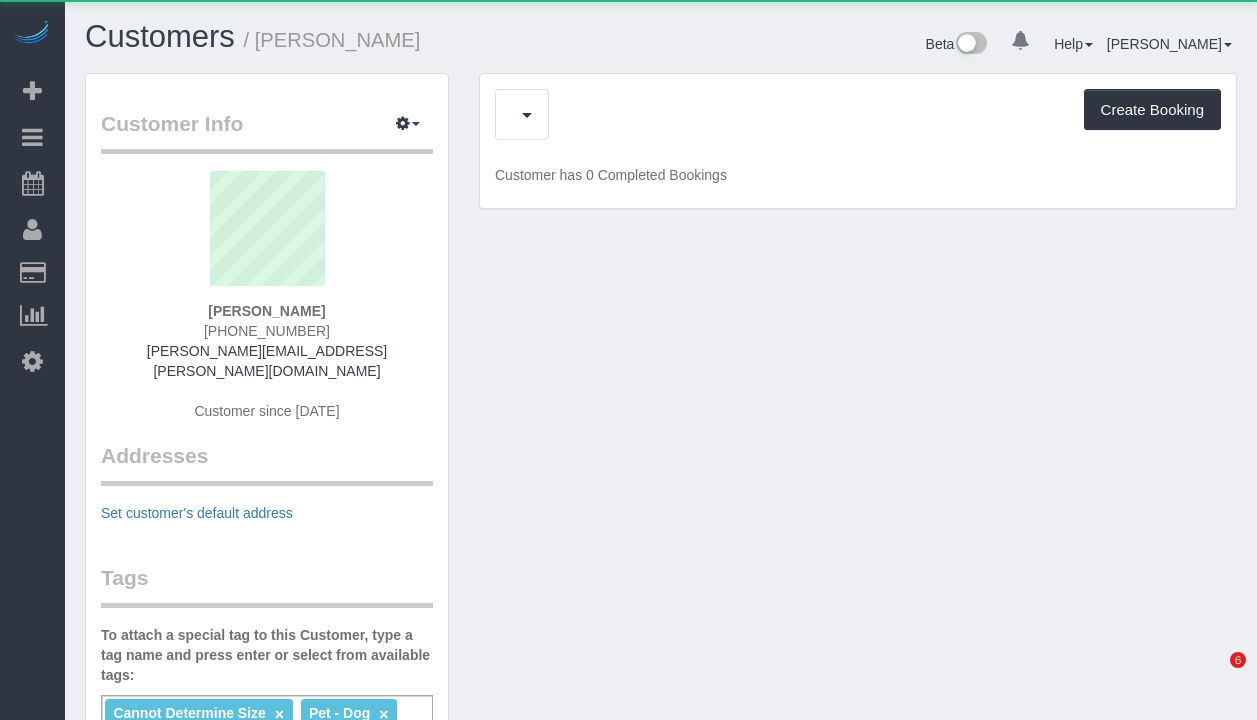 scroll, scrollTop: 0, scrollLeft: 0, axis: both 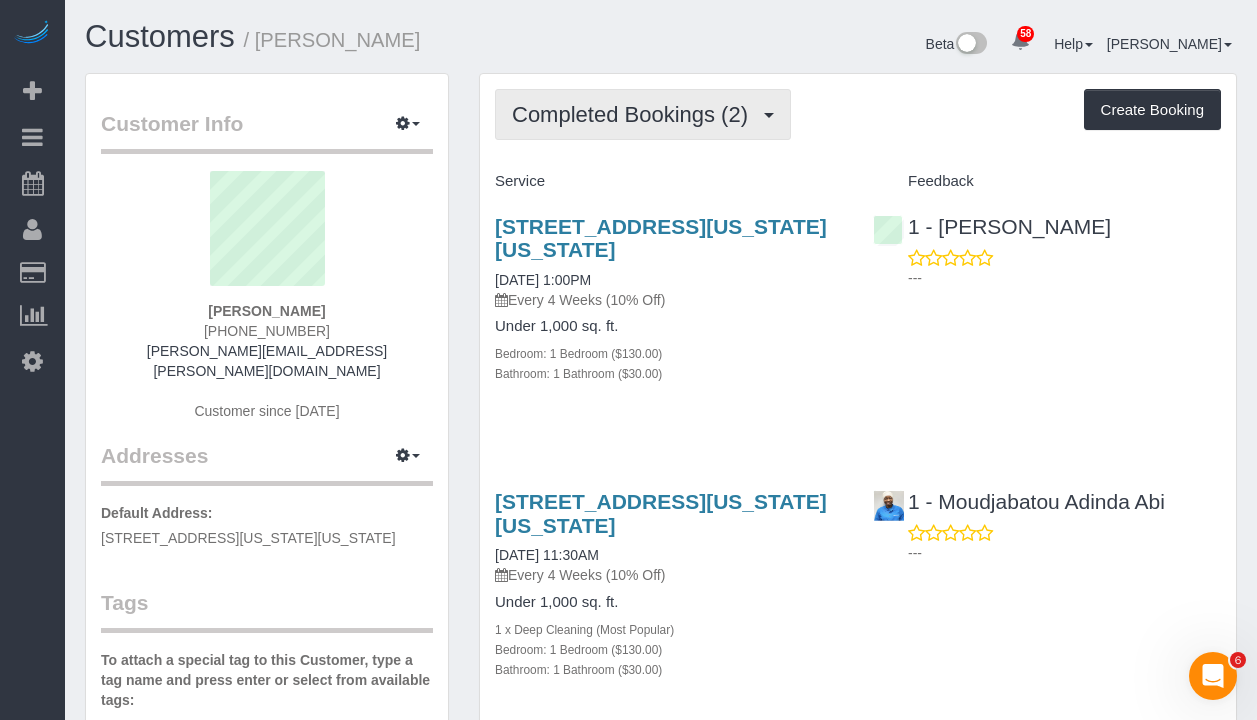 click on "Completed Bookings (2)" at bounding box center (643, 114) 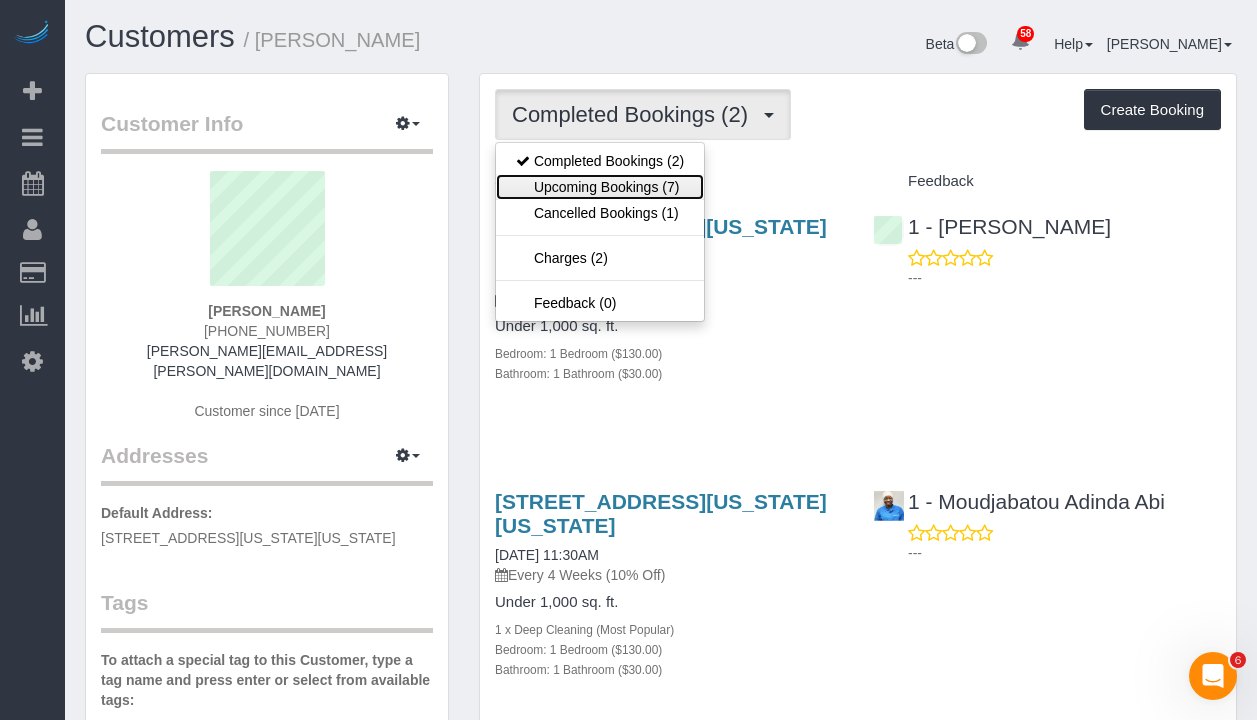 click on "Upcoming Bookings (7)" at bounding box center (600, 187) 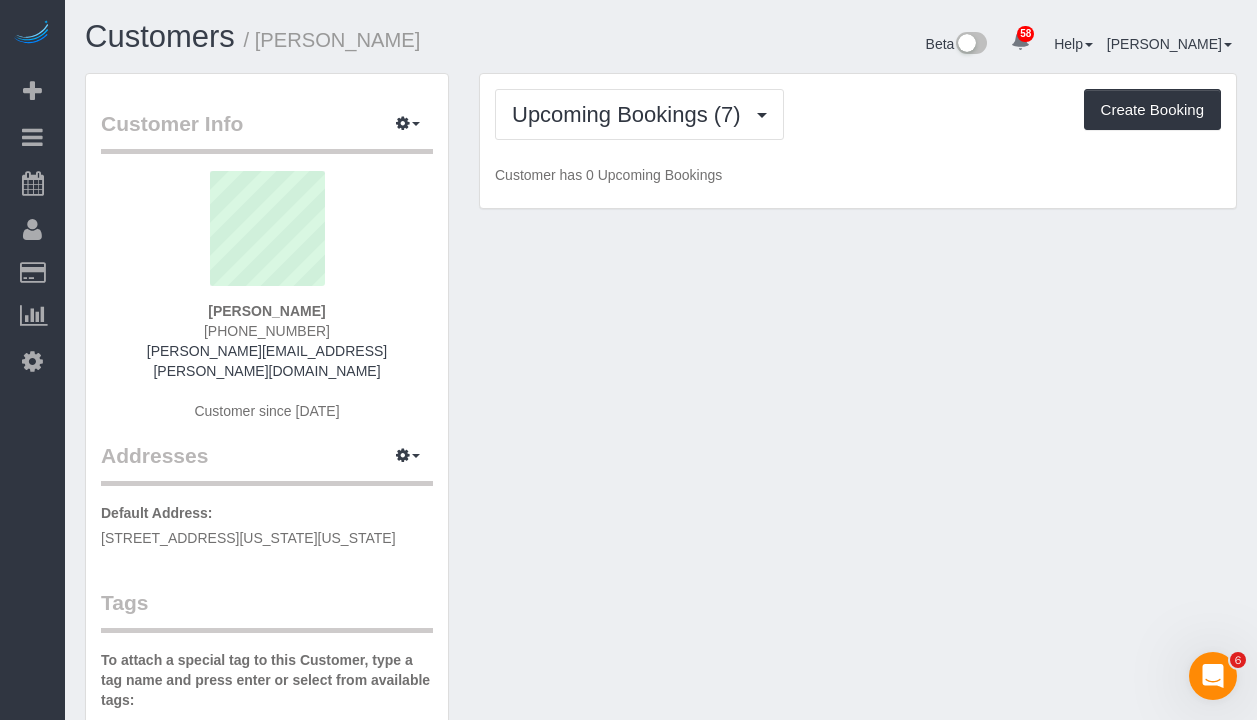 click on "Upcoming Bookings (7)
Completed Bookings (2)
Upcoming Bookings (7)
Cancelled Bookings (1)
Charges (2)
Feedback (0)
Create Booking
Customer has 0 Upcoming Bookings" at bounding box center [858, 141] 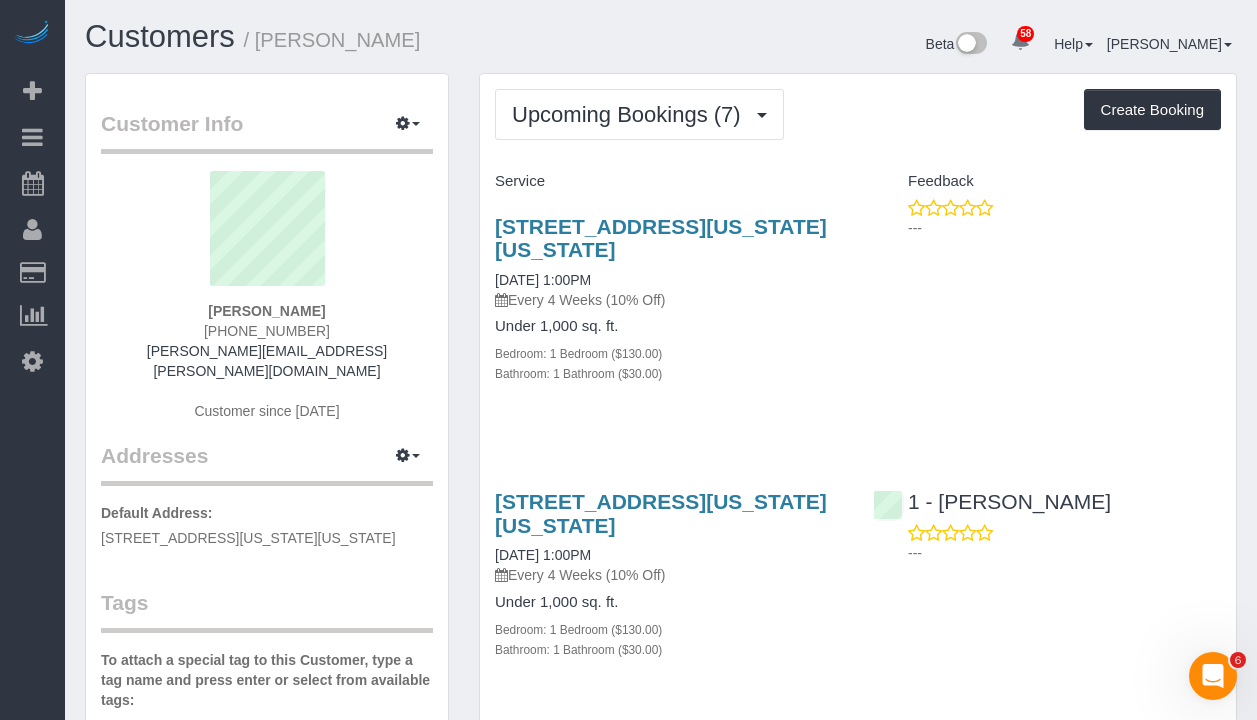click on "33 Washington Square West, New York, NY 10011
08/15/2025 1:00PM
Every 4 Weeks (10% Off)
Under 1,000 sq. ft.
Bedroom: 1 Bedroom ($130.00)
Bathroom: 1 Bathroom ($30.00)
---" at bounding box center [858, 310] 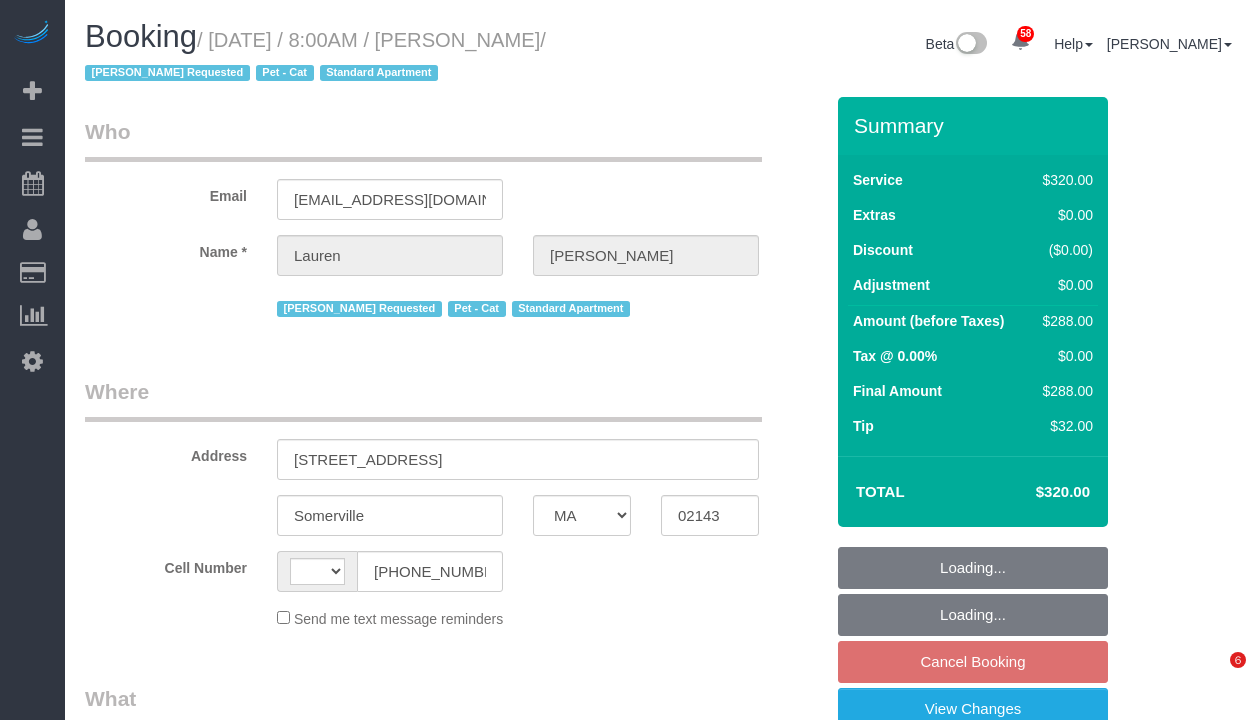 select on "MA" 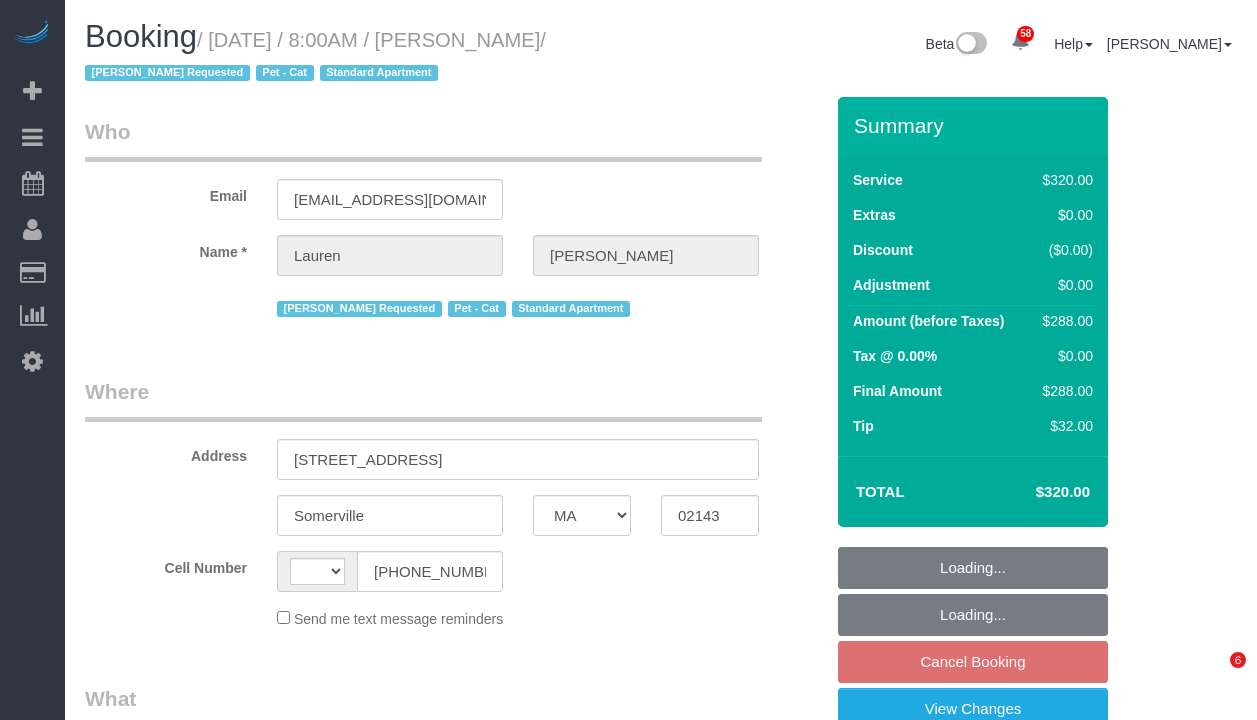 scroll, scrollTop: 0, scrollLeft: 0, axis: both 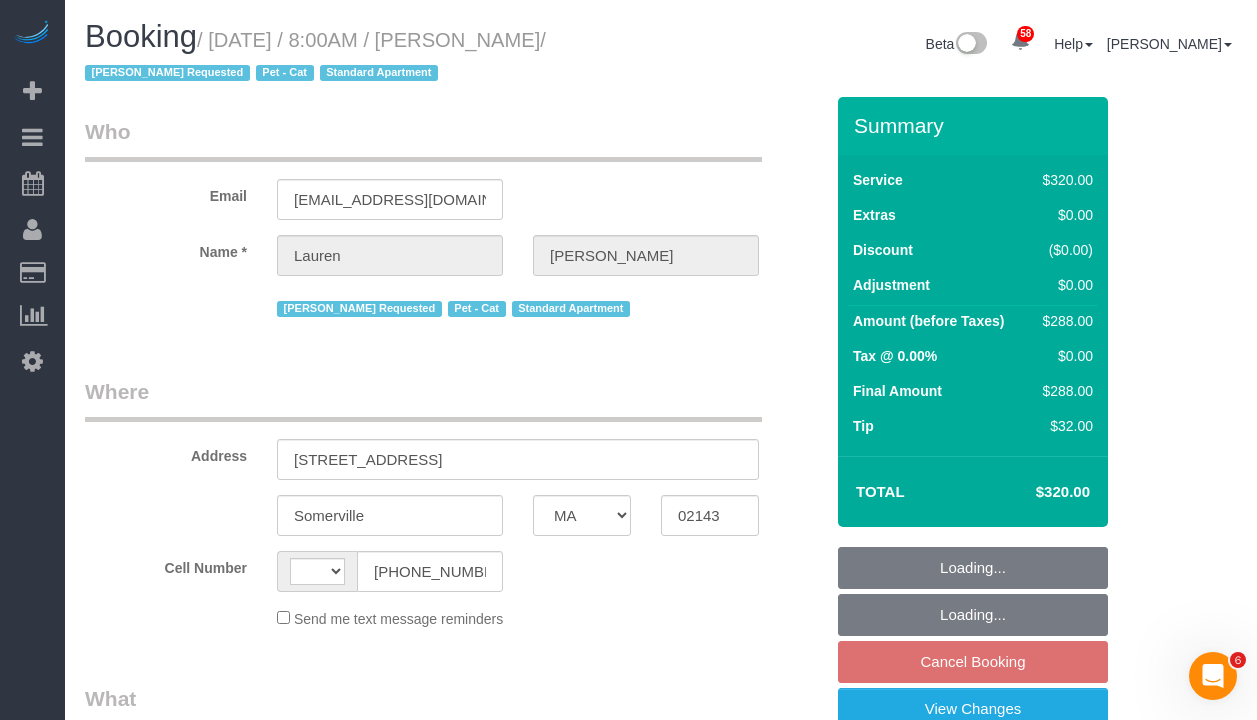 select on "string:[GEOGRAPHIC_DATA]" 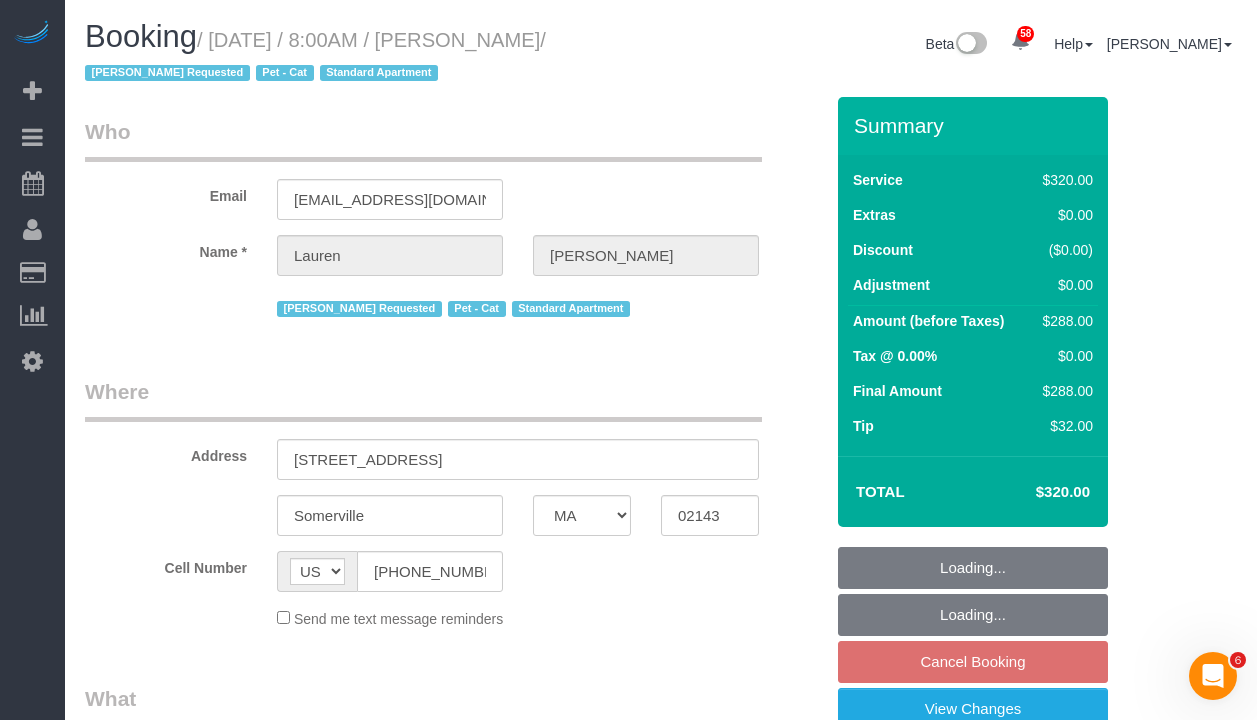 select on "string:stripe-pm_1KBSec4VGloSiKo7WZumdqGR" 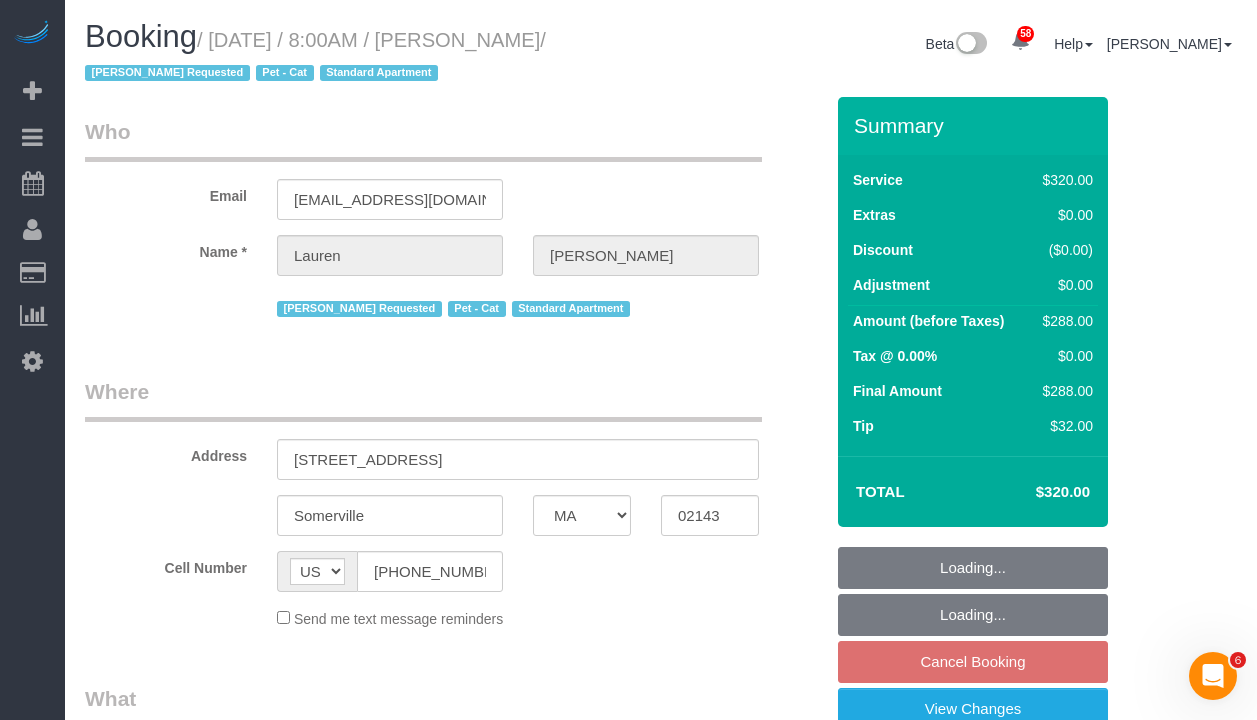 select on "spot1" 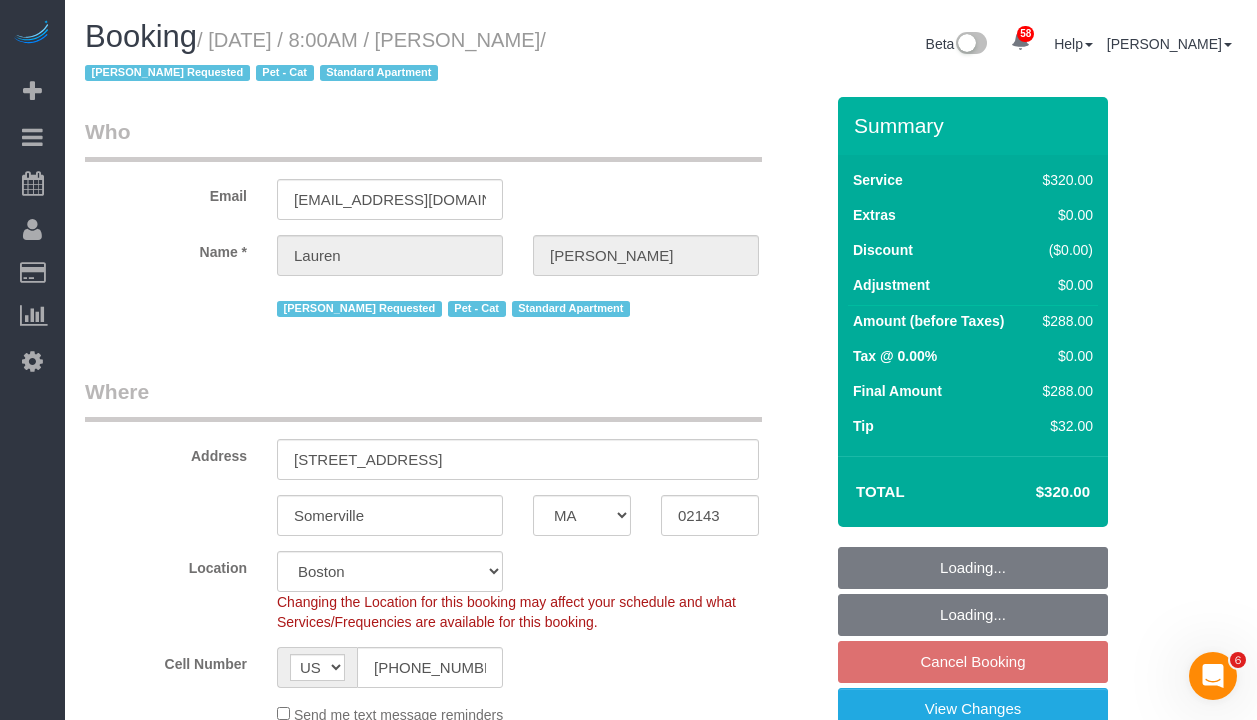 select on "object:1118" 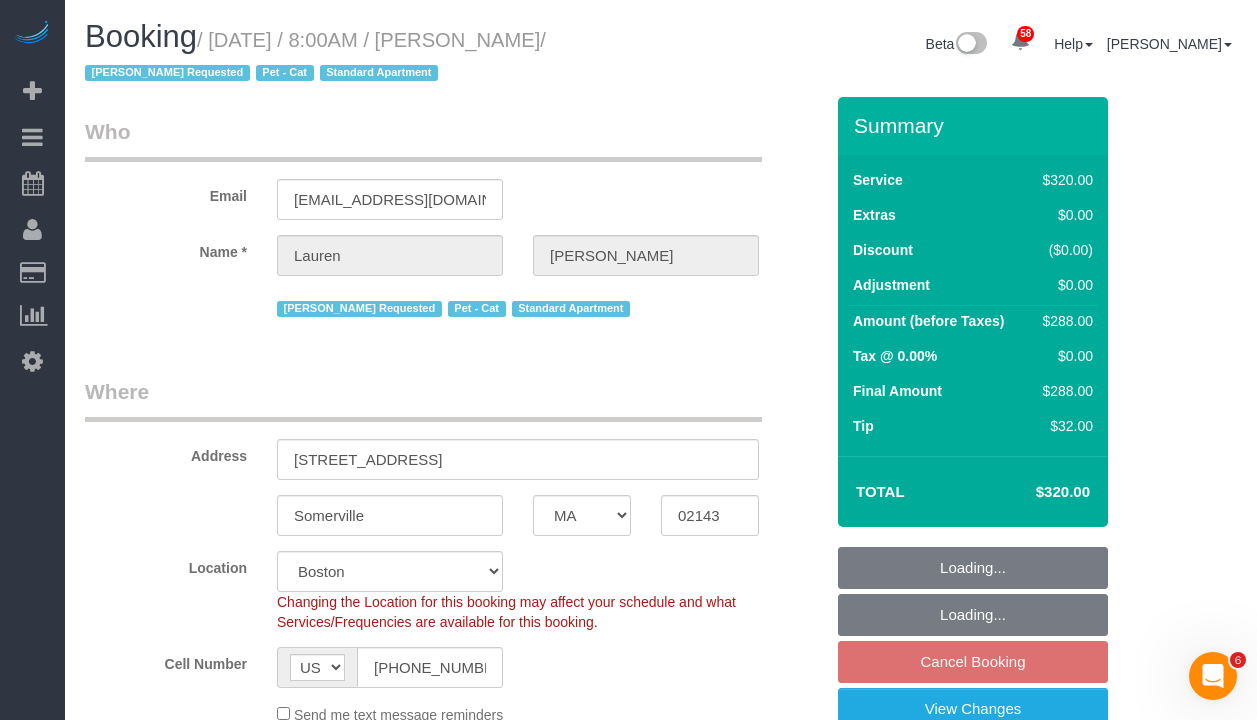 select on "240" 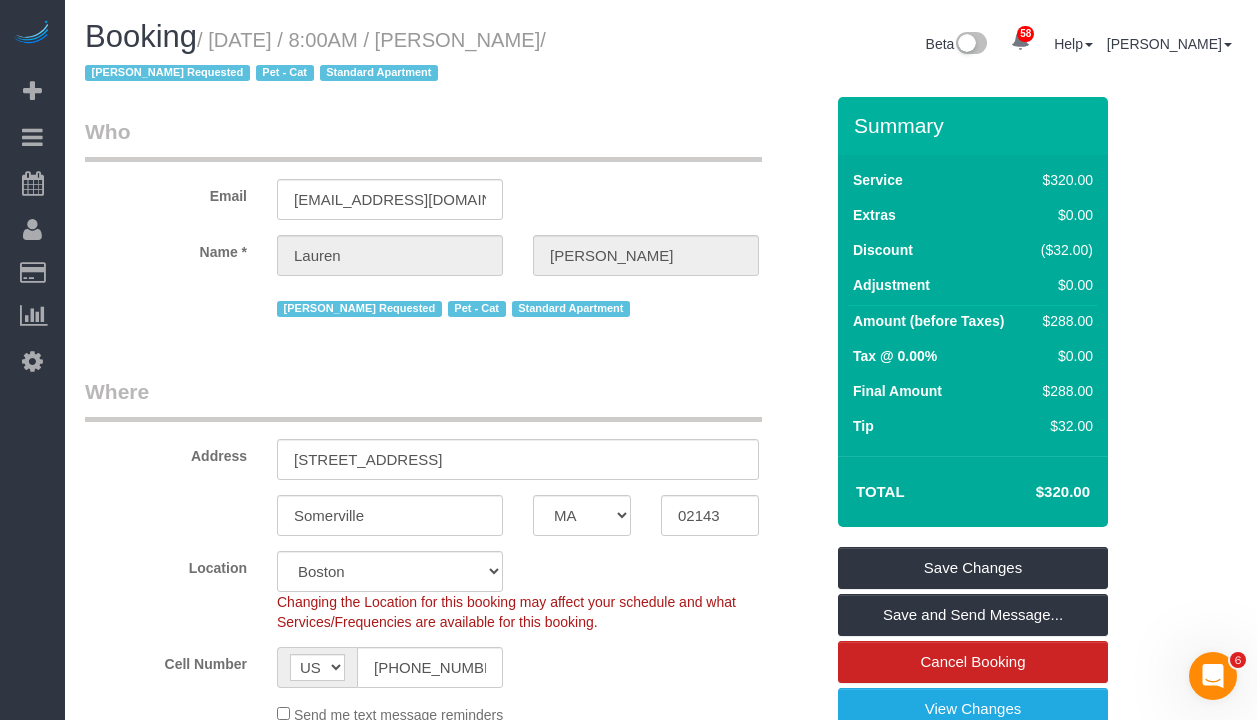 drag, startPoint x: 580, startPoint y: 15, endPoint x: 610, endPoint y: 174, distance: 161.80544 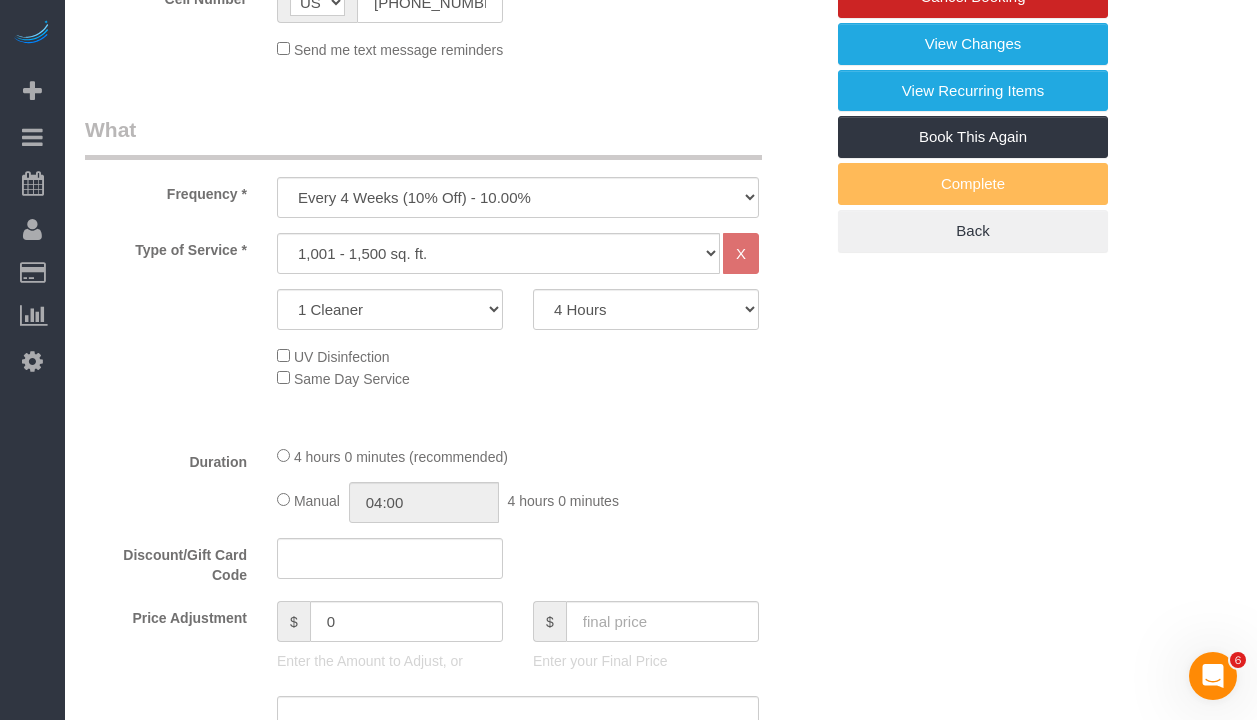 scroll, scrollTop: 479, scrollLeft: 0, axis: vertical 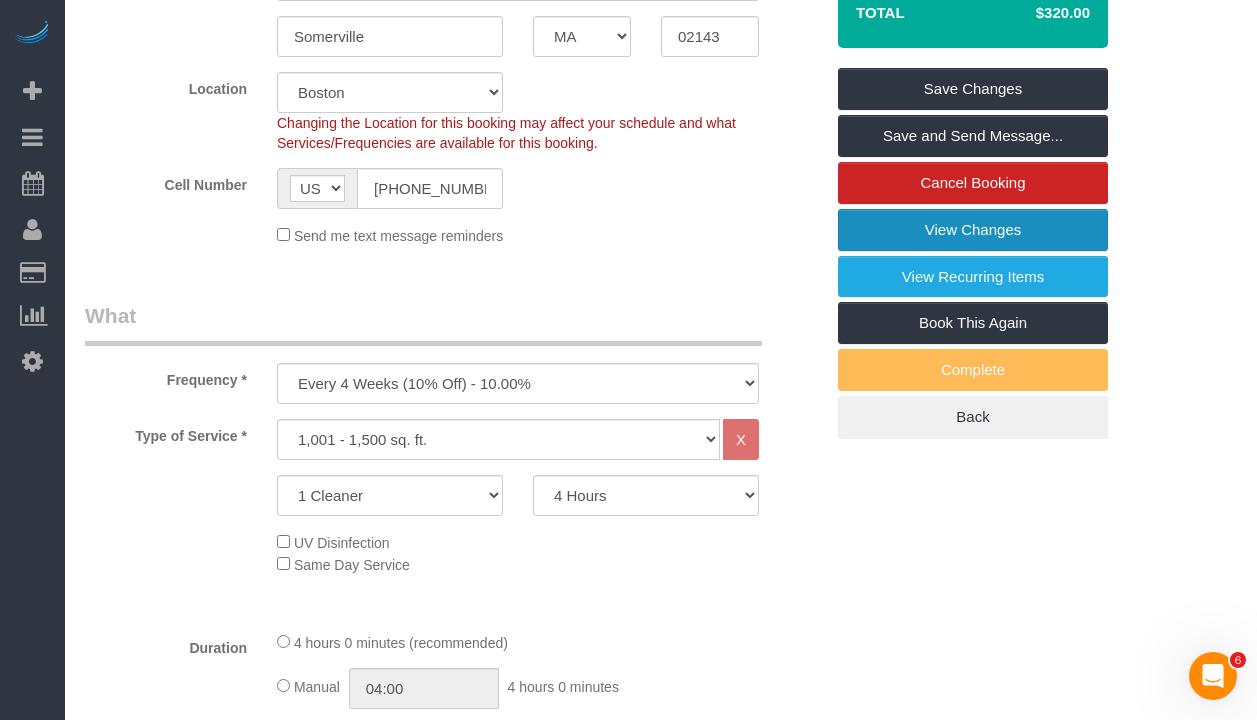 click on "View Changes" at bounding box center [973, 230] 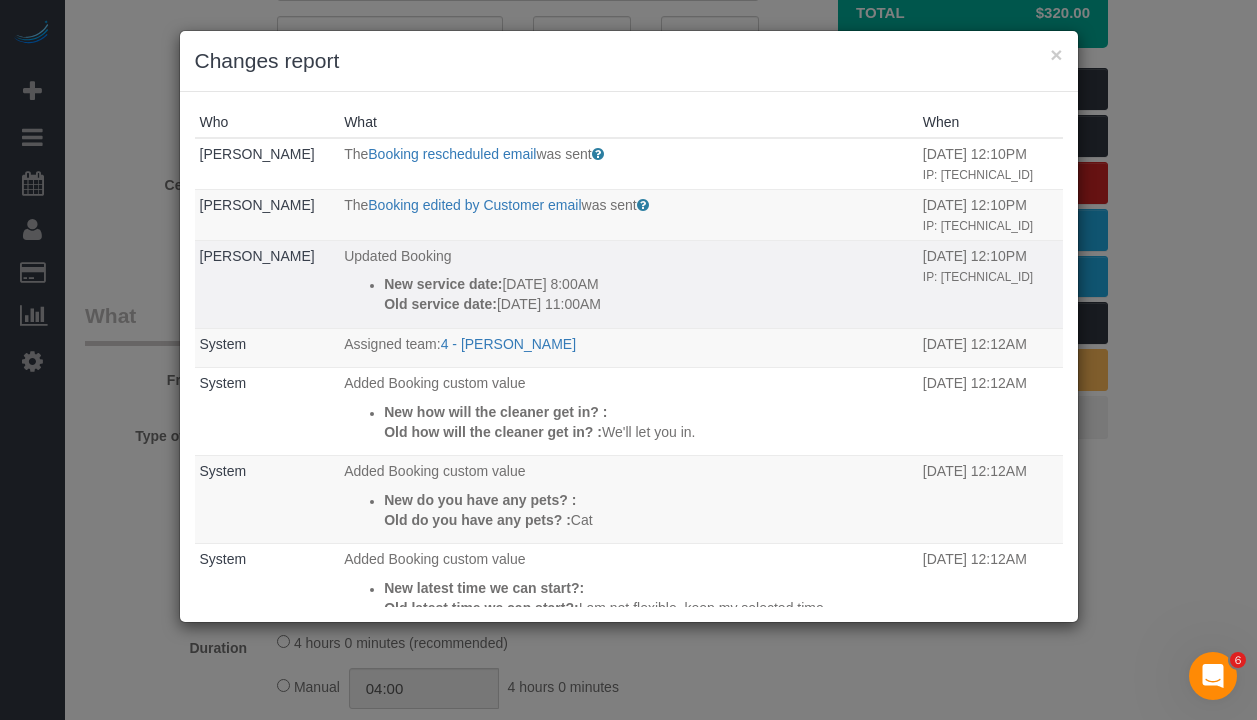 click on "Old service date:
[DATE] 11:00AM" at bounding box center [648, 304] 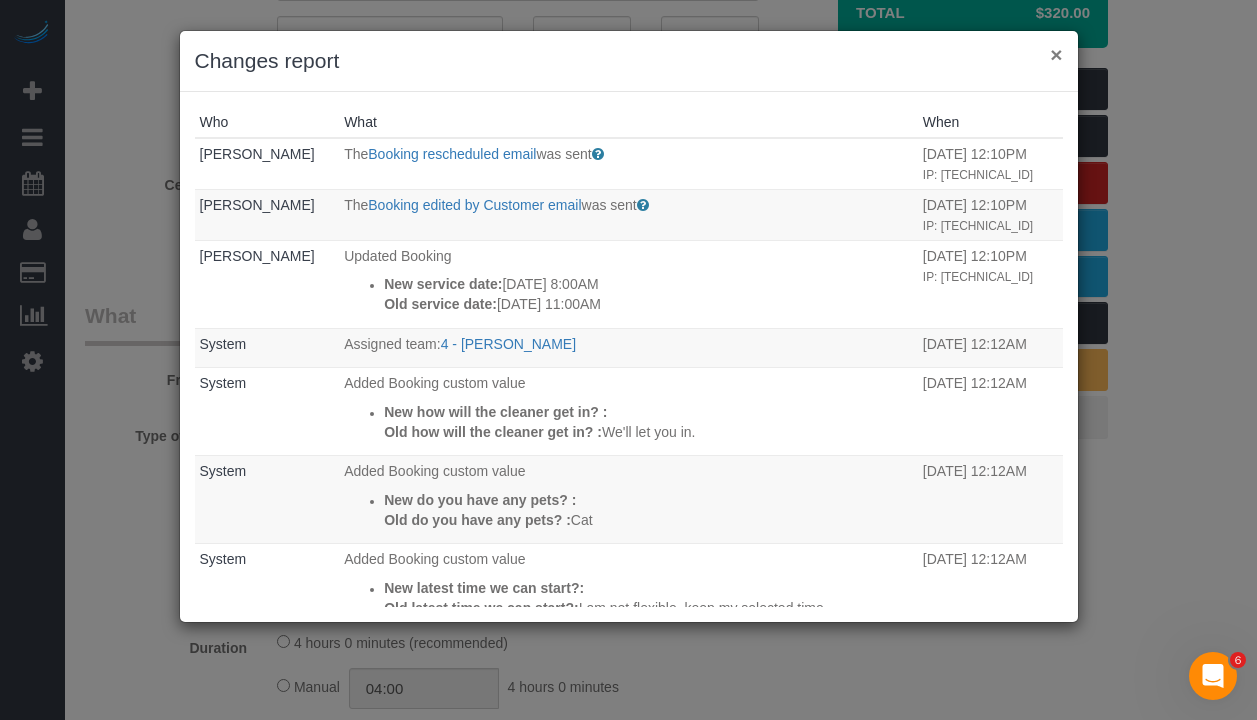 click on "×" at bounding box center (1056, 54) 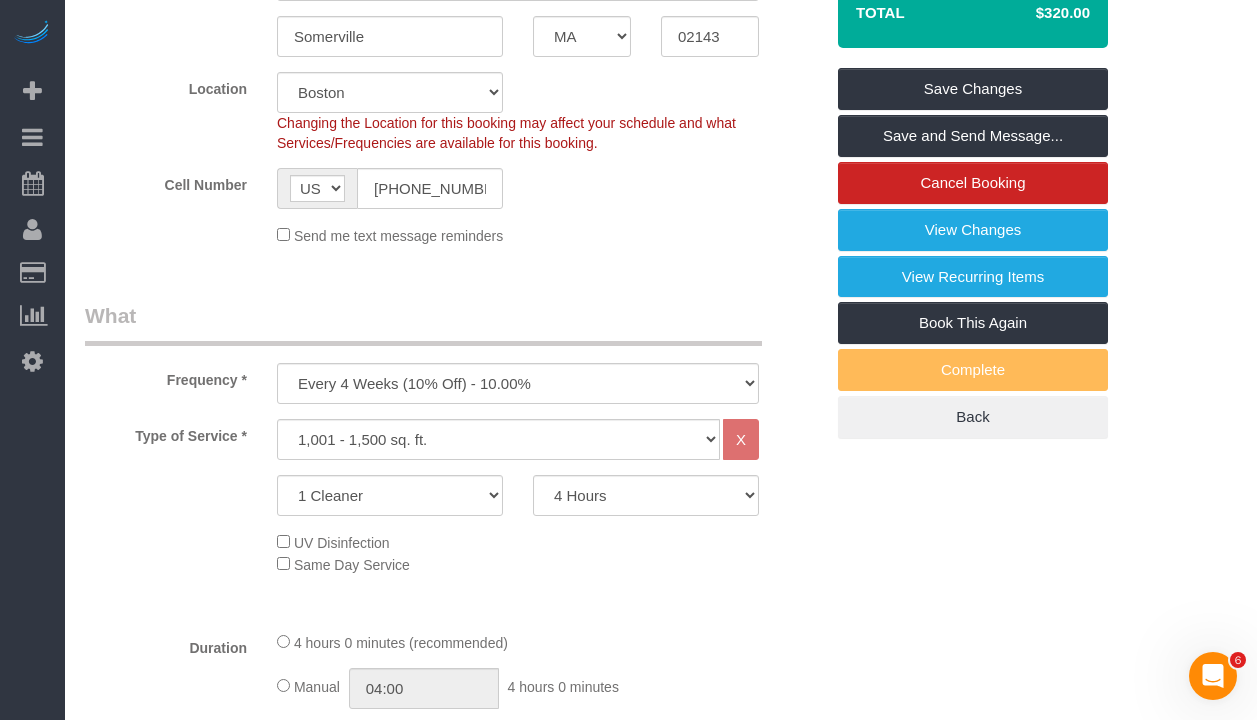 click on "Send me text message reminders" 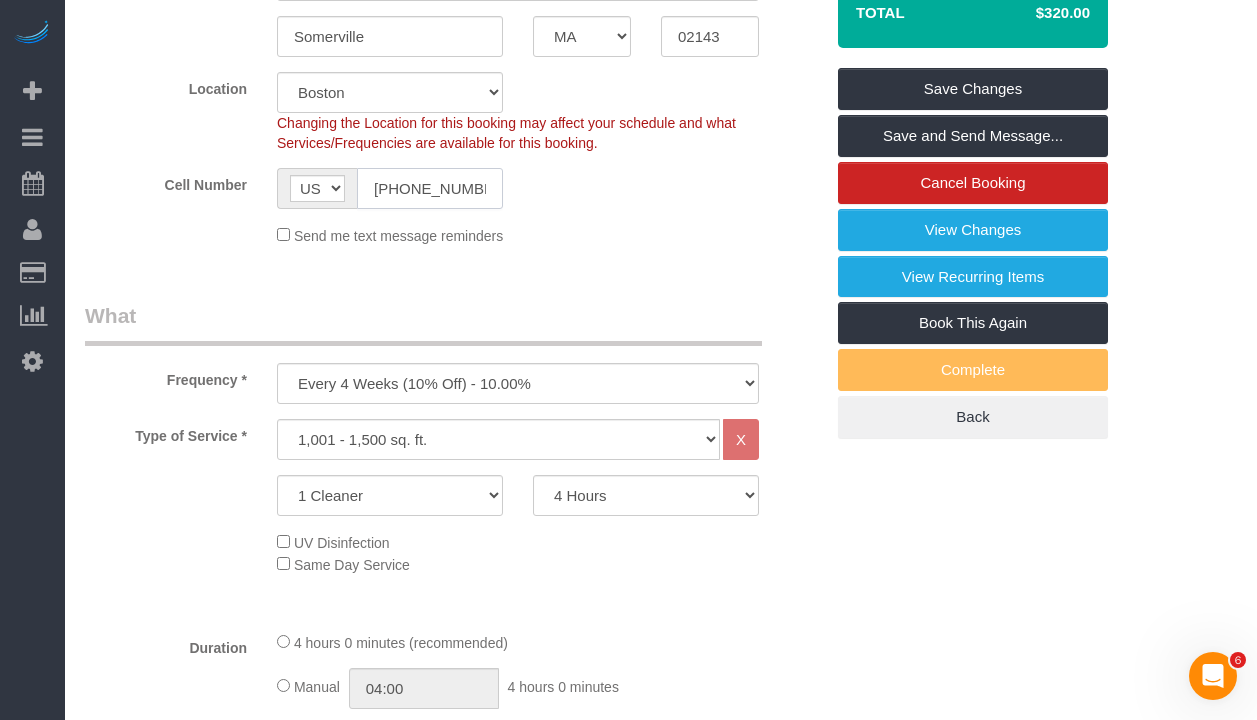 click on "(651) 492-5794" 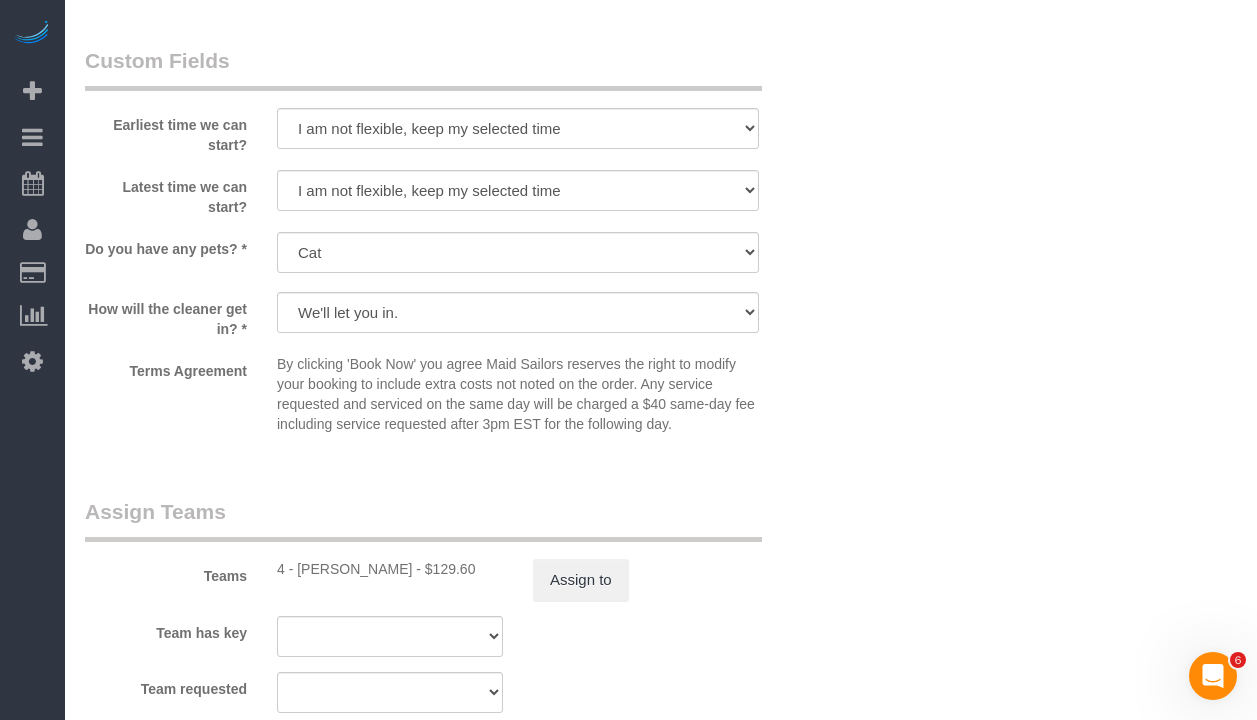 scroll, scrollTop: 1865, scrollLeft: 0, axis: vertical 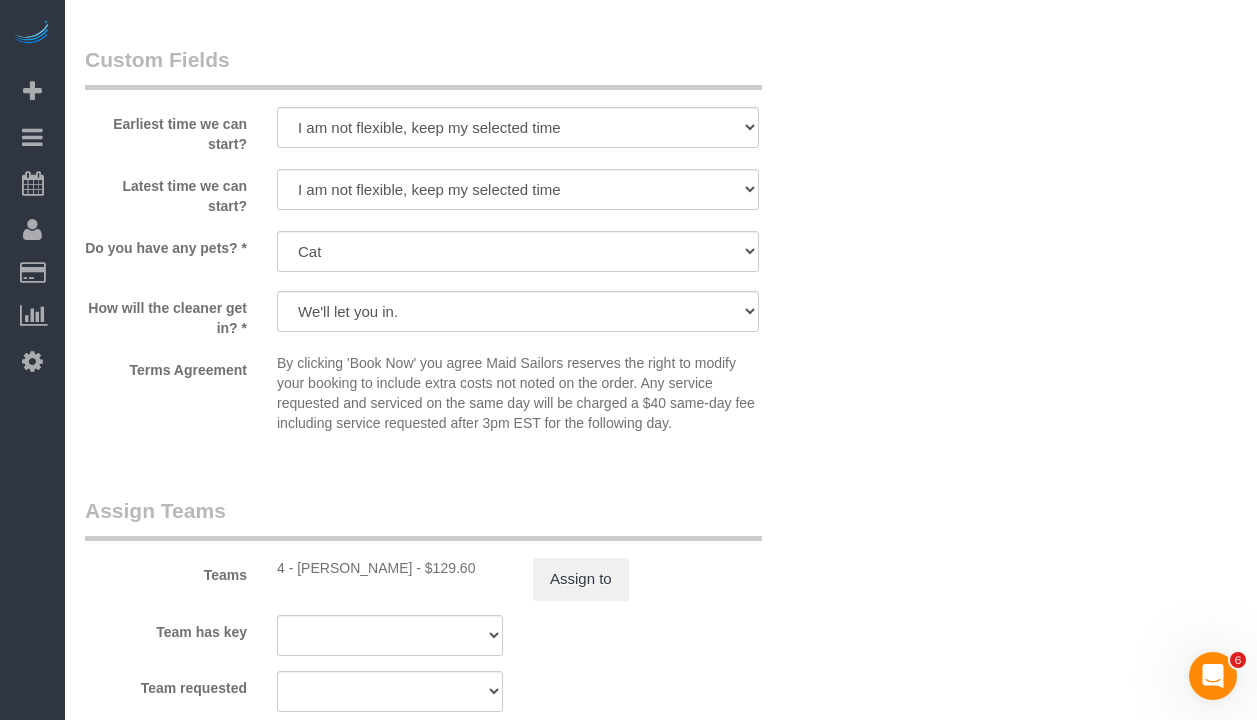 drag, startPoint x: 1065, startPoint y: 14, endPoint x: 1069, endPoint y: 3, distance: 11.7046995 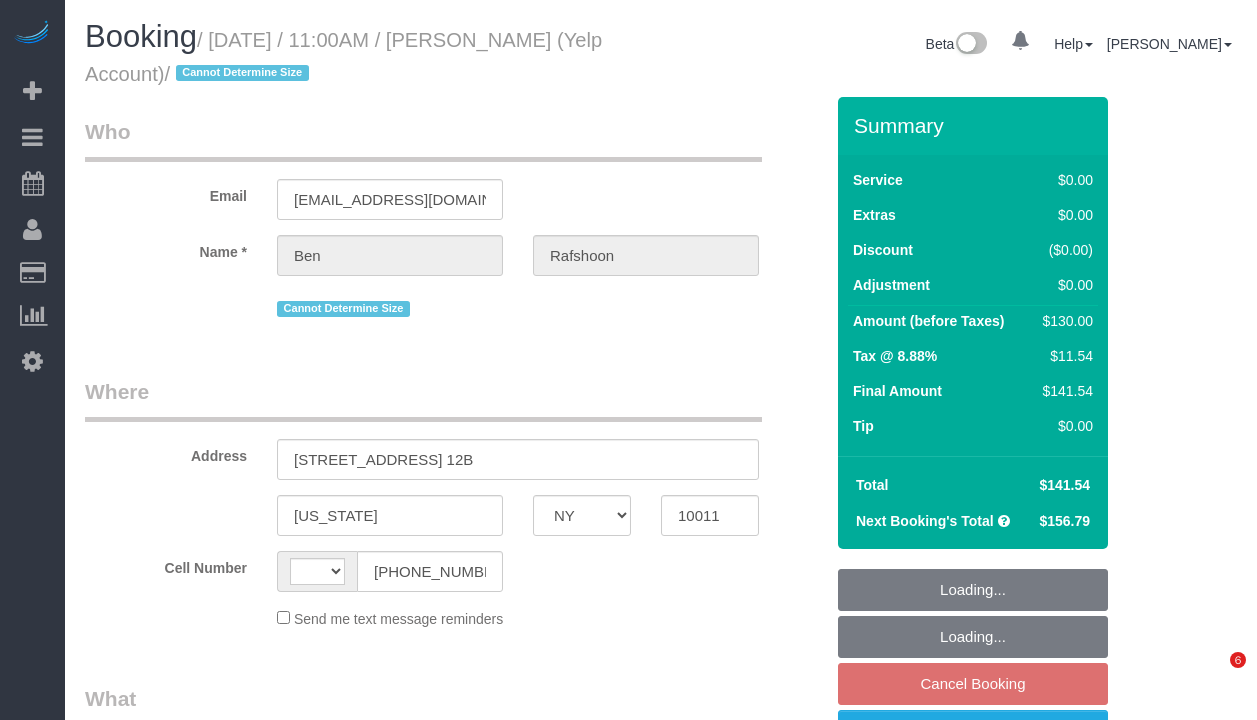 select on "NY" 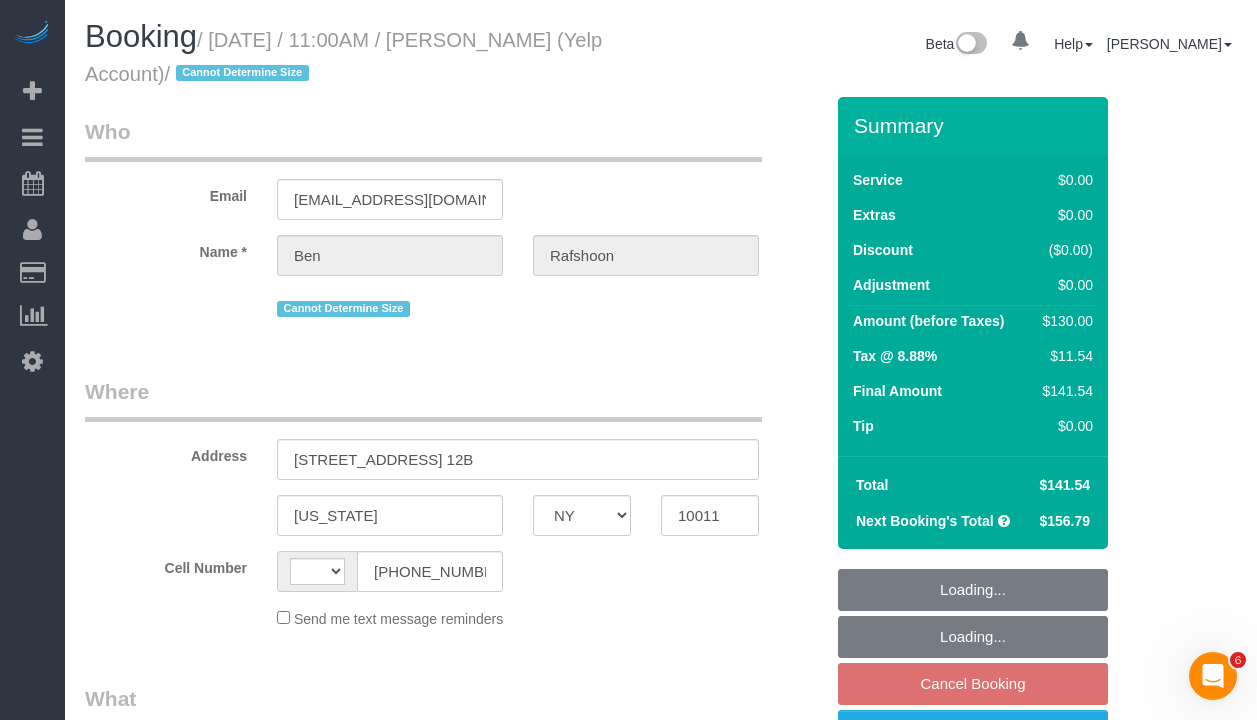 scroll, scrollTop: 0, scrollLeft: 0, axis: both 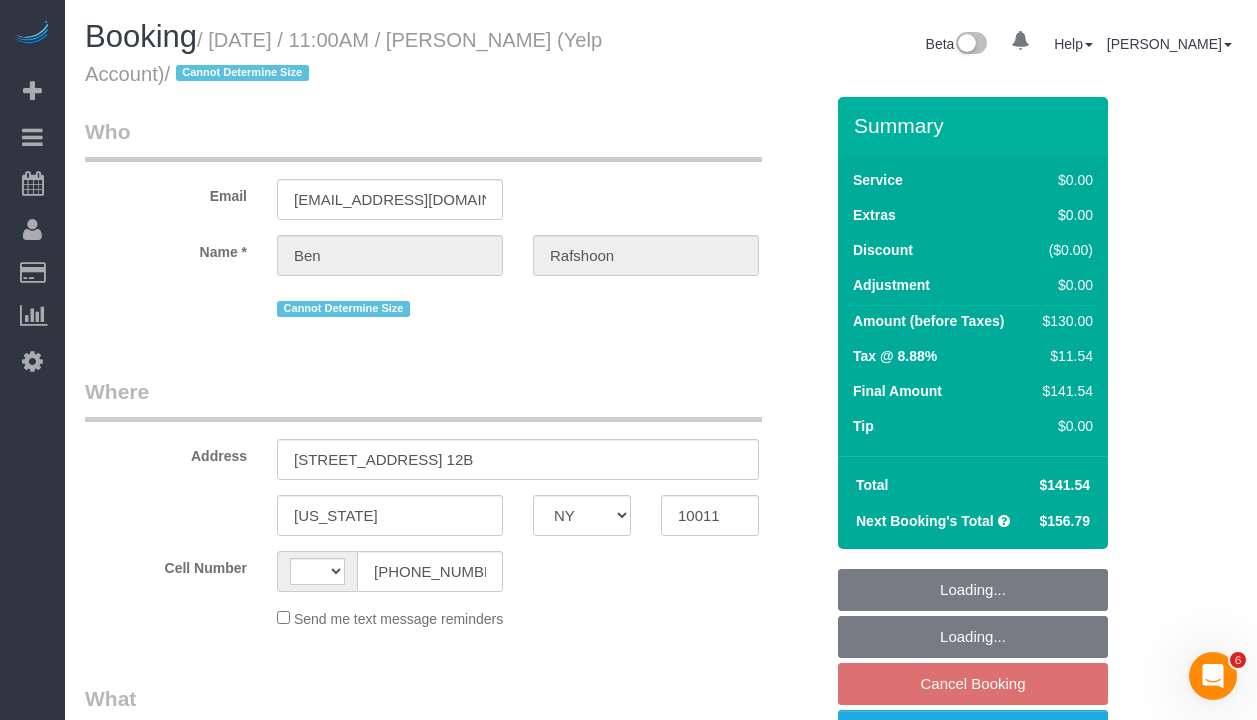 select on "string:[GEOGRAPHIC_DATA]" 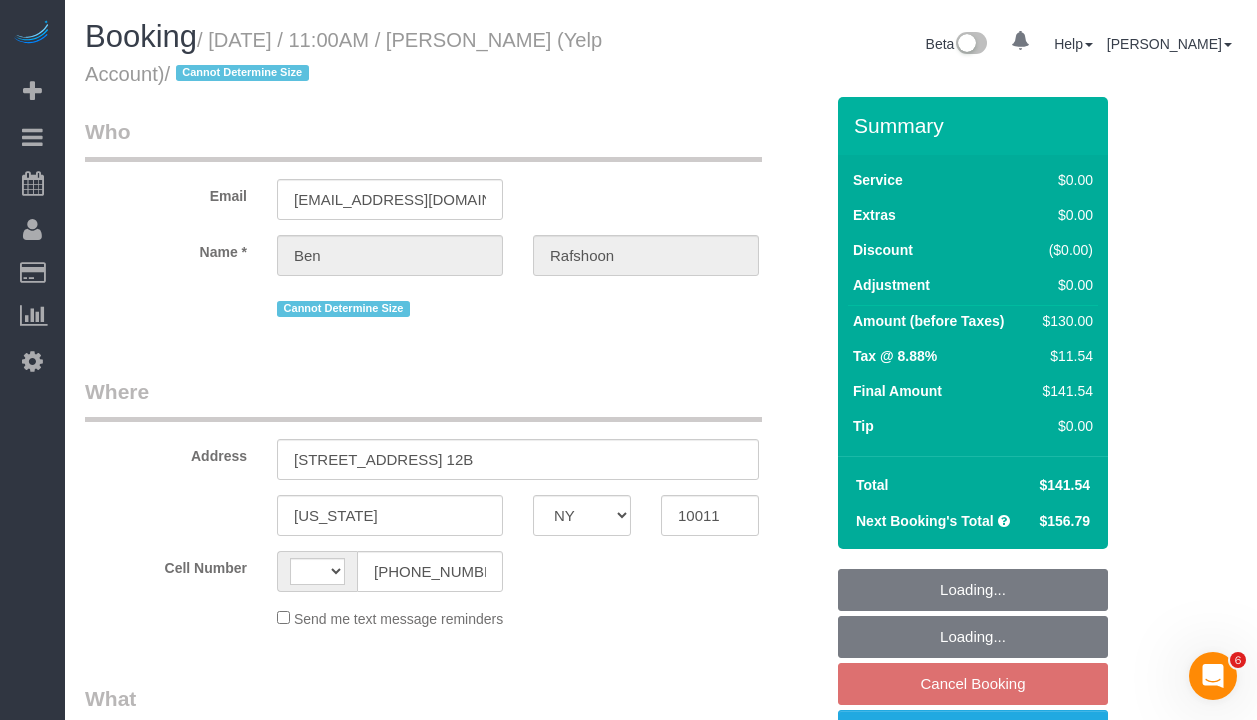 select on "object:1076" 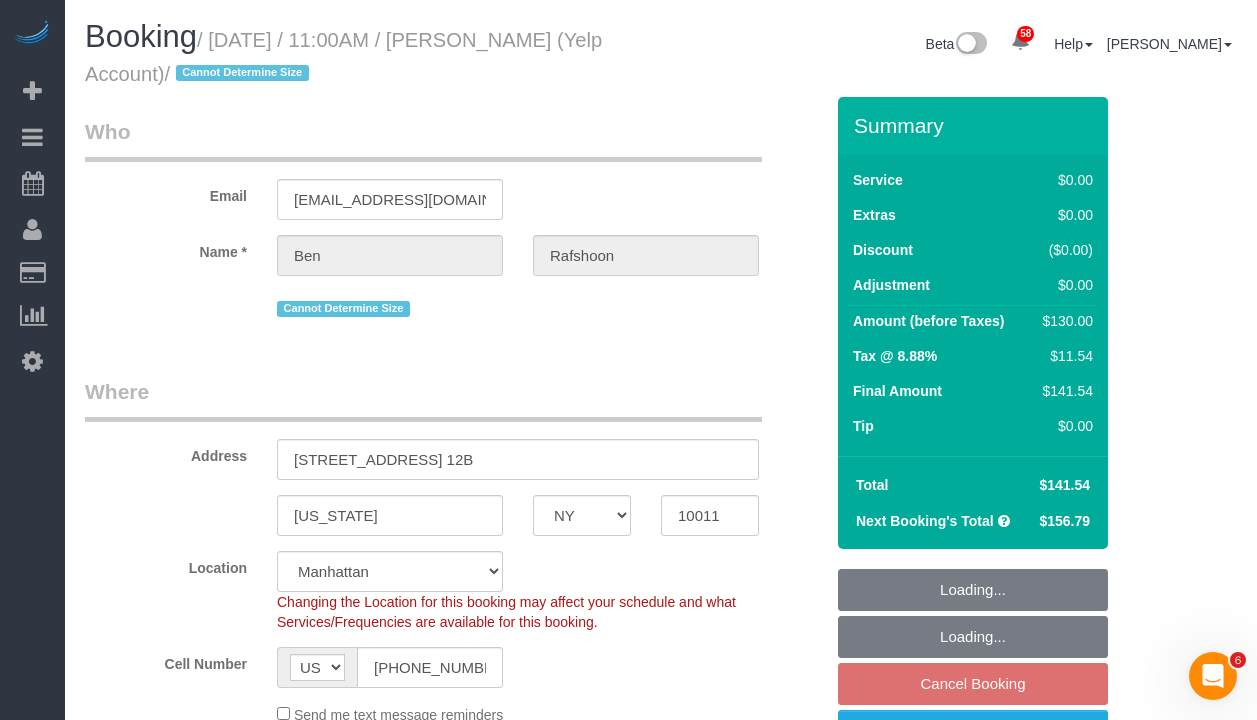 select on "1" 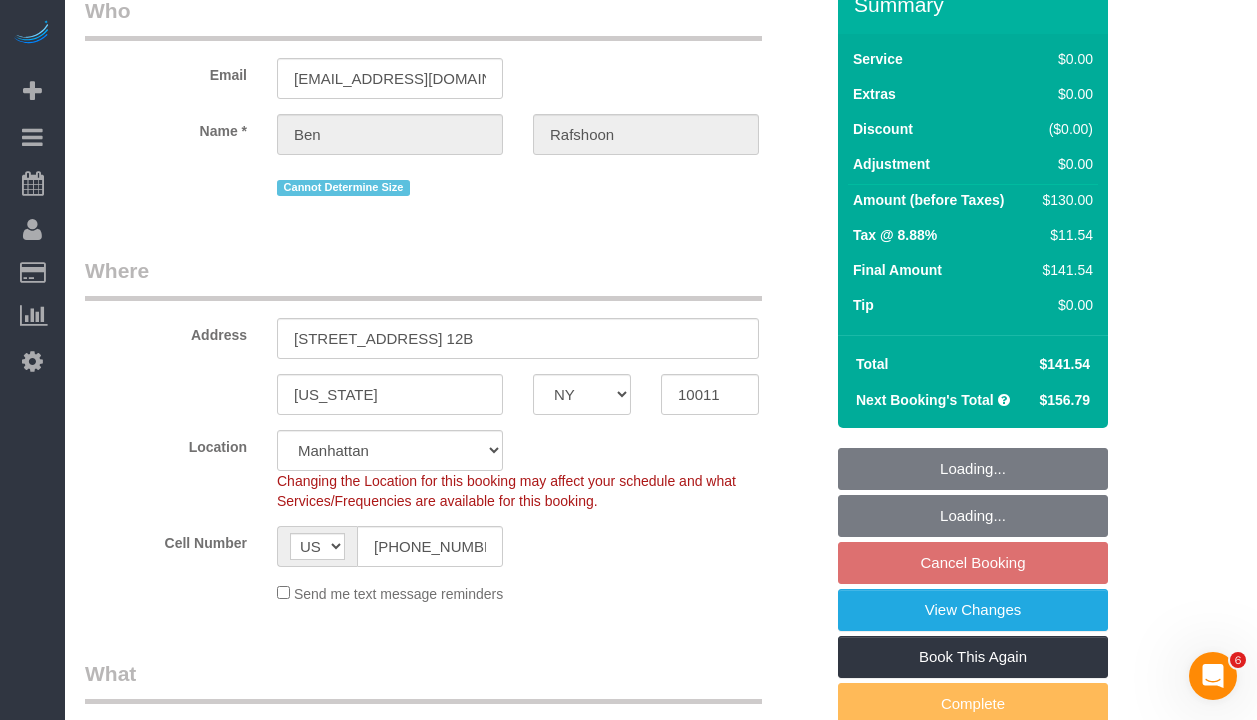 select on "spot59" 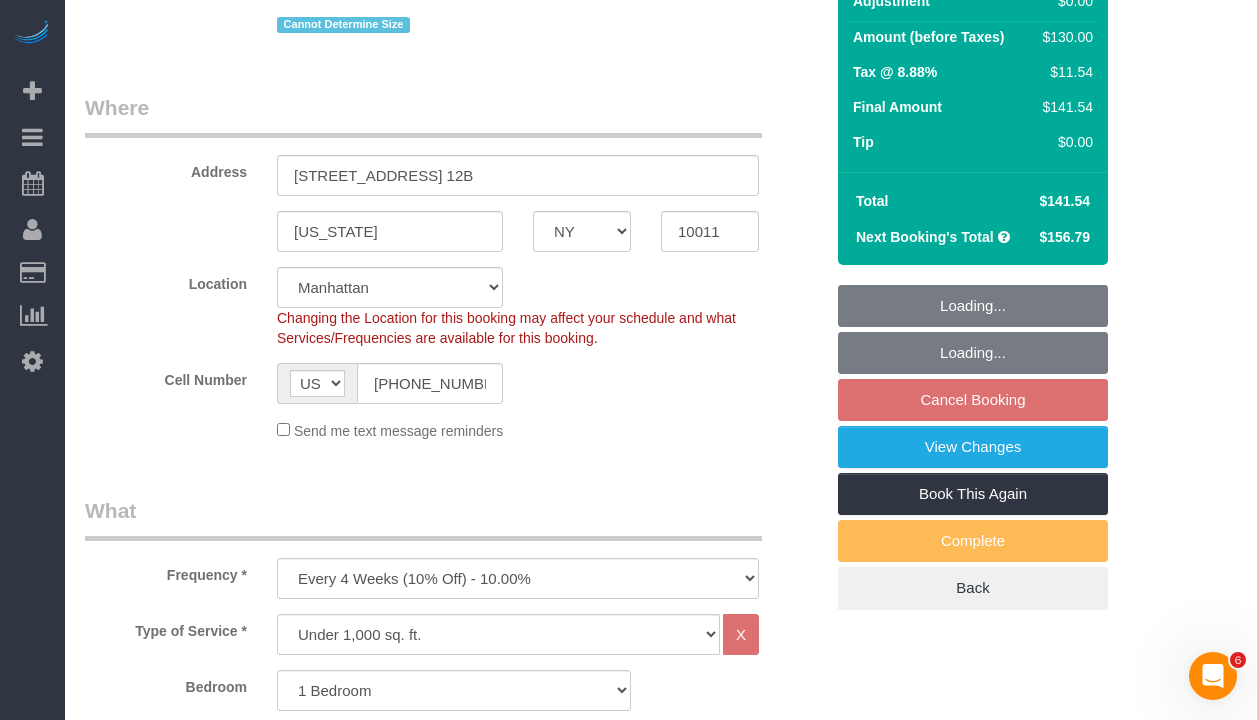 scroll, scrollTop: 450, scrollLeft: 0, axis: vertical 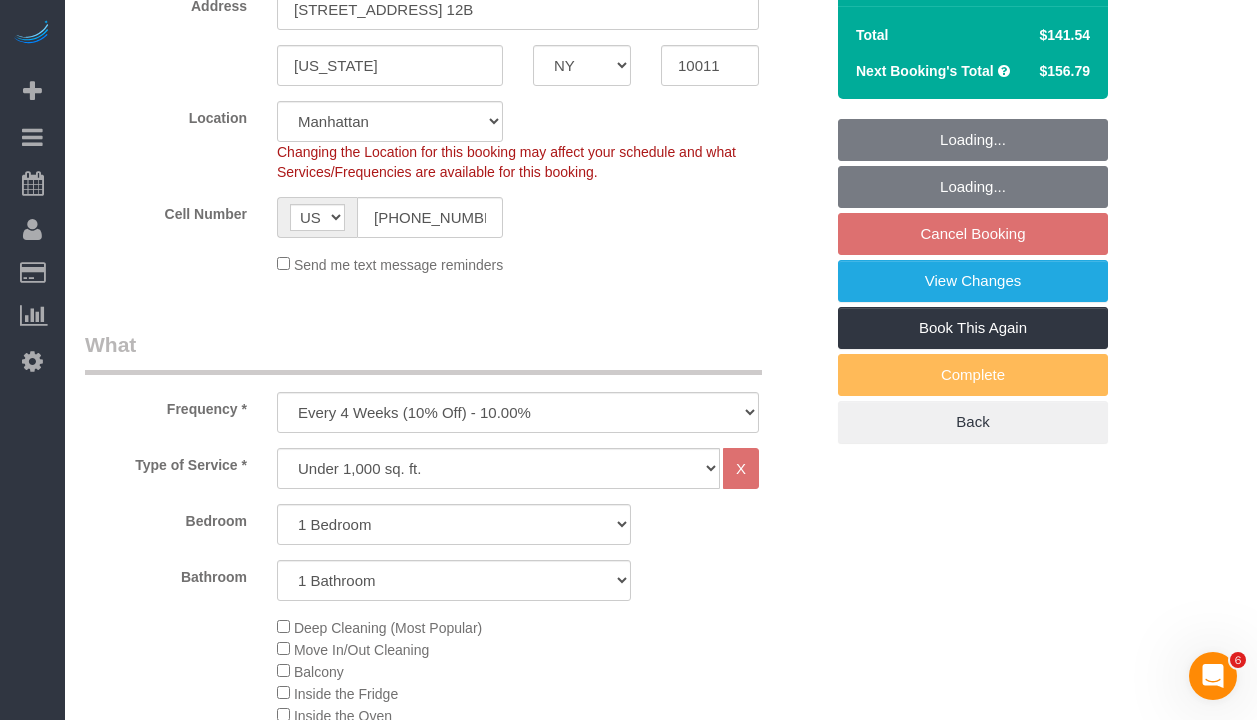 select on "object:1479" 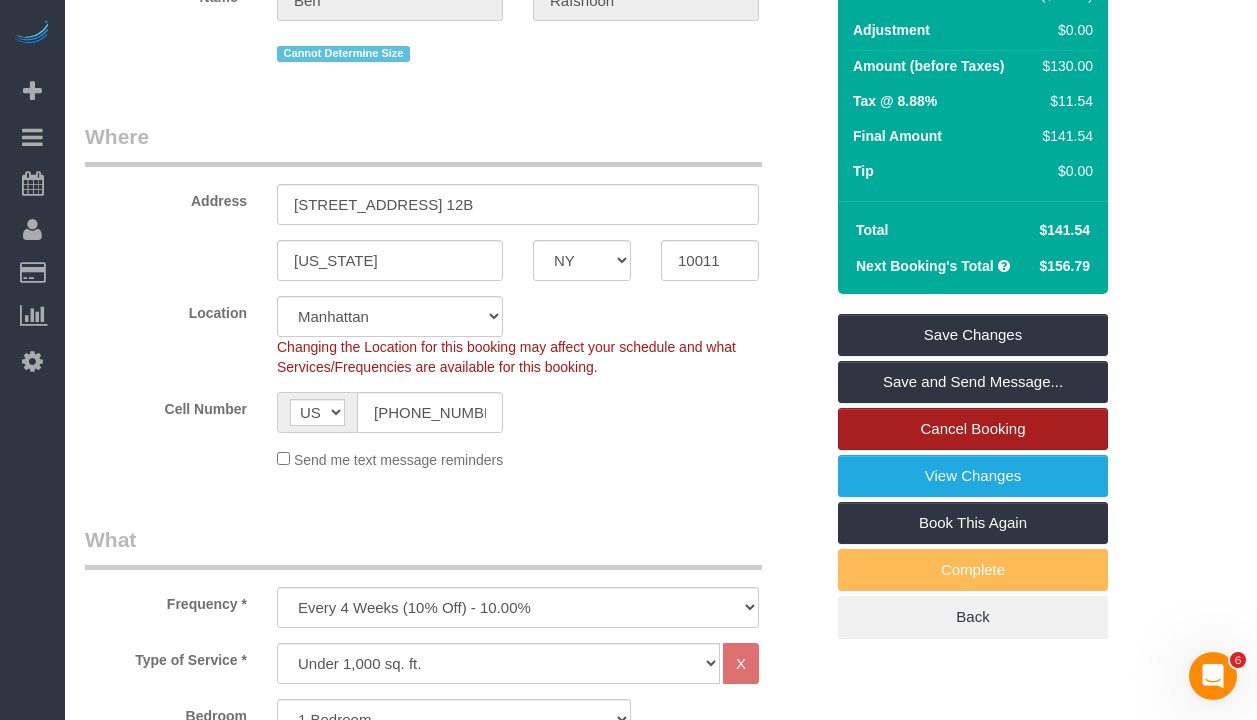 scroll, scrollTop: 270, scrollLeft: 0, axis: vertical 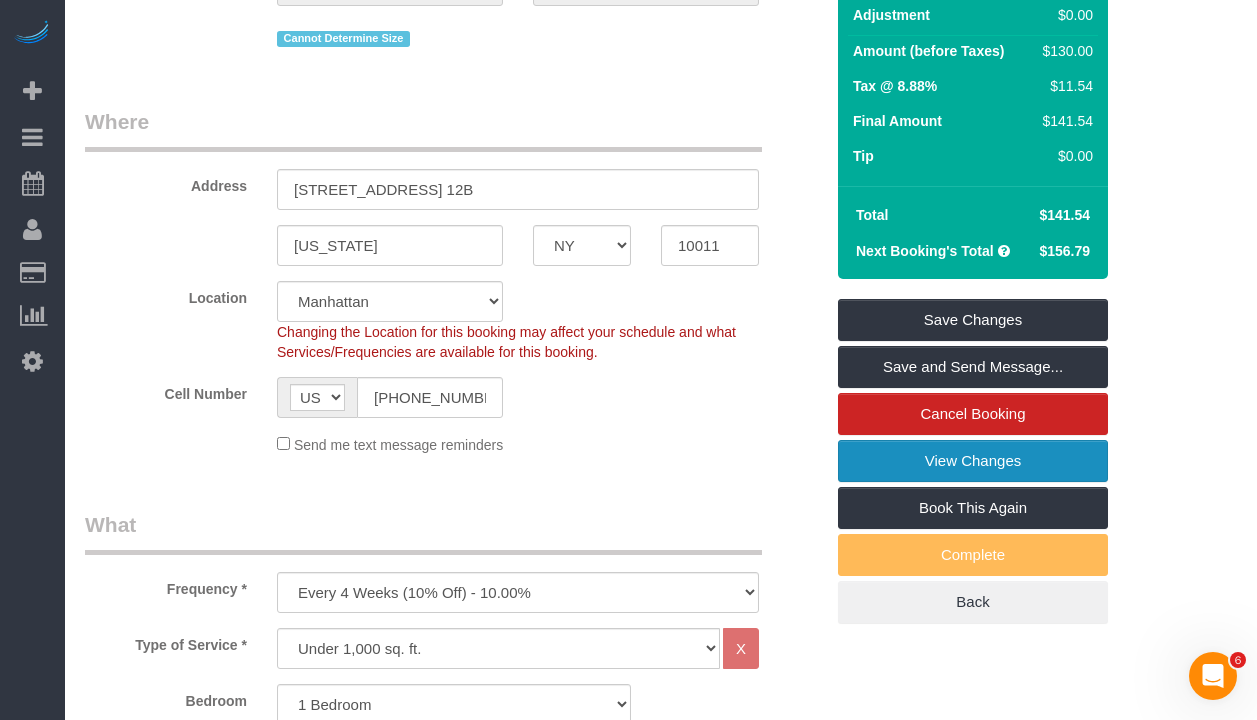 click on "View Changes" at bounding box center (973, 461) 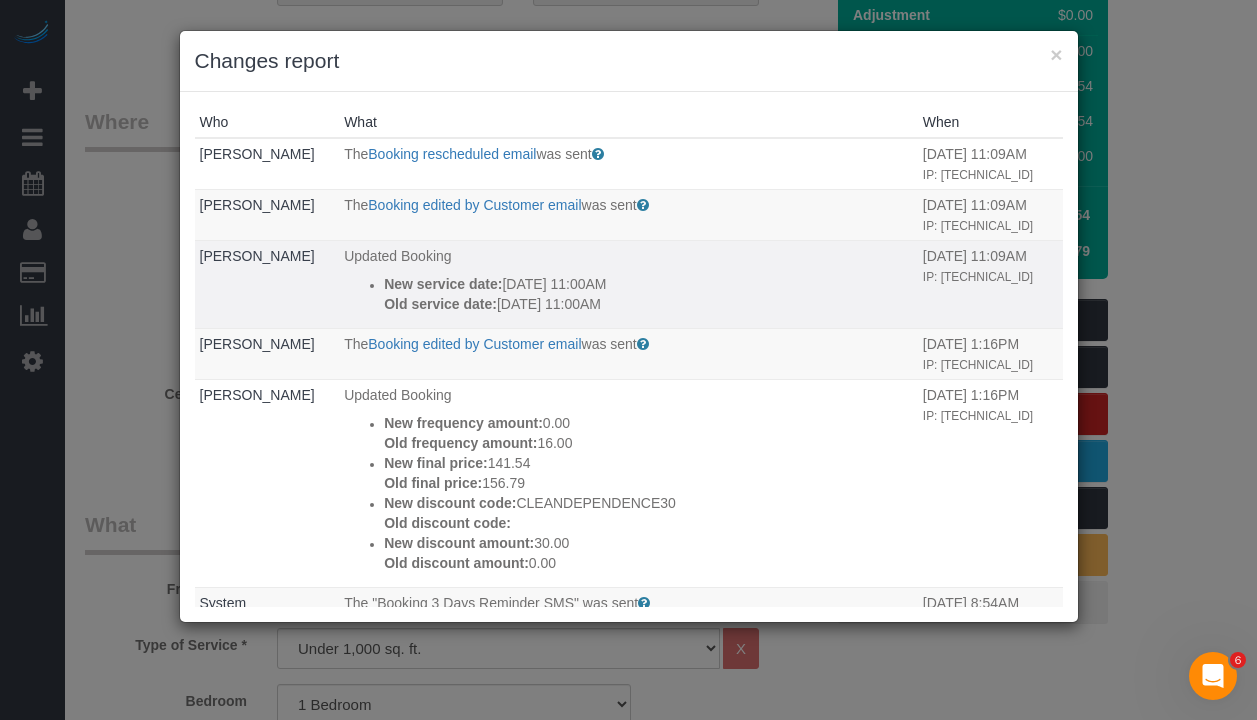 click on "Old service date:
[DATE] 11:00AM" at bounding box center (648, 304) 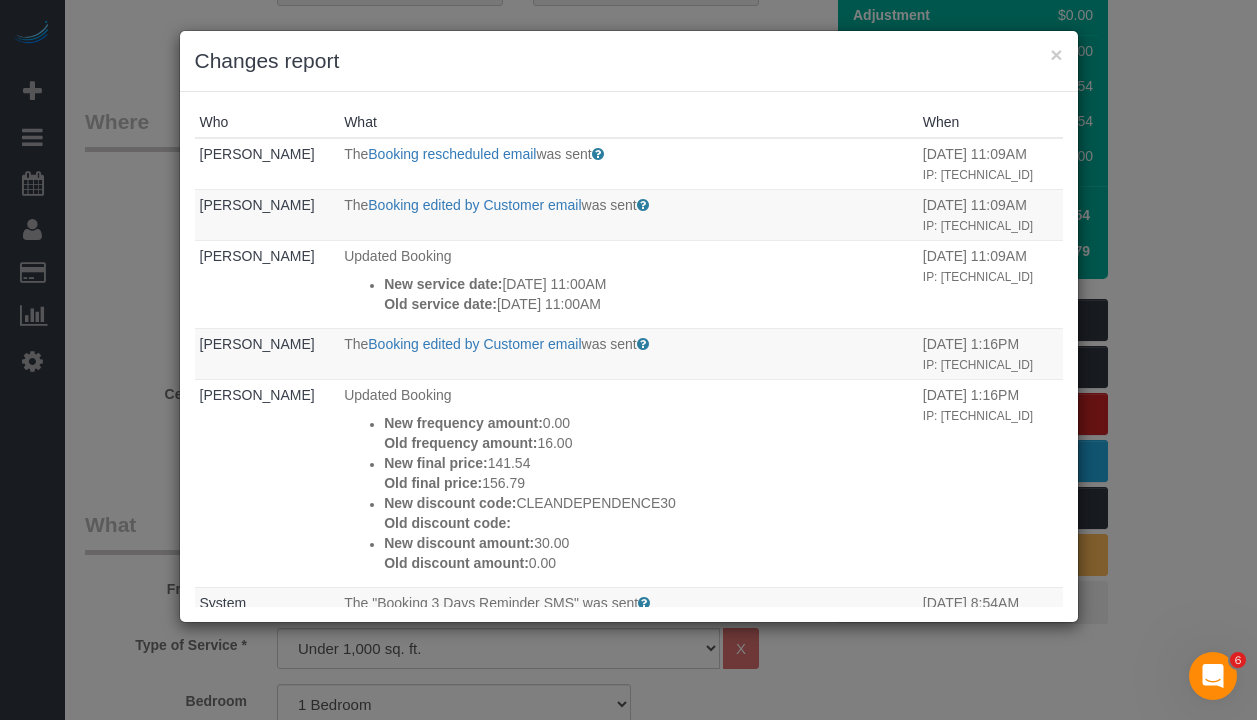 copy on "New service date:
[DATE] 11:00AM
Old service date:
[DATE] 11:00AM" 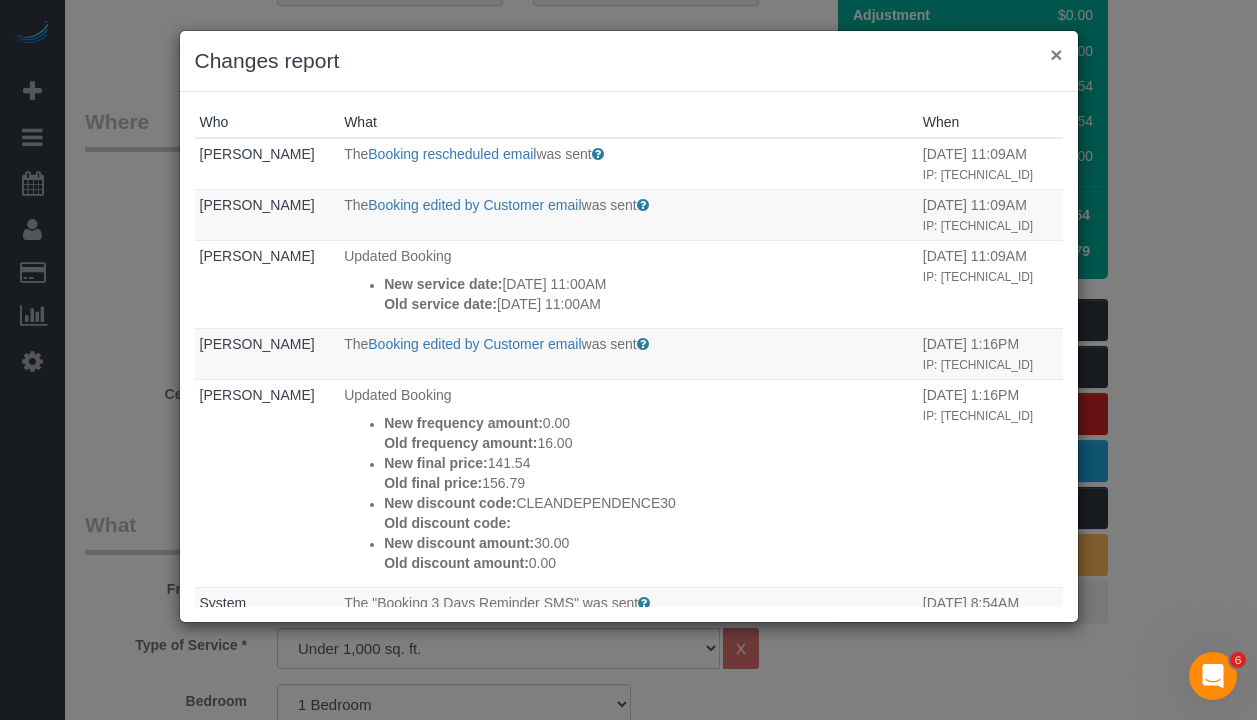 click on "×" at bounding box center [1056, 54] 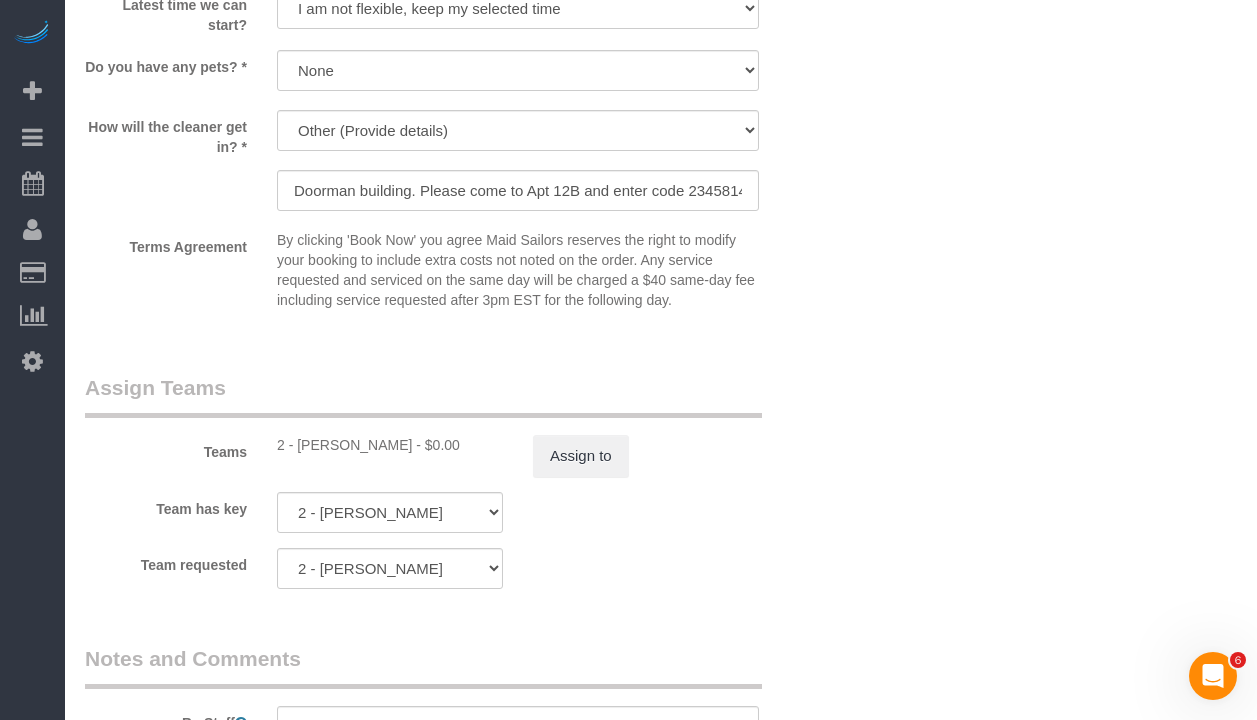 scroll, scrollTop: 2453, scrollLeft: 0, axis: vertical 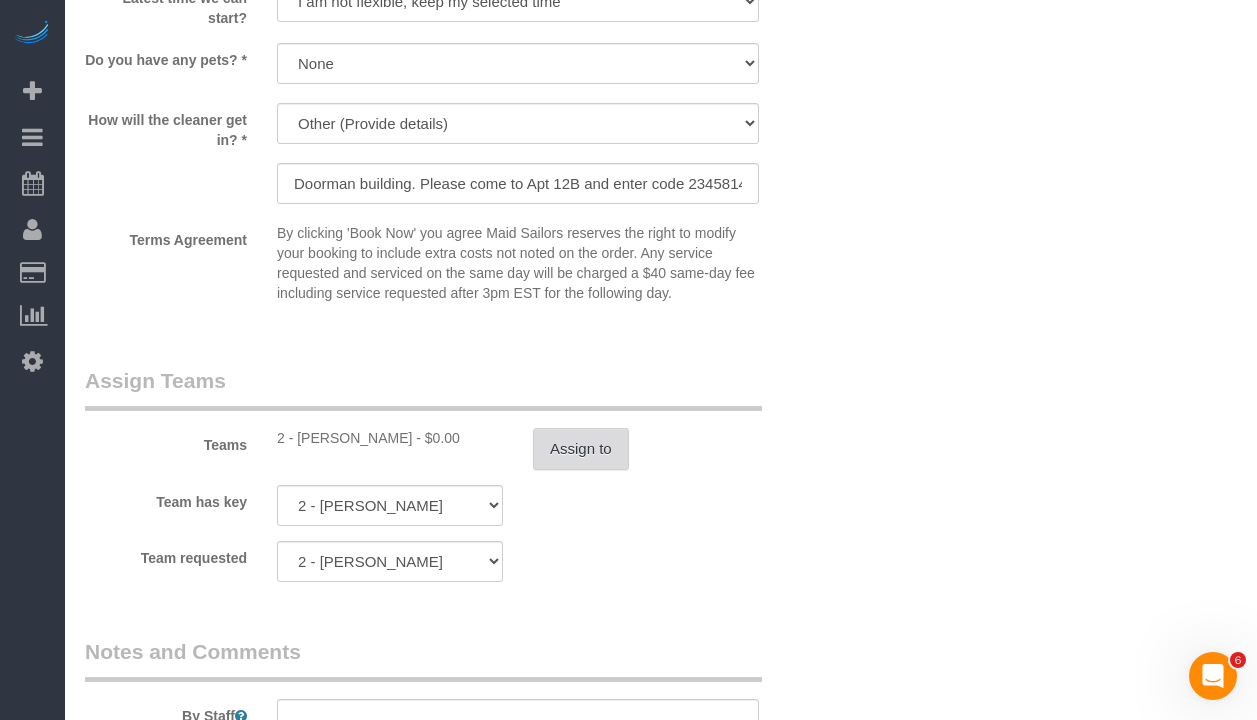 click on "Assign to" at bounding box center (581, 449) 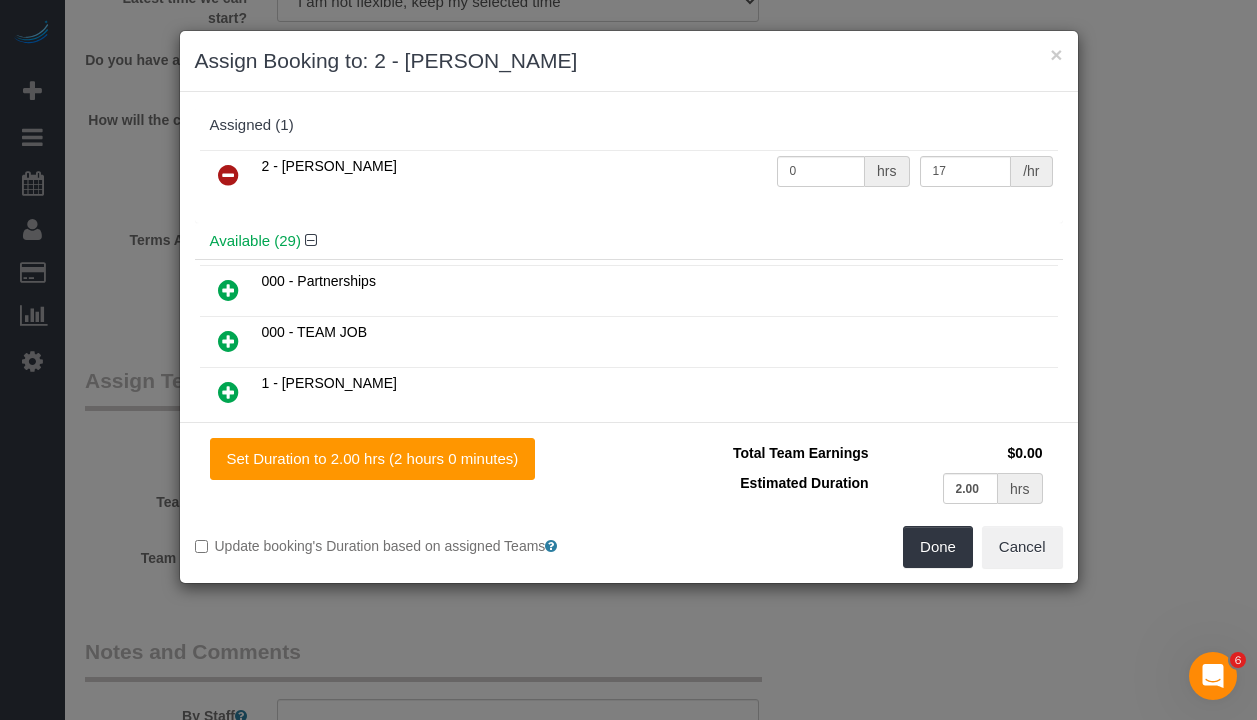 drag, startPoint x: 235, startPoint y: 178, endPoint x: 574, endPoint y: 336, distance: 374.01202 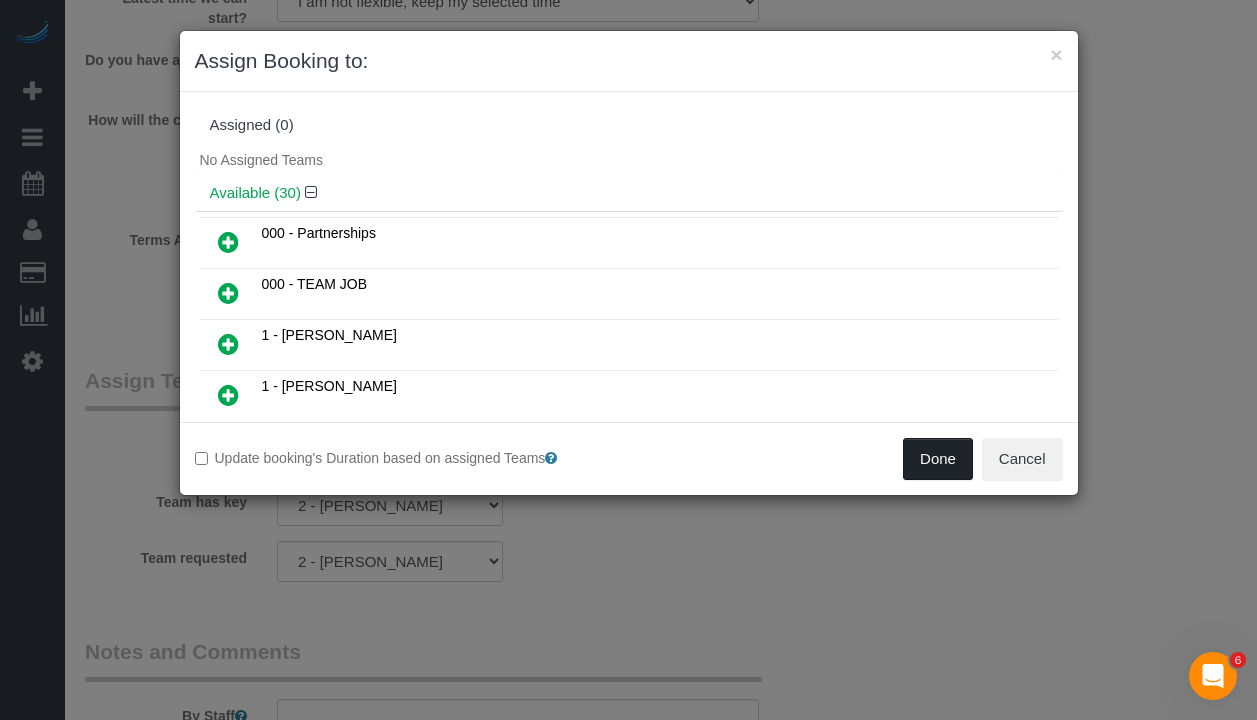 click on "Done" at bounding box center (938, 459) 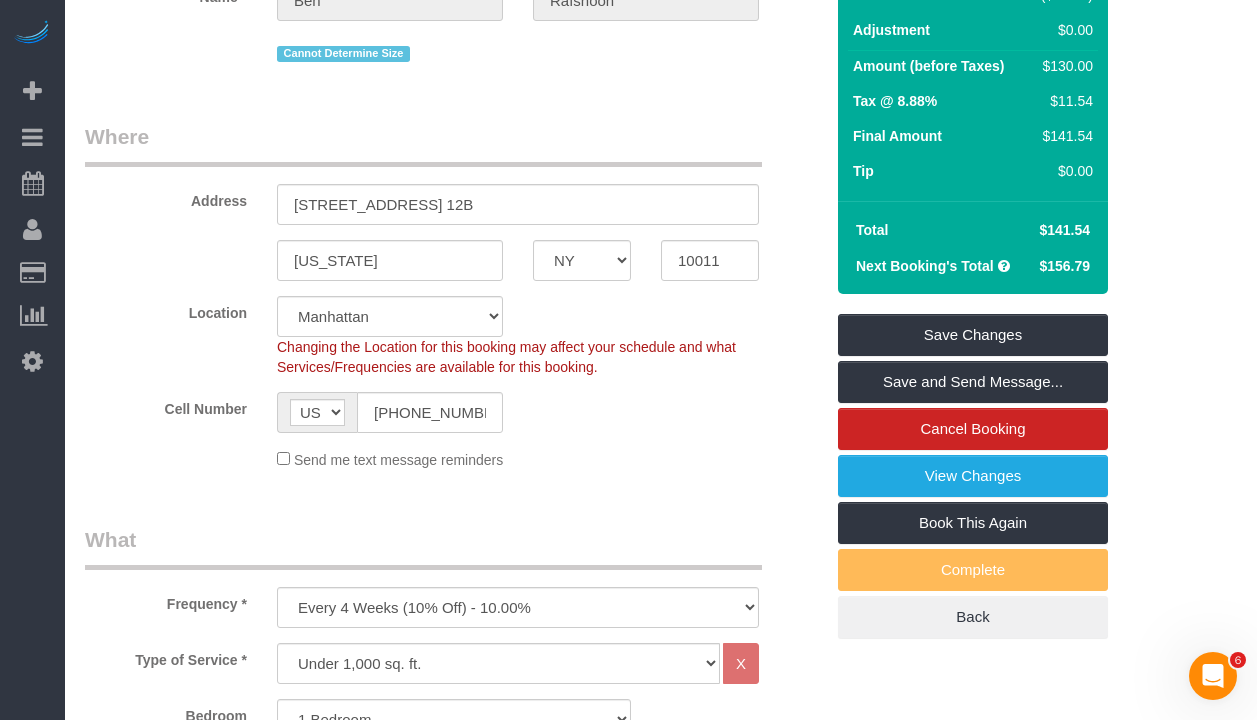 scroll, scrollTop: 257, scrollLeft: 0, axis: vertical 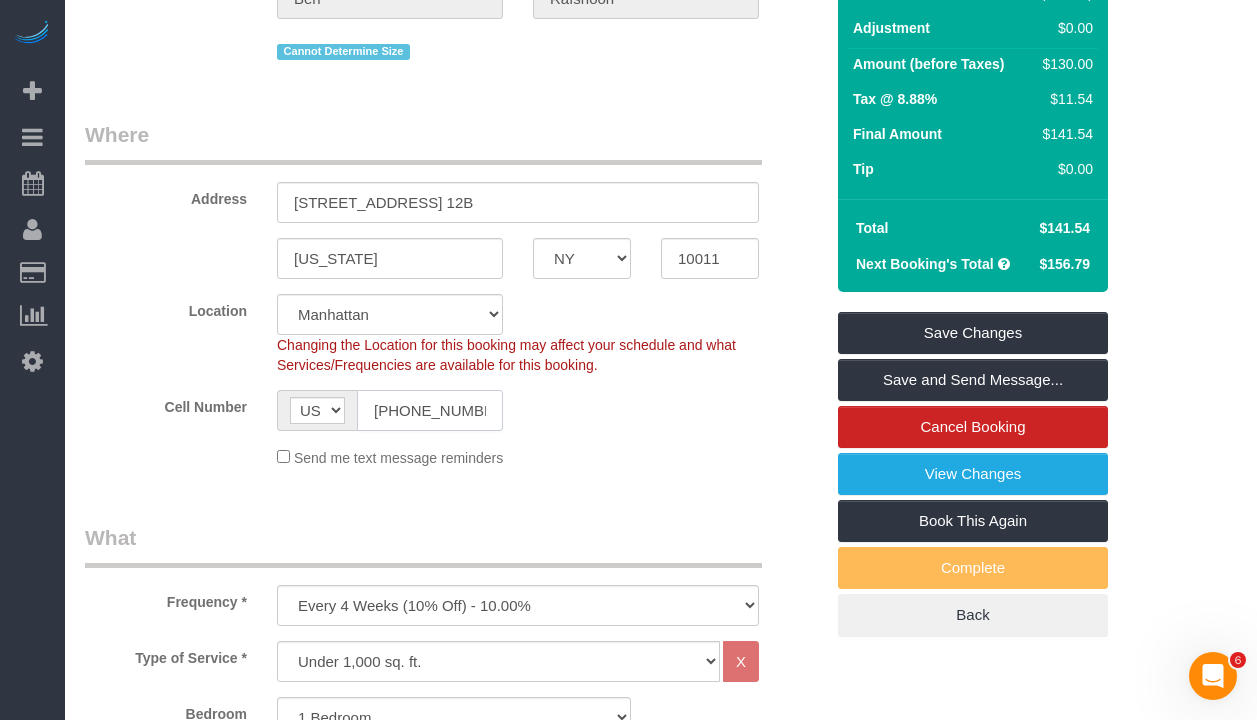 click on "(404) 861-4935" 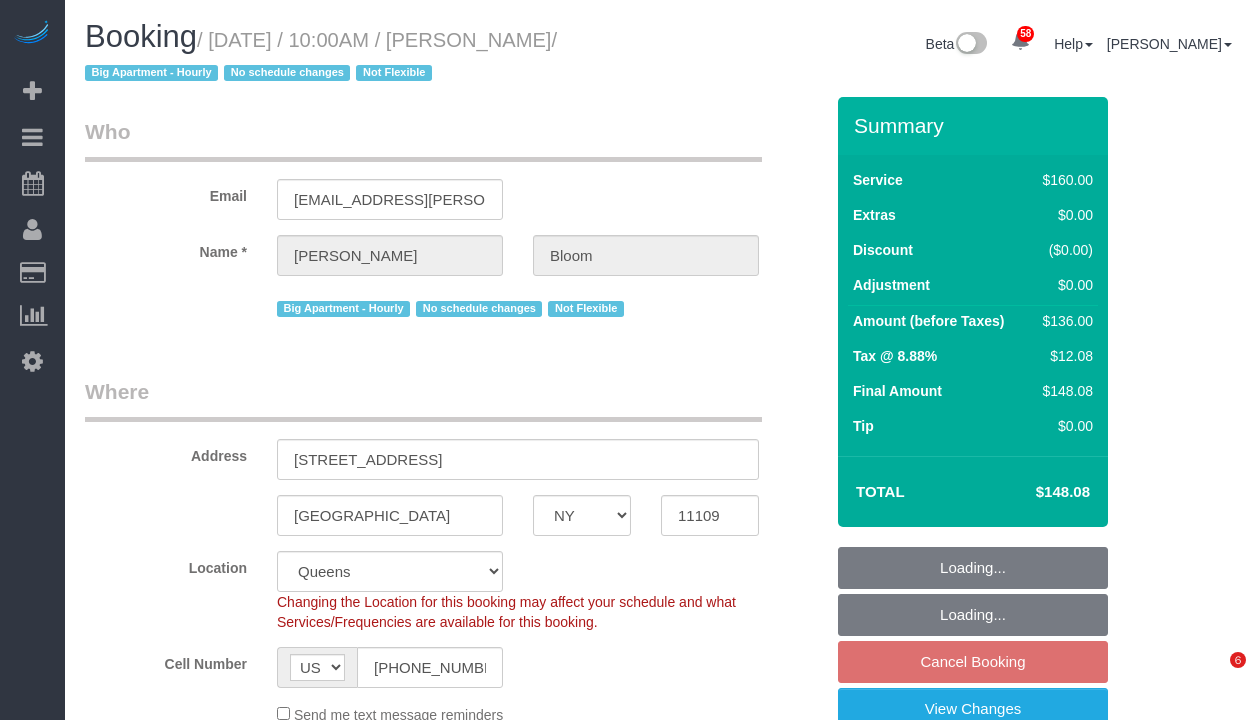 select on "NY" 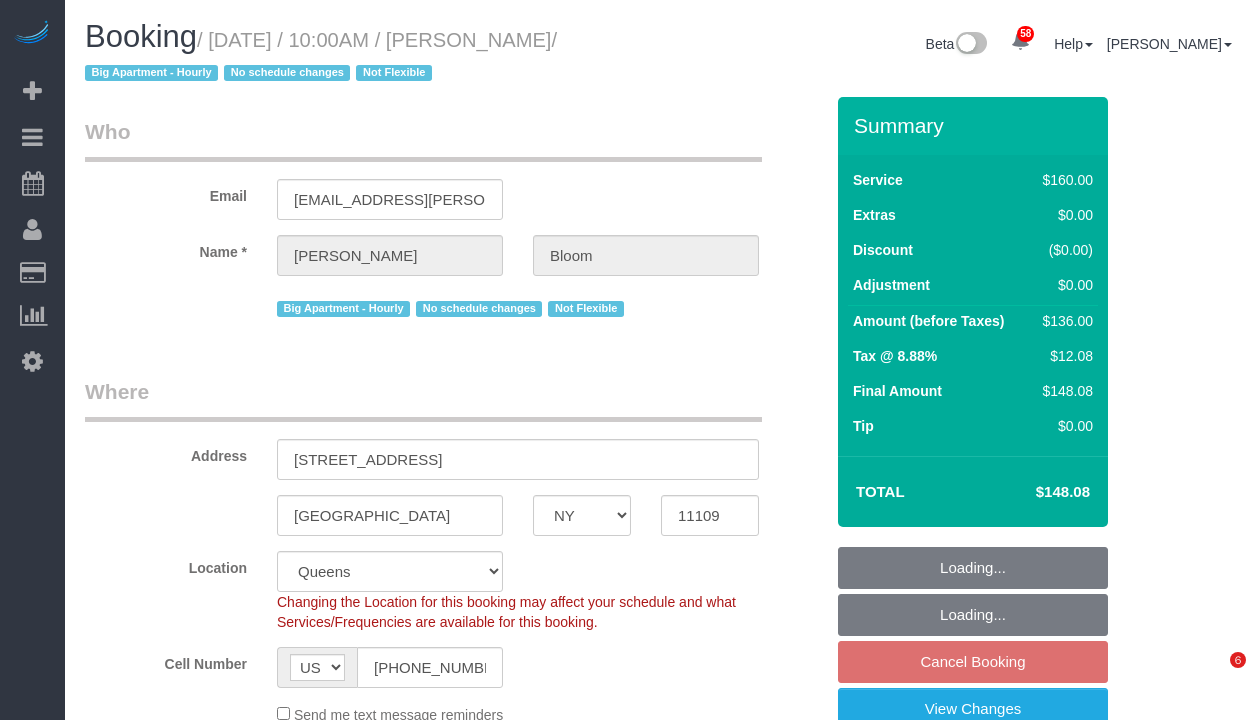 select on "string:stripe-pm_1OR5nT4VGloSiKo7ZYWpMpVz" 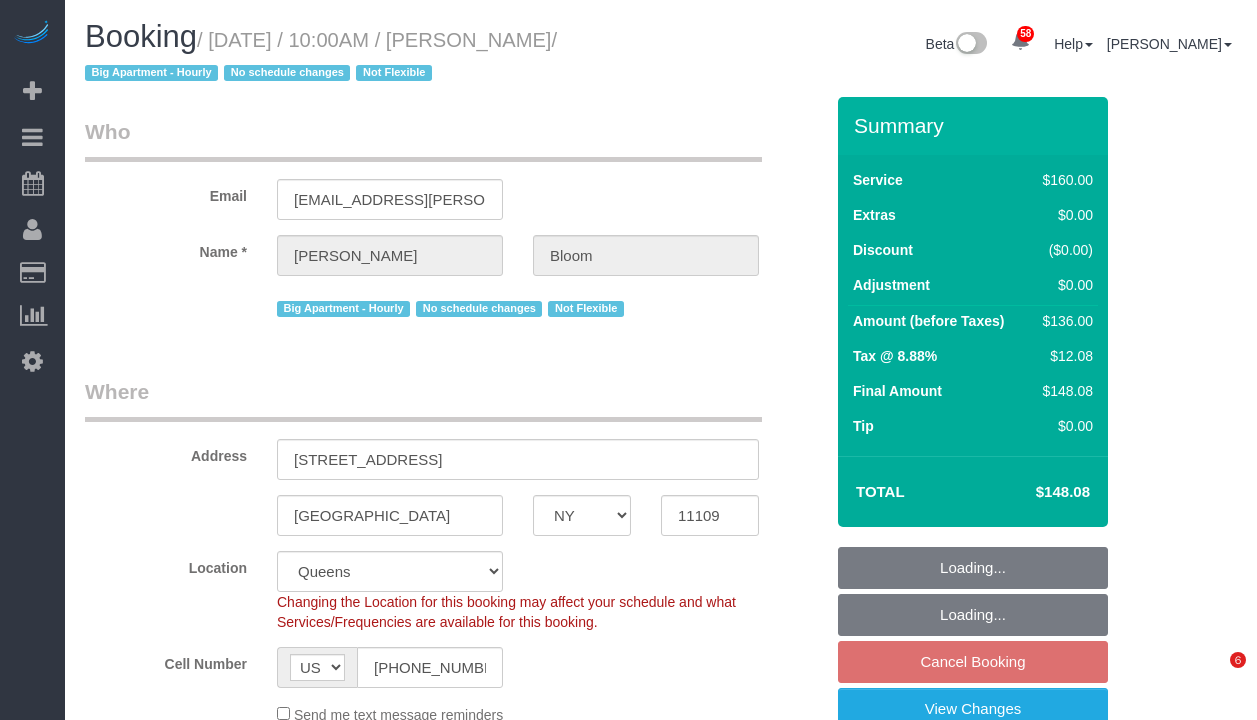 select on "spot3" 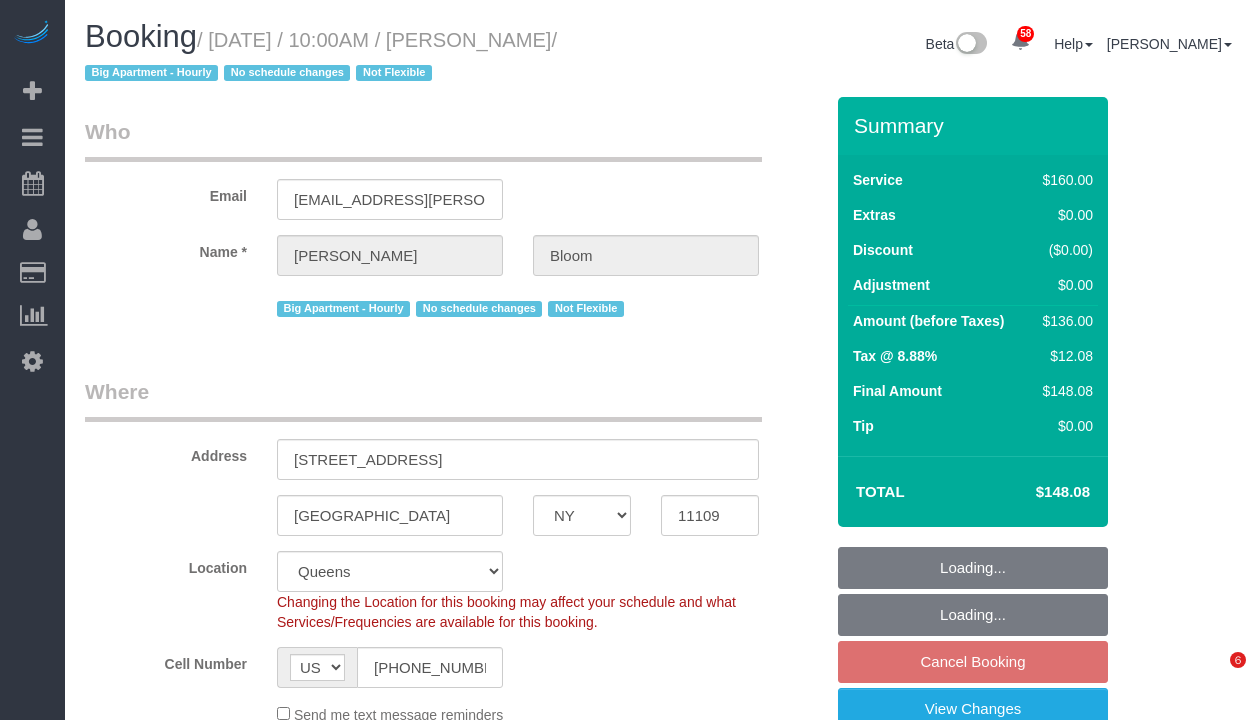 scroll, scrollTop: 0, scrollLeft: 0, axis: both 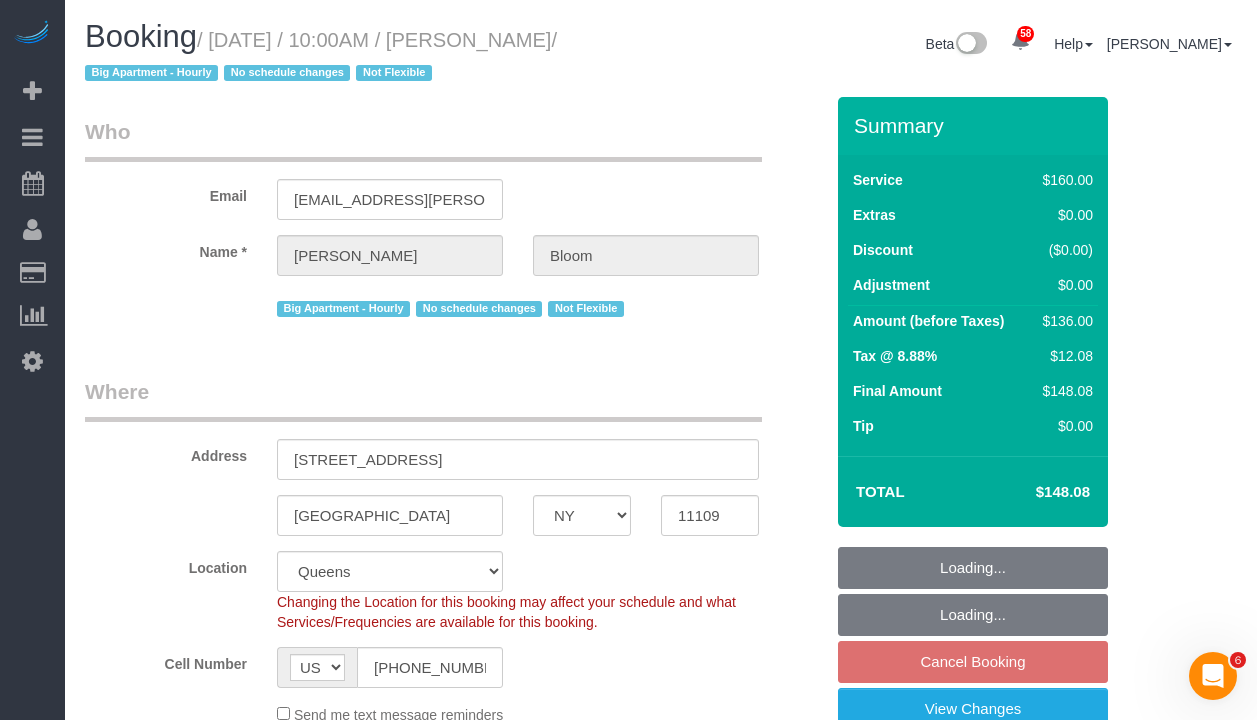 click on "Who
Email
bloom.j.m@gmail.com
Name *
Jared
Bloom
Big Apartment - Hourly
No schedule changes
Not Flexible" at bounding box center (454, 227) 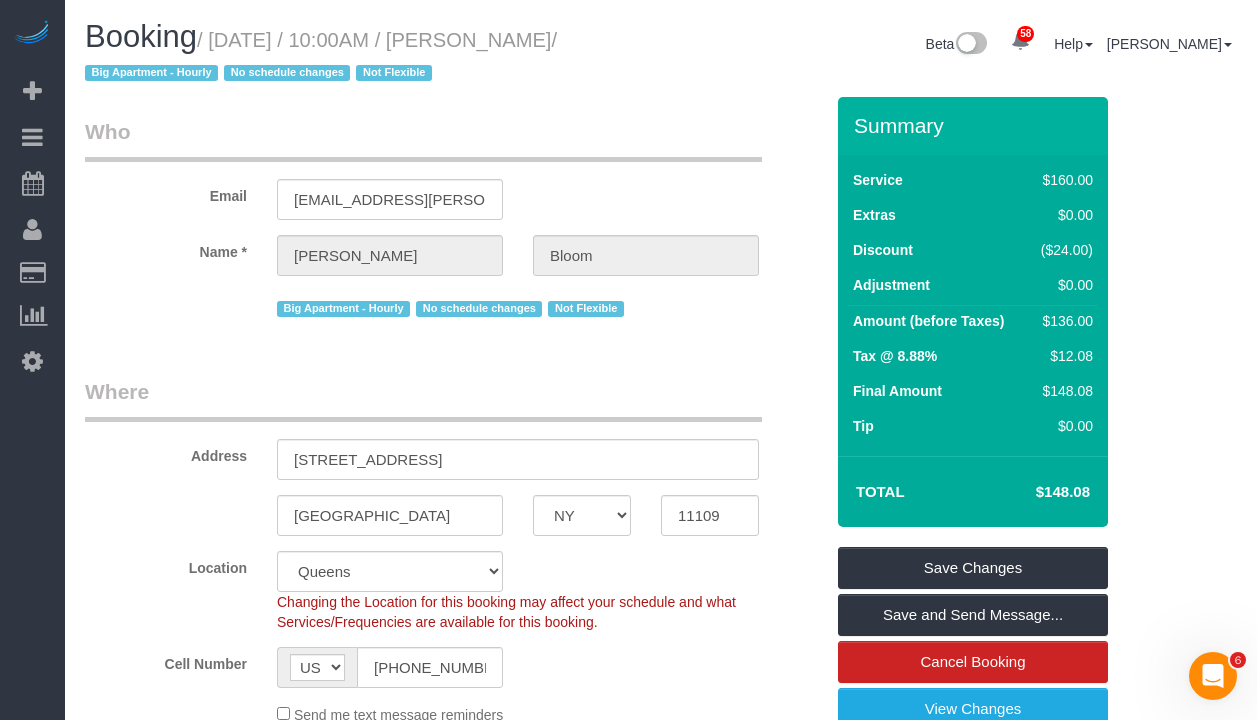 click on "/ July 11, 2025 / 10:00AM / Jared Bloom
/
Big Apartment - Hourly
No schedule changes
Not Flexible" at bounding box center (321, 57) 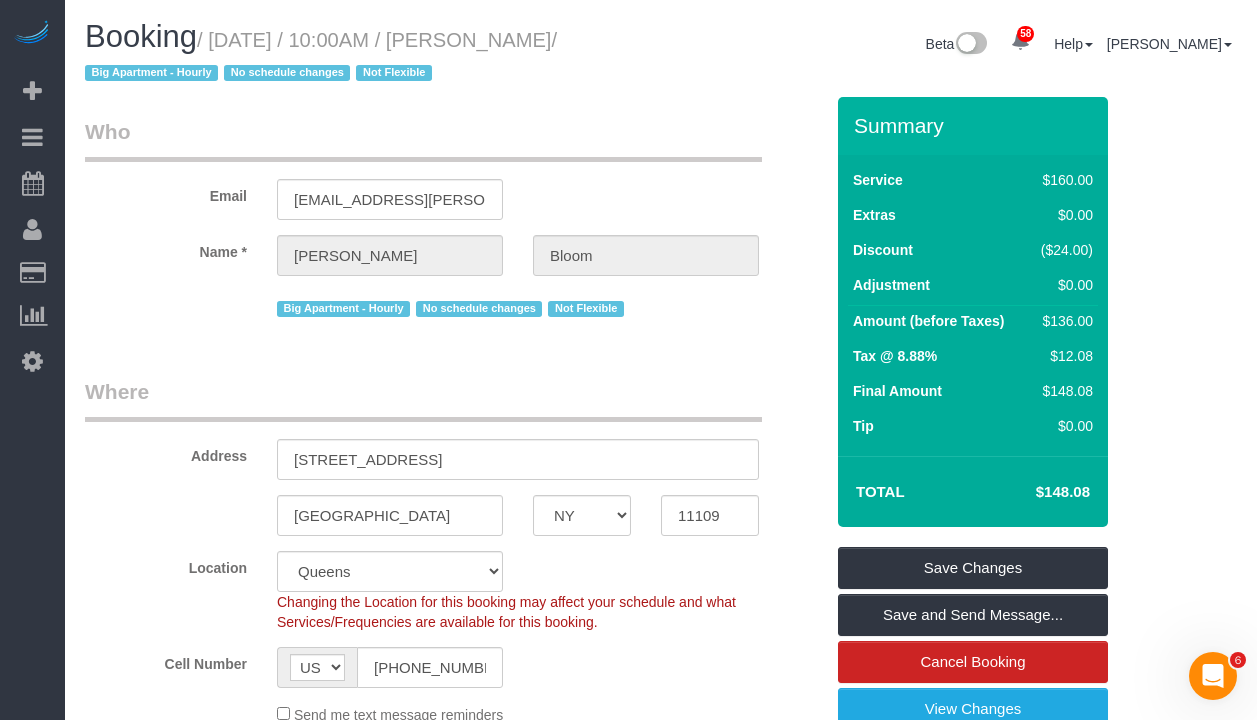 drag, startPoint x: 226, startPoint y: 41, endPoint x: 580, endPoint y: 36, distance: 354.0353 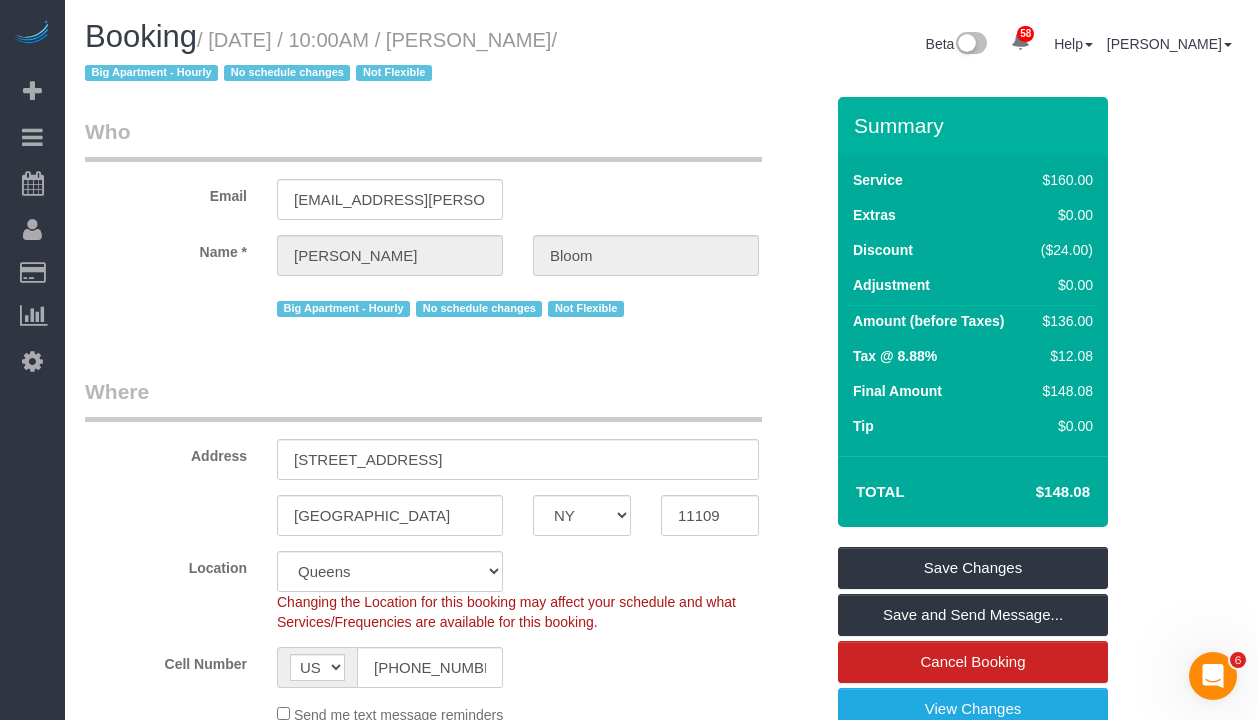 click on "/ July 11, 2025 / 10:00AM / Jared Bloom
/
Big Apartment - Hourly
No schedule changes
Not Flexible" at bounding box center (321, 57) 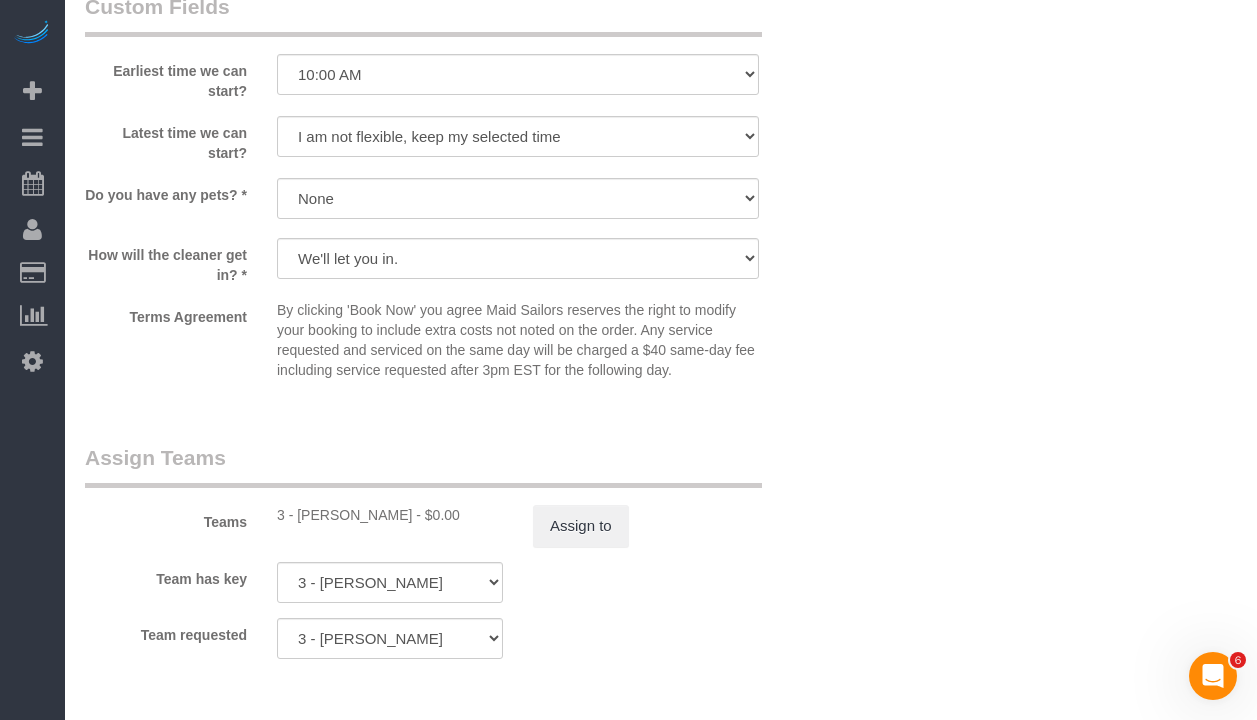 scroll, scrollTop: 2165, scrollLeft: 0, axis: vertical 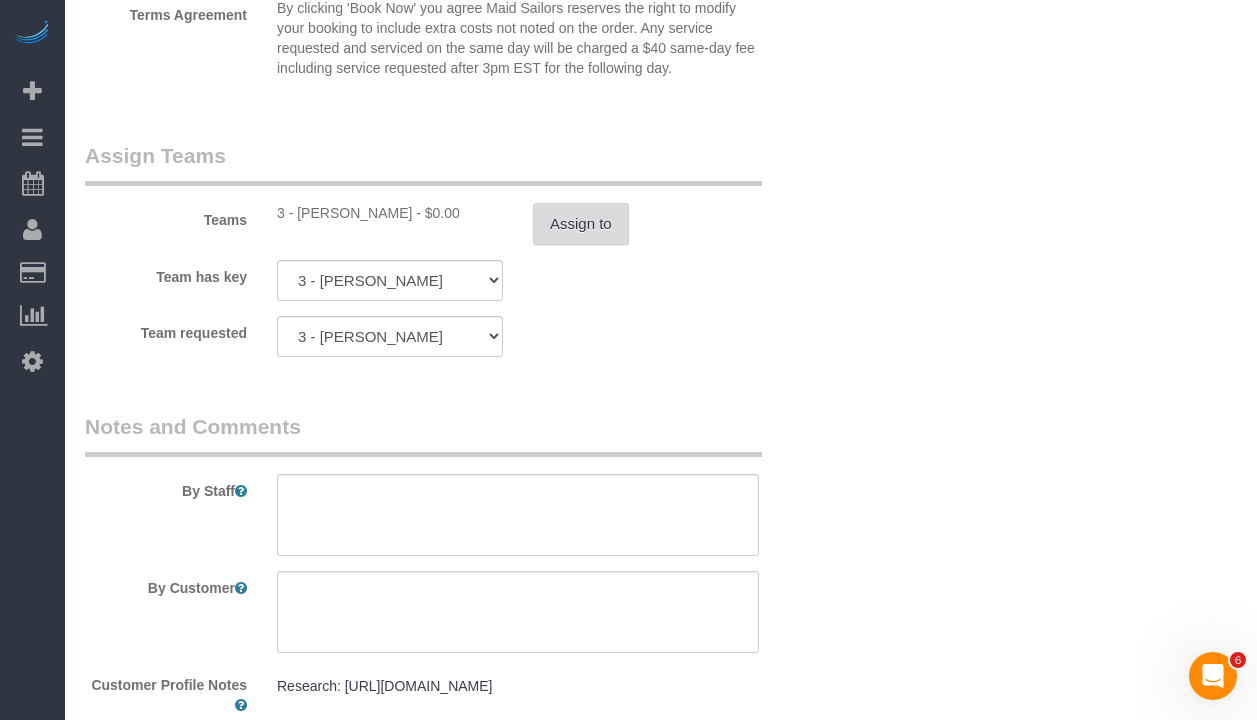 click on "Assign to" at bounding box center [581, 224] 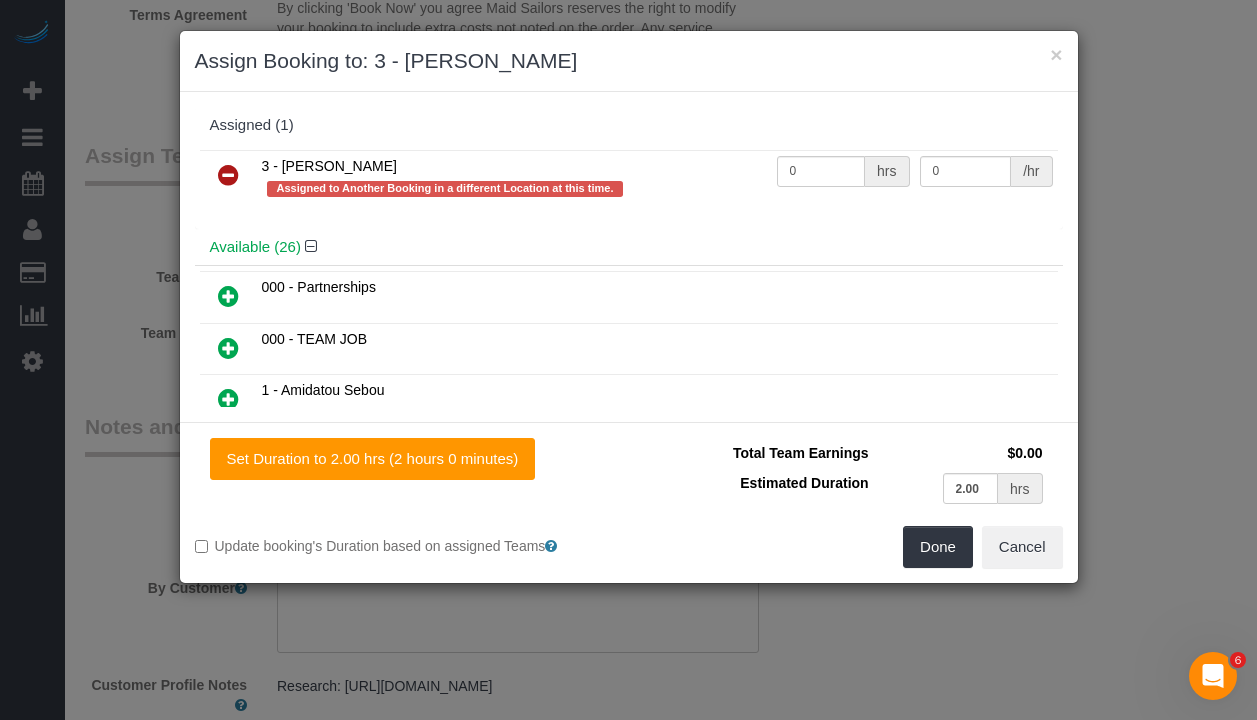 drag, startPoint x: 226, startPoint y: 173, endPoint x: 409, endPoint y: 246, distance: 197.02284 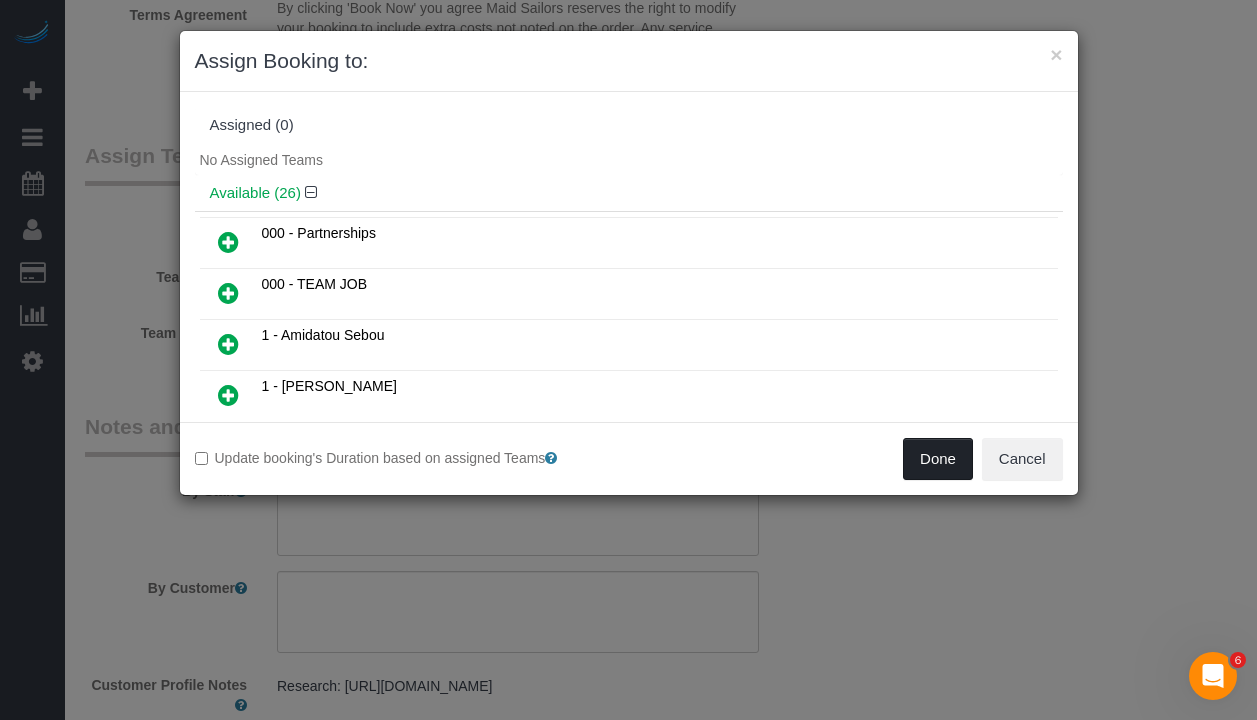 click on "Done" at bounding box center (938, 459) 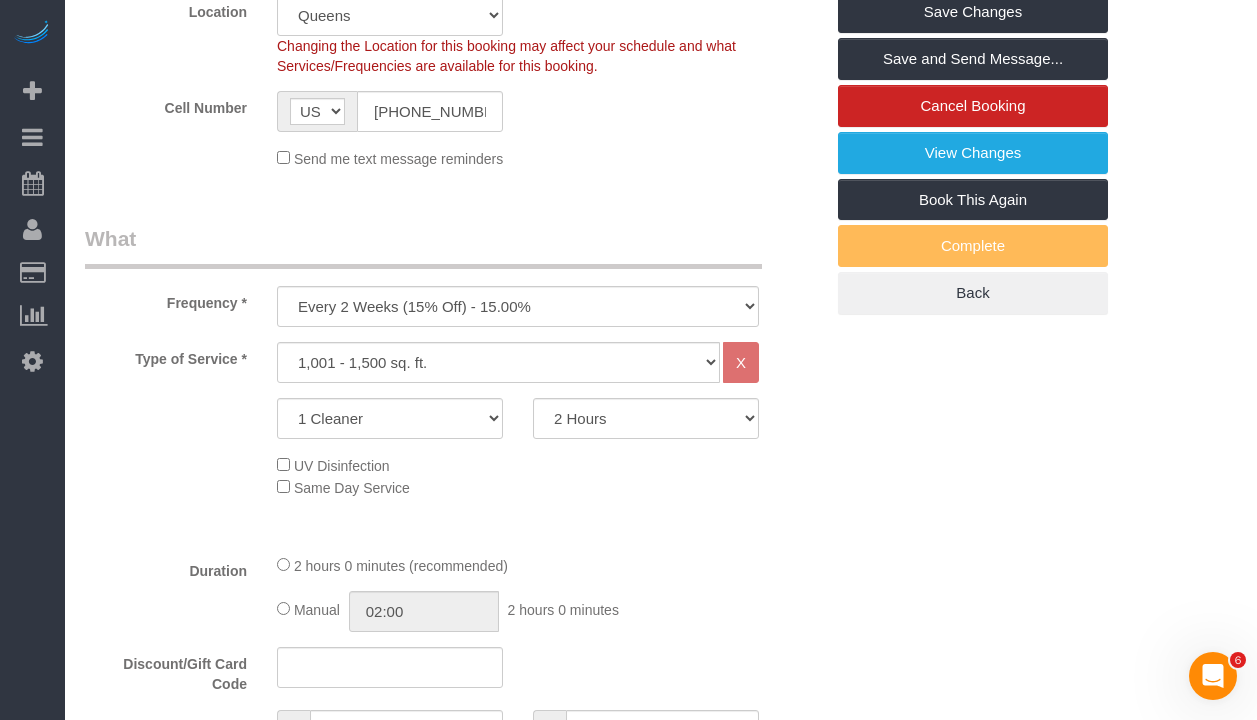 scroll, scrollTop: 94, scrollLeft: 0, axis: vertical 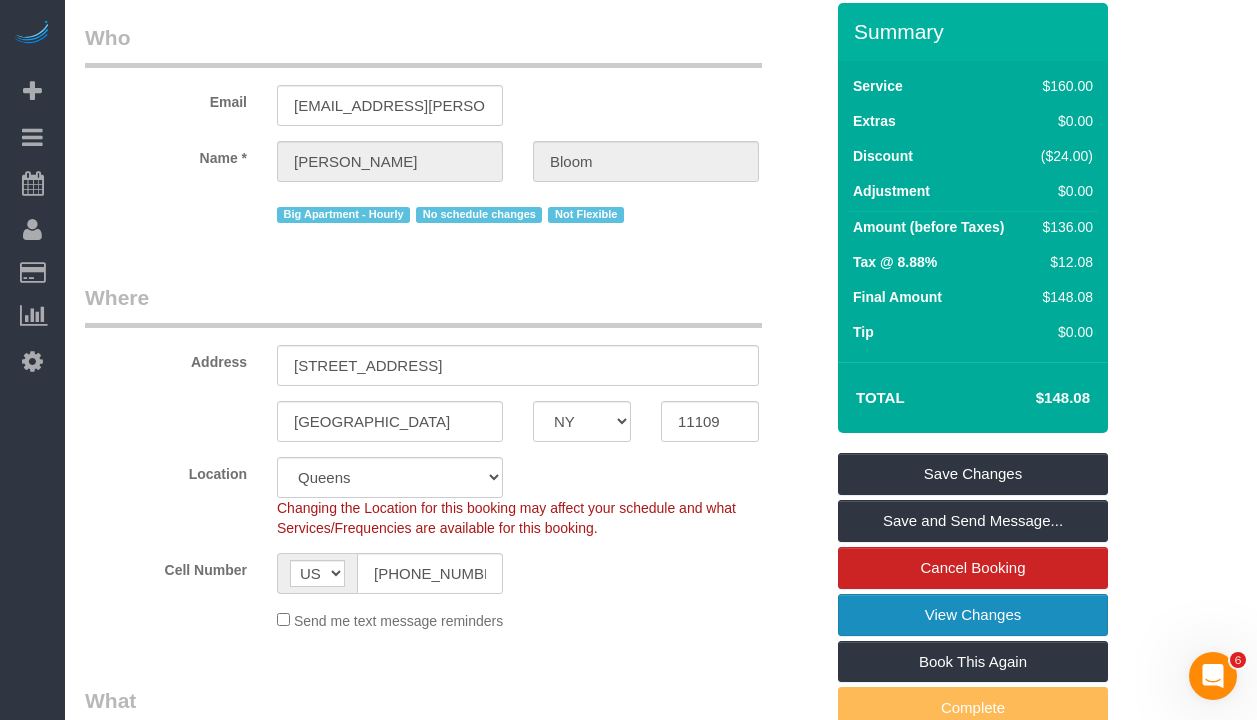 click on "View Changes" at bounding box center [973, 615] 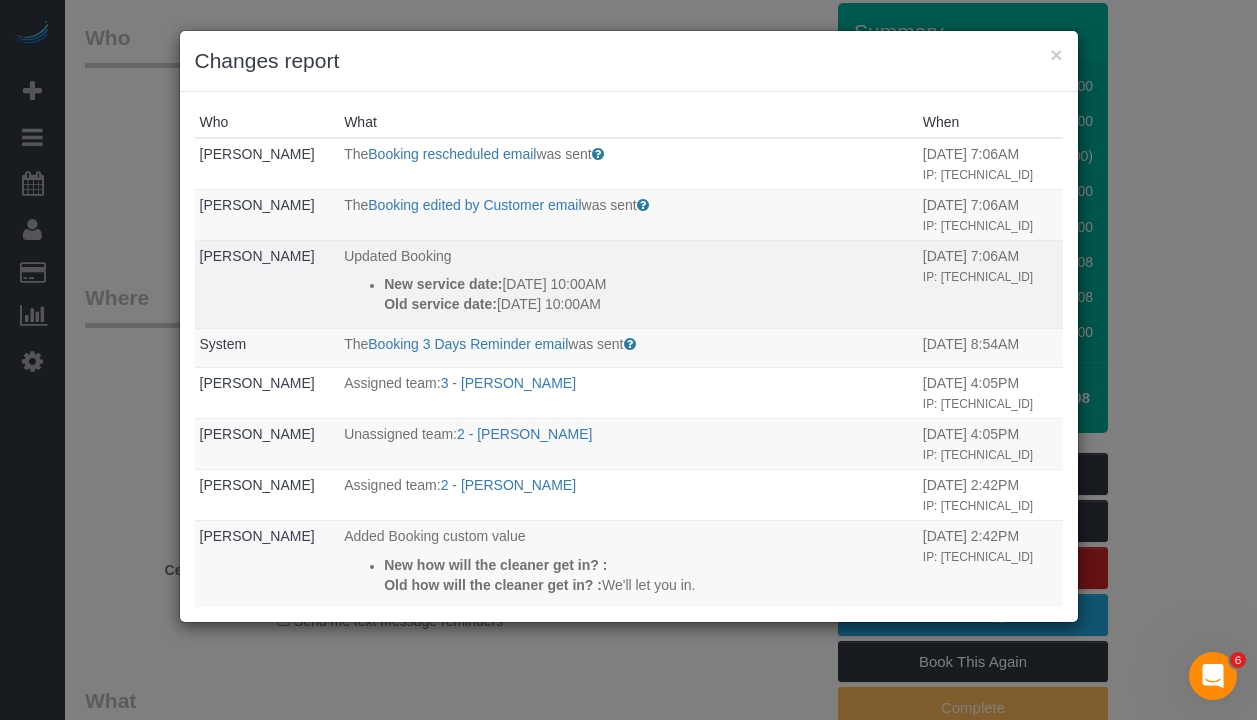 click on "New service date:
07/11/2025 10:00AM" at bounding box center [648, 284] 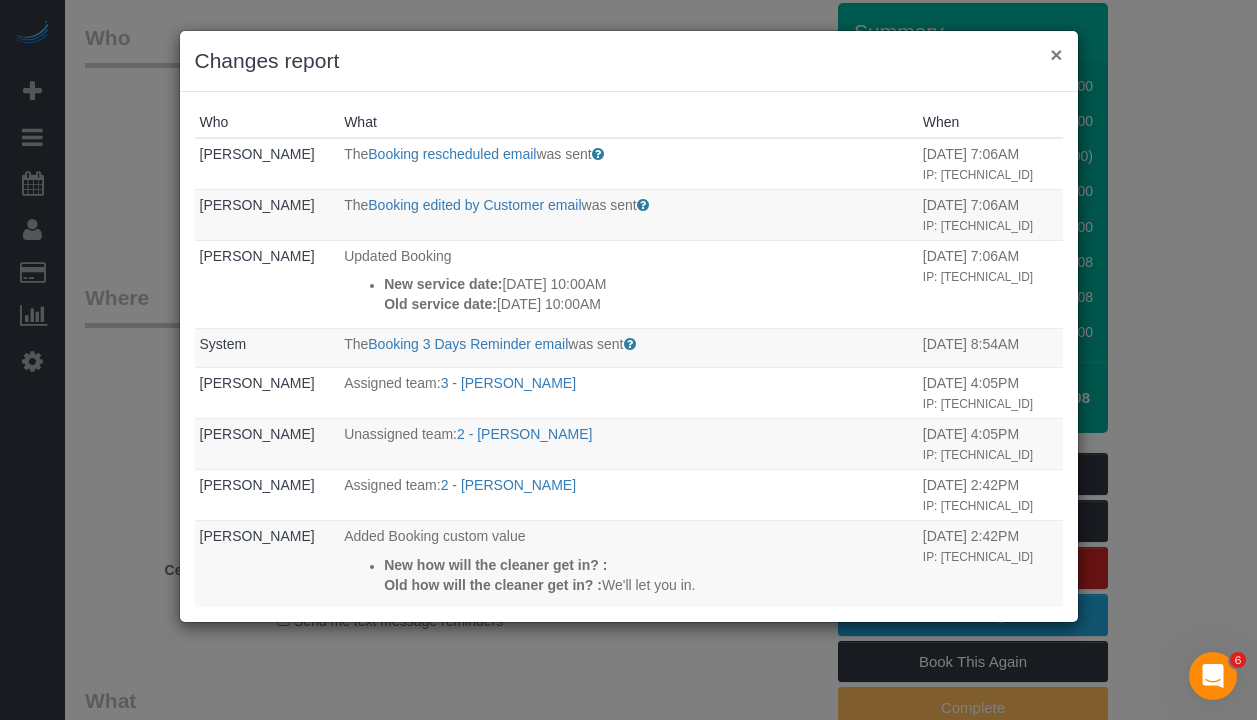 click on "×" at bounding box center [1056, 54] 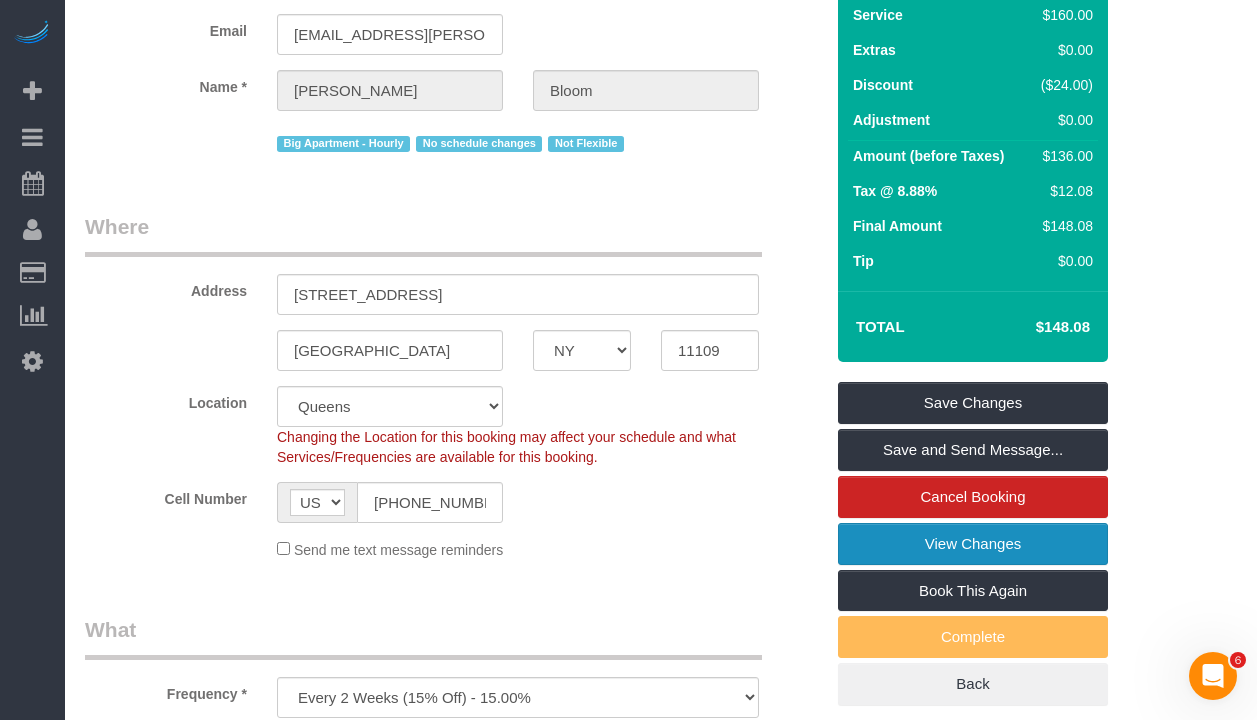 scroll, scrollTop: 342, scrollLeft: 0, axis: vertical 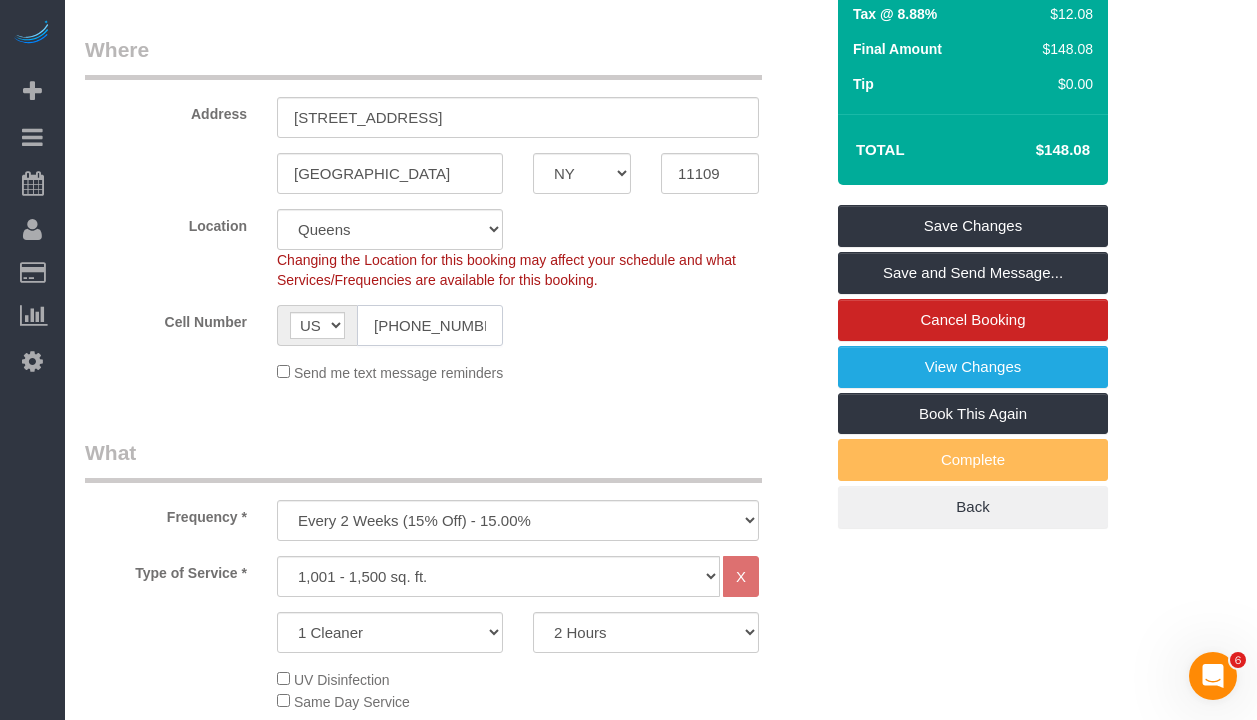 click on "(914) 715-3099" 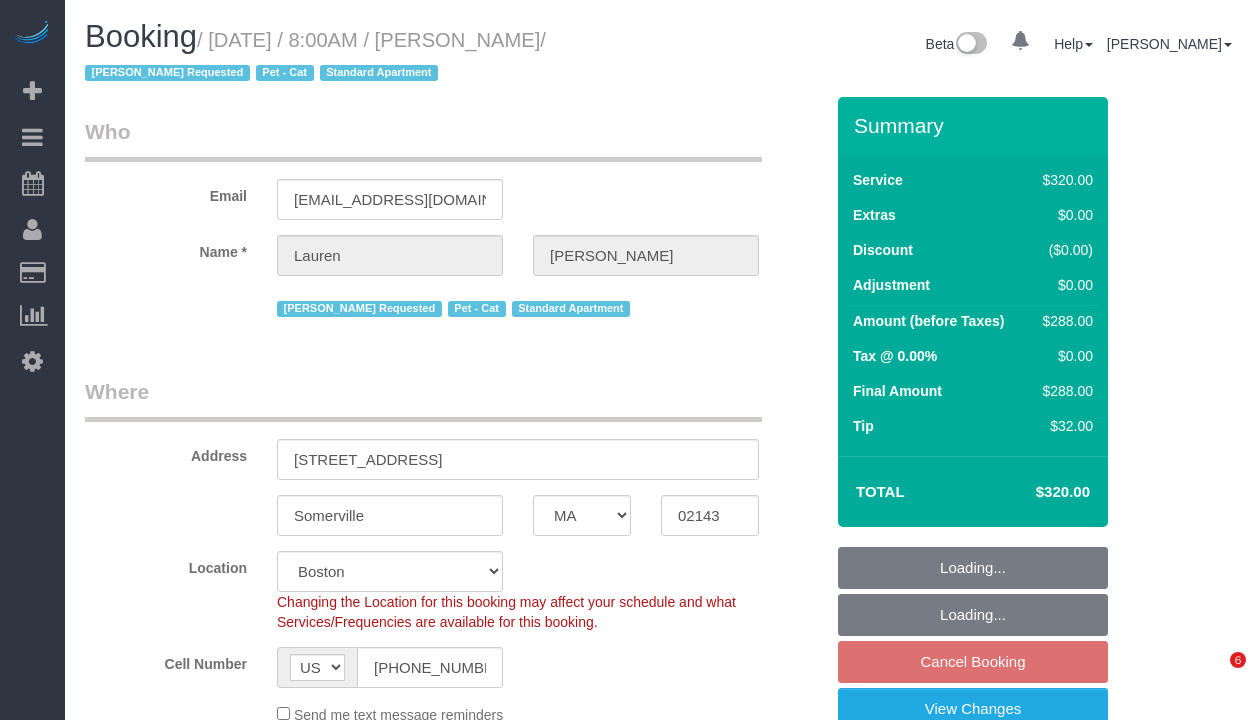 select on "MA" 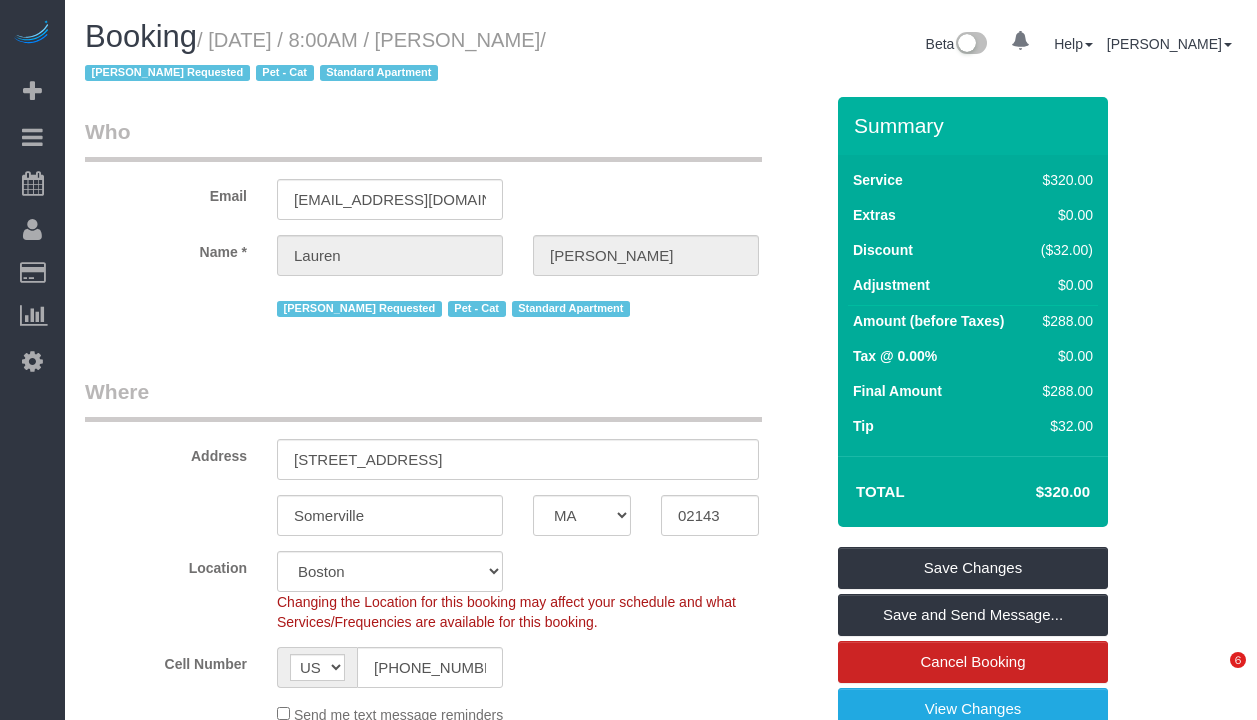 scroll, scrollTop: 0, scrollLeft: 0, axis: both 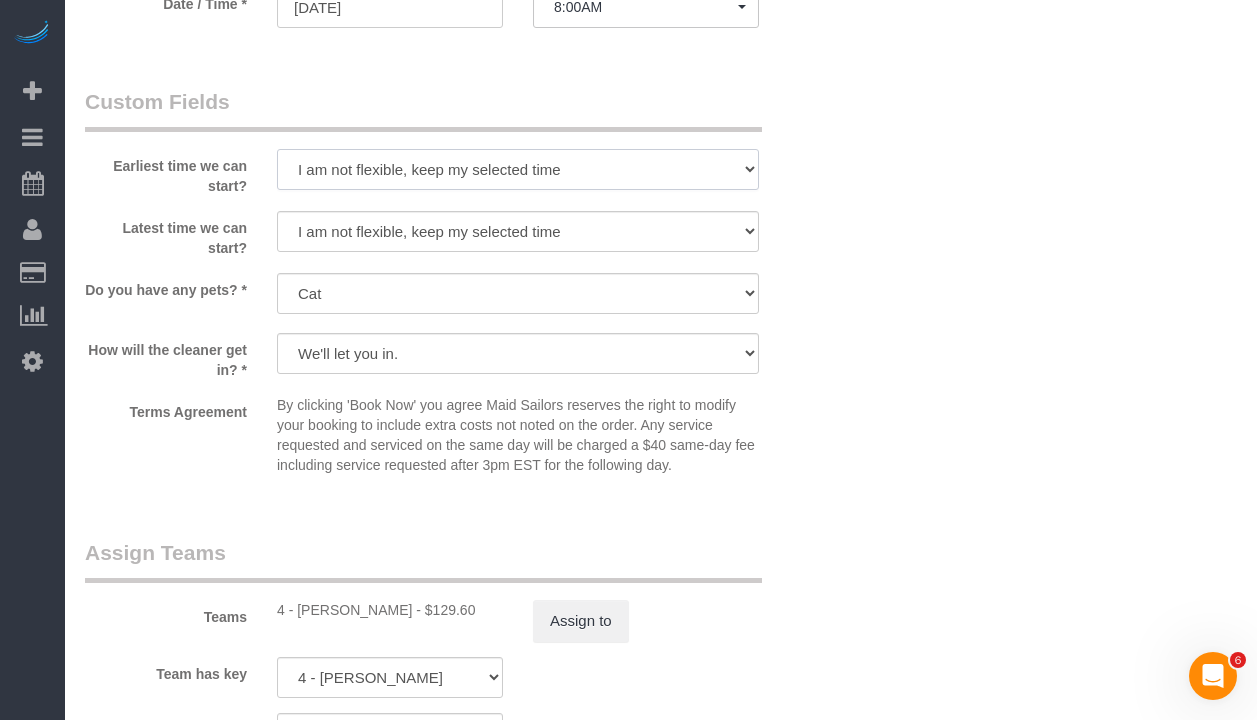 click on "I am not flexible, keep my selected time 8:00 AM 9:00 AM 10:00 AM 11:00 AM 12:00 PM 1:00 PM 2:00 PM 3:00 PM 4:00 PM 5:00 PM 6:00 PM 7:00 PM" at bounding box center (518, 169) 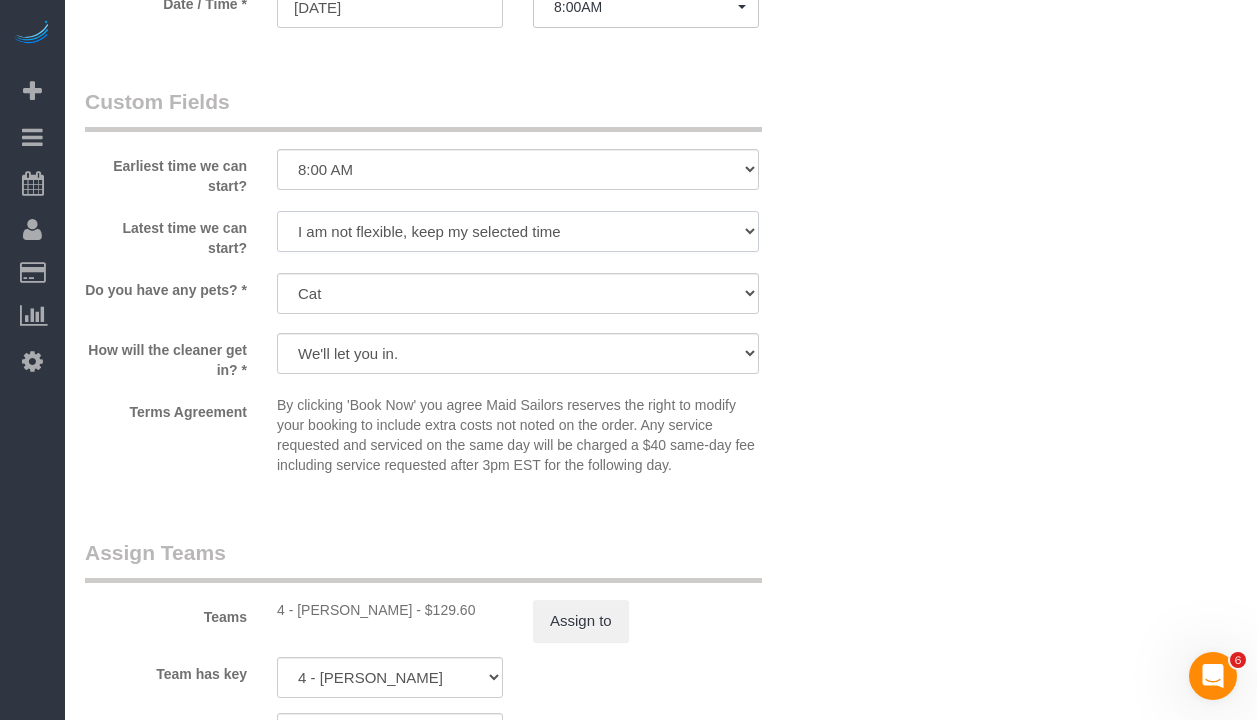click on "I am not flexible, keep my selected time 8:00 AM 9:00 AM 10:00 AM 11:00 AM 12:00 PM 1:00 PM 2:00 PM 3:00 PM 4:00 PM 5:00 PM 6:00 PM 7:00 PM" at bounding box center [518, 231] 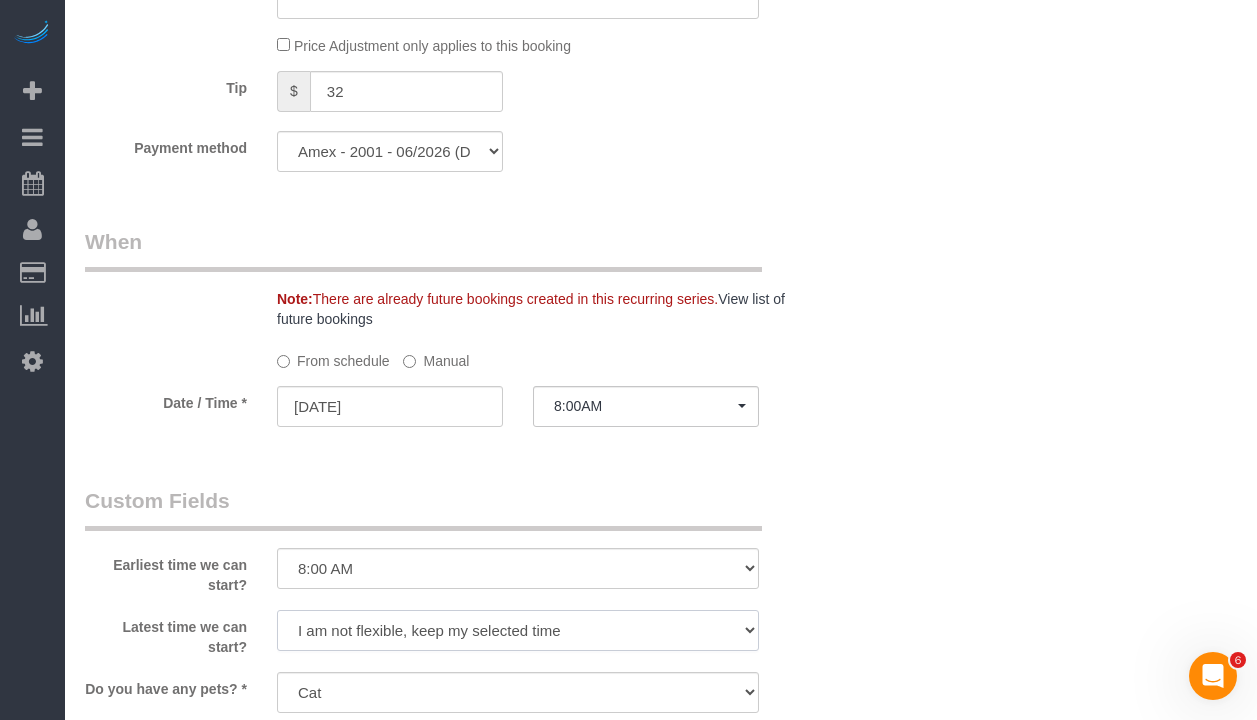 scroll, scrollTop: 1644, scrollLeft: 0, axis: vertical 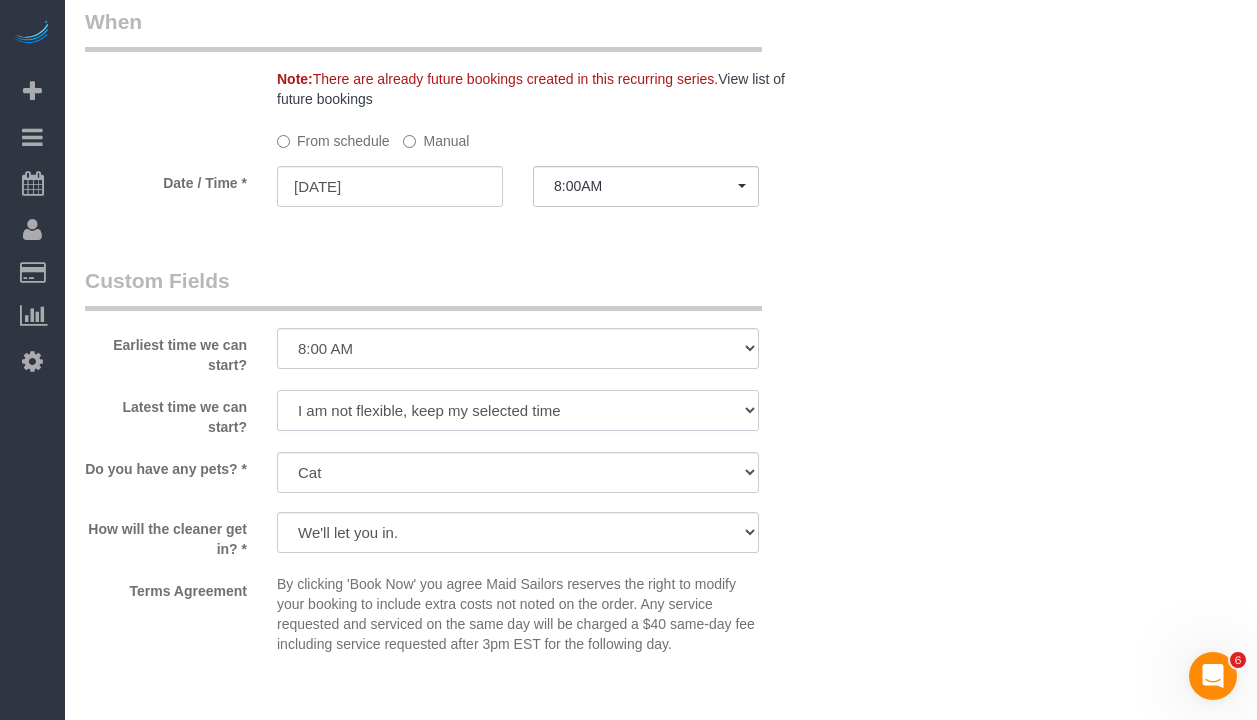 click on "I am not flexible, keep my selected time 8:00 AM 9:00 AM 10:00 AM 11:00 AM 12:00 PM 1:00 PM 2:00 PM 3:00 PM 4:00 PM 5:00 PM 6:00 PM 7:00 PM" at bounding box center [518, 410] 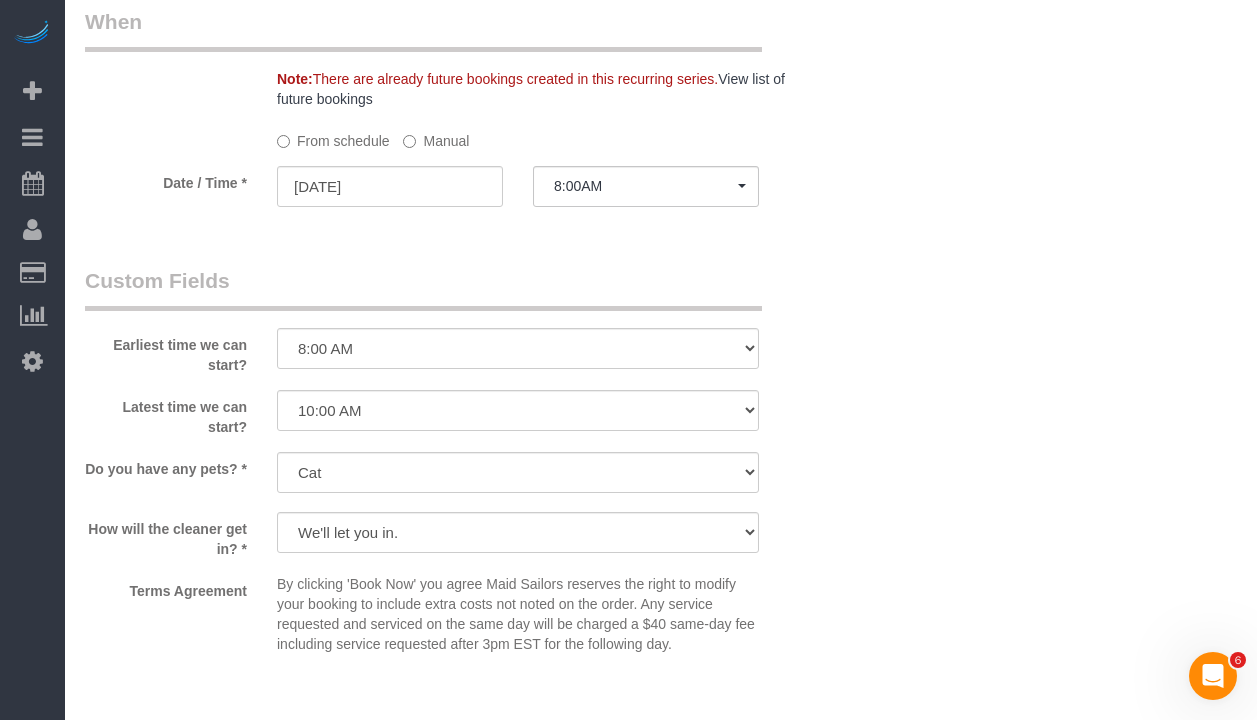 click on "Do you have any pets?                                                                                       *
Dog Cat None" at bounding box center (454, 474) 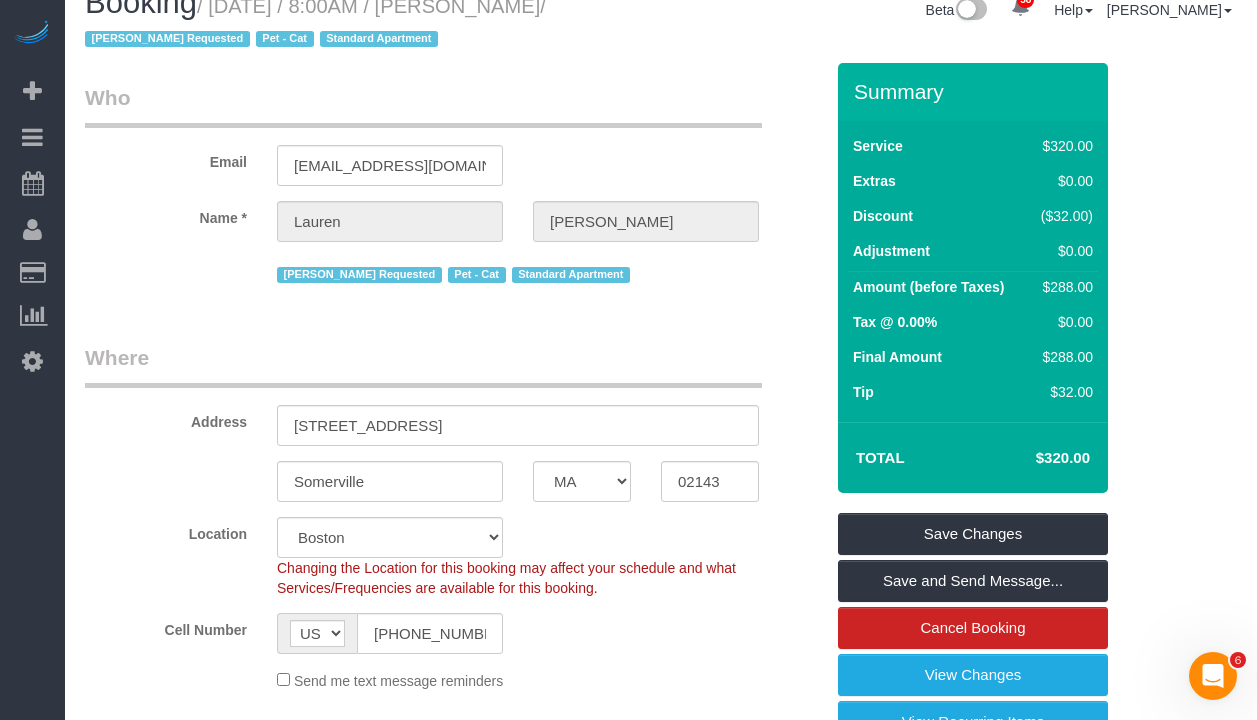 scroll, scrollTop: 0, scrollLeft: 0, axis: both 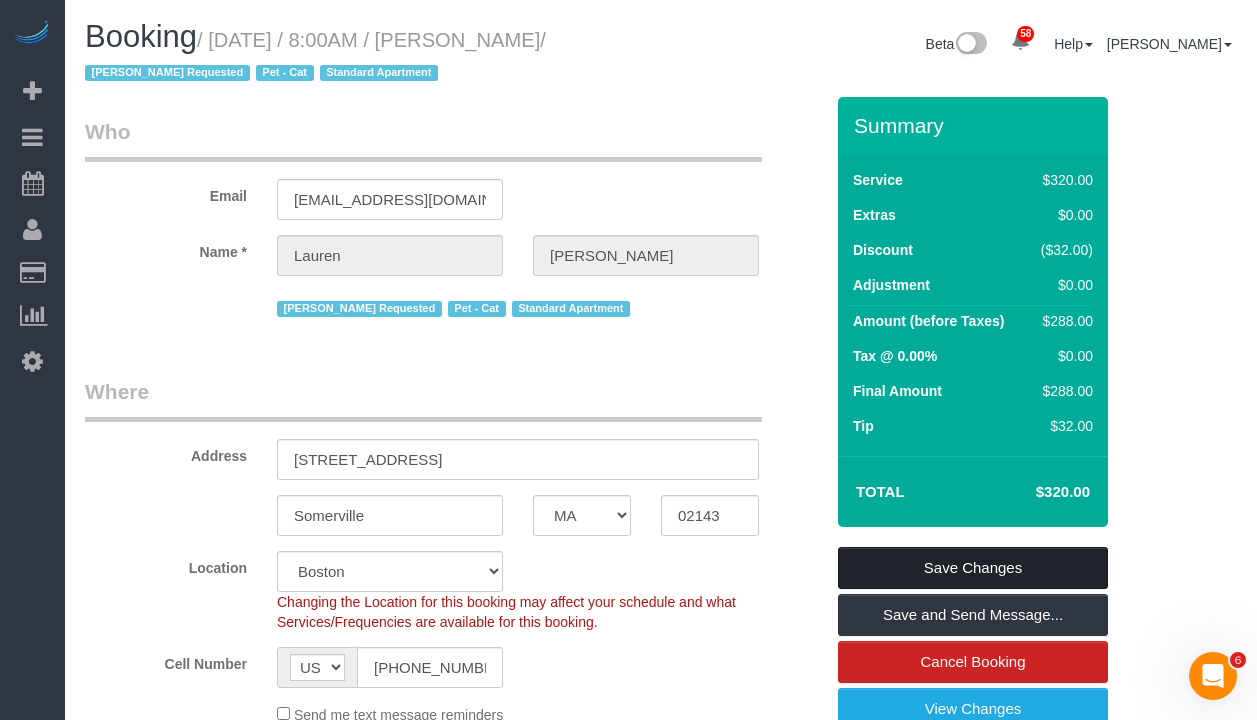 click on "Save Changes" at bounding box center [973, 568] 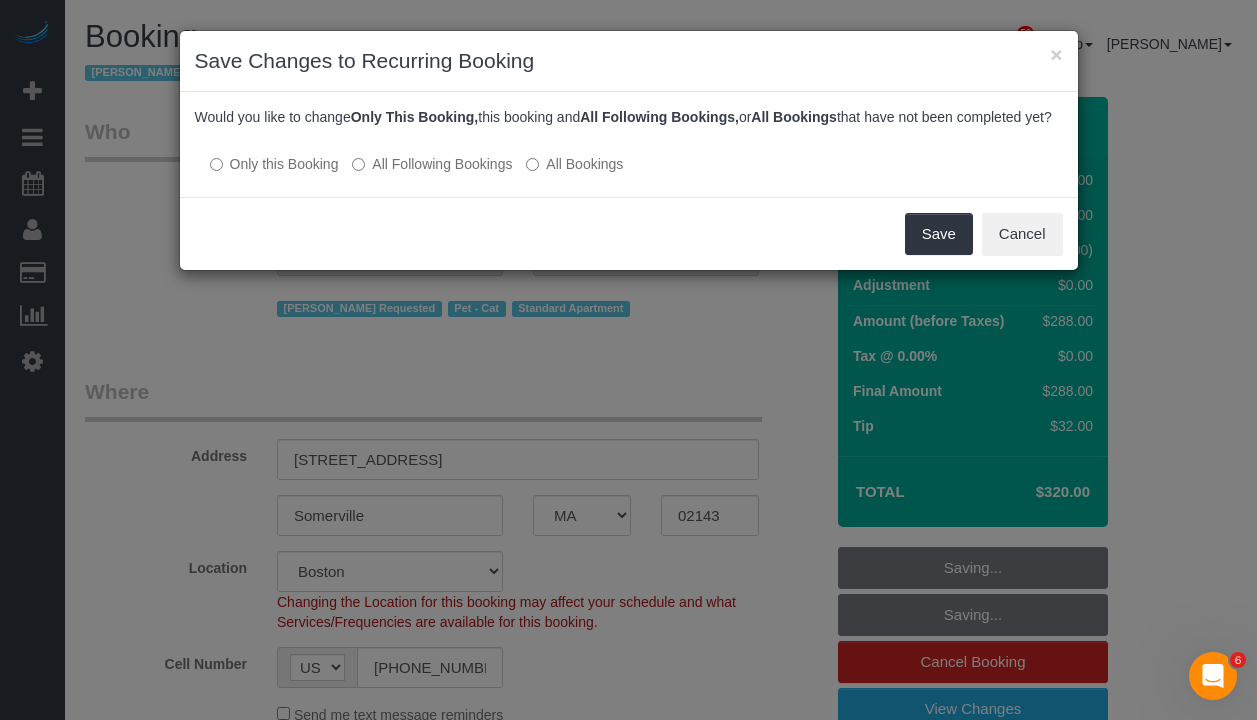 click on "×
Save Changes to Recurring Booking" at bounding box center [629, 61] 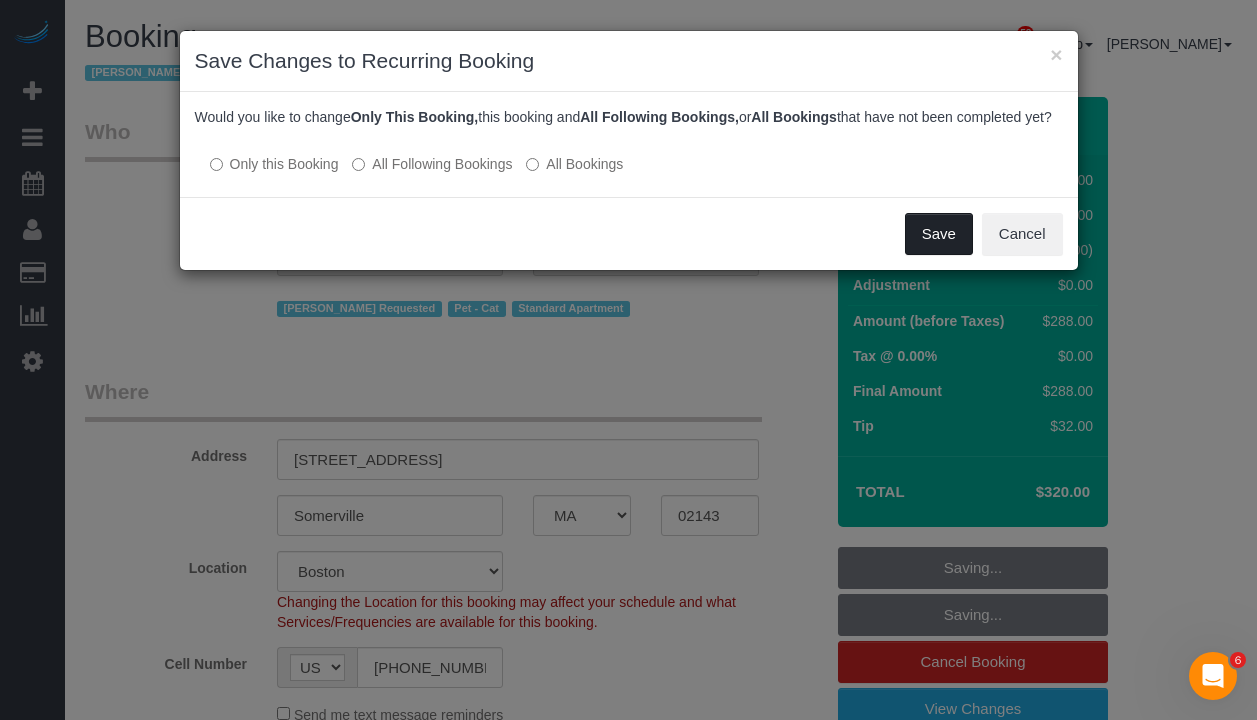 click on "Save" at bounding box center [939, 234] 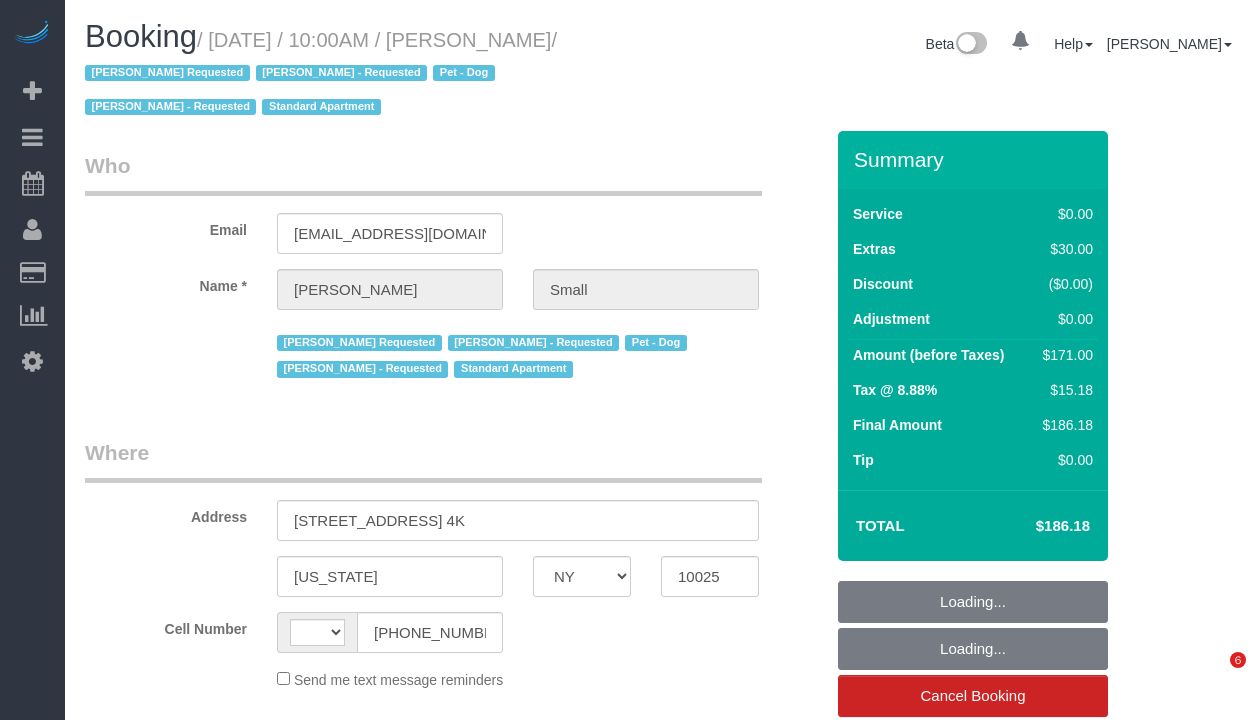 select on "NY" 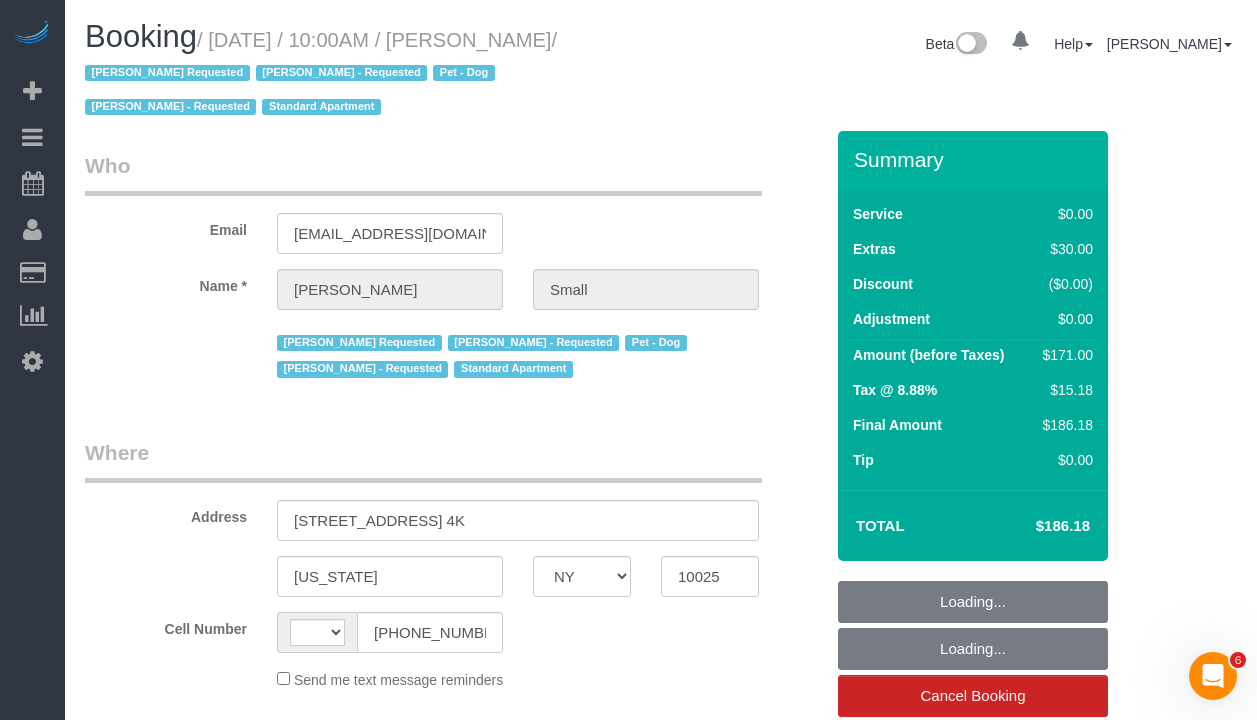scroll, scrollTop: 0, scrollLeft: 0, axis: both 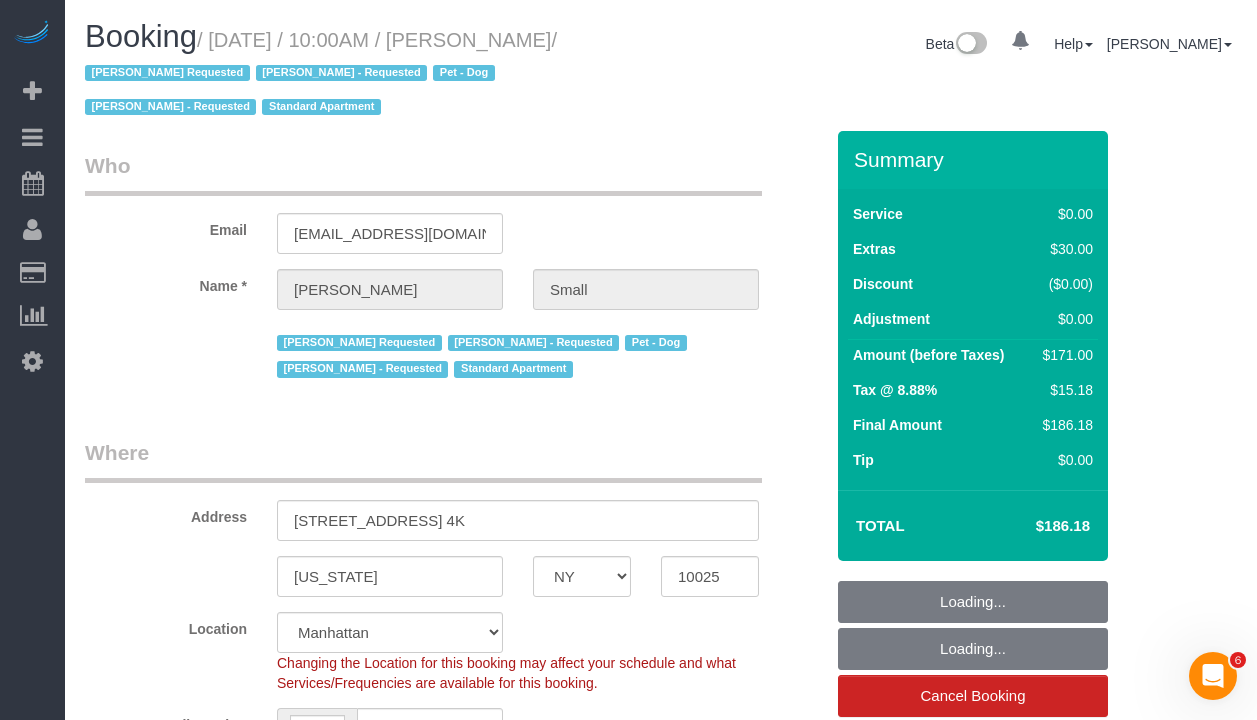 select on "string:US" 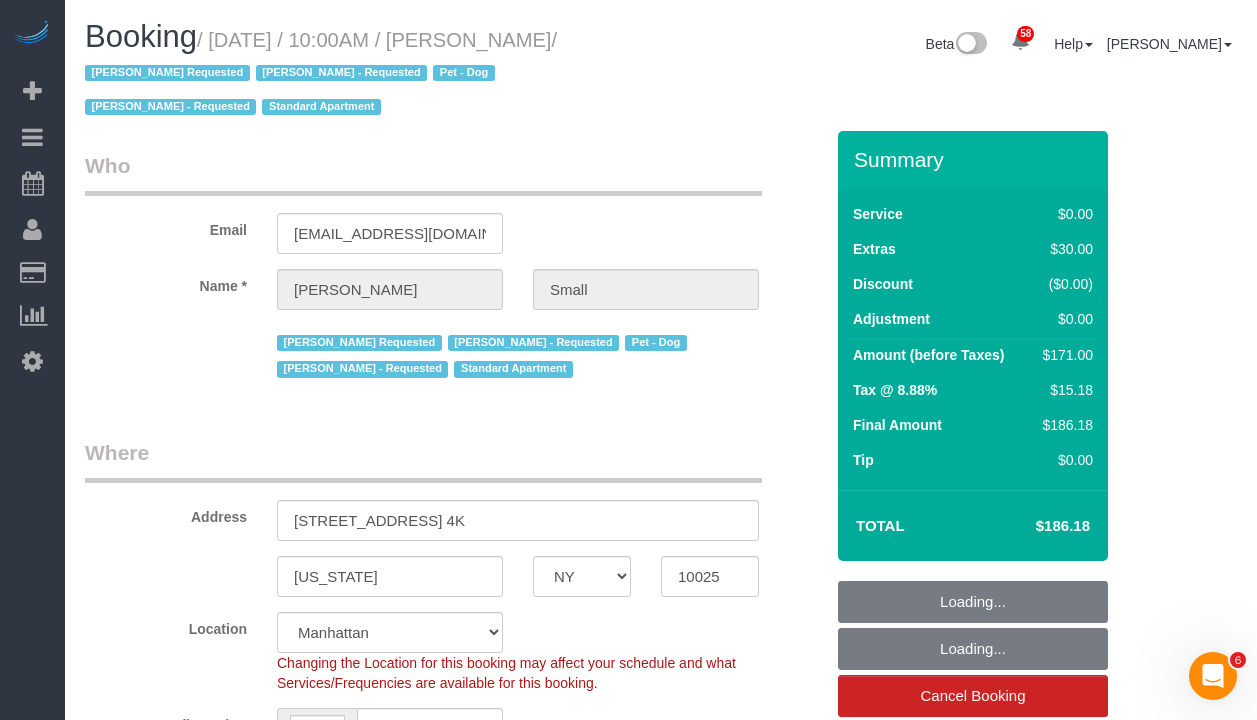 select on "object:986" 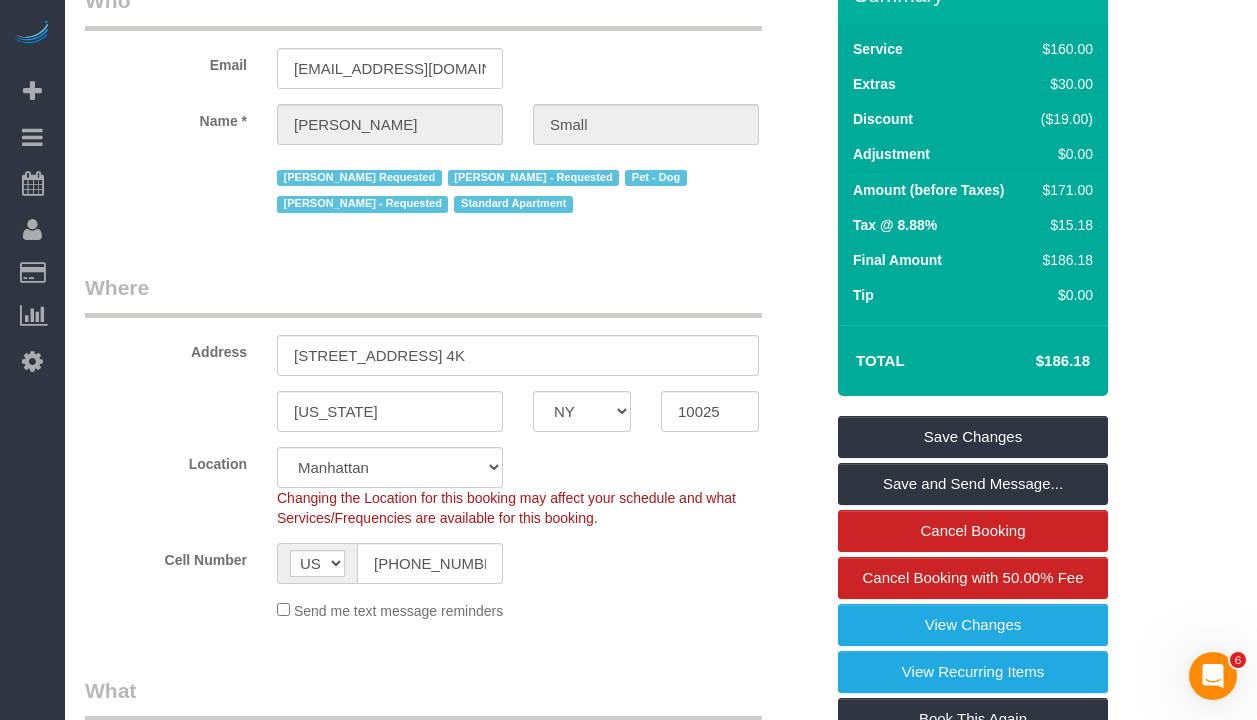 scroll, scrollTop: 0, scrollLeft: 0, axis: both 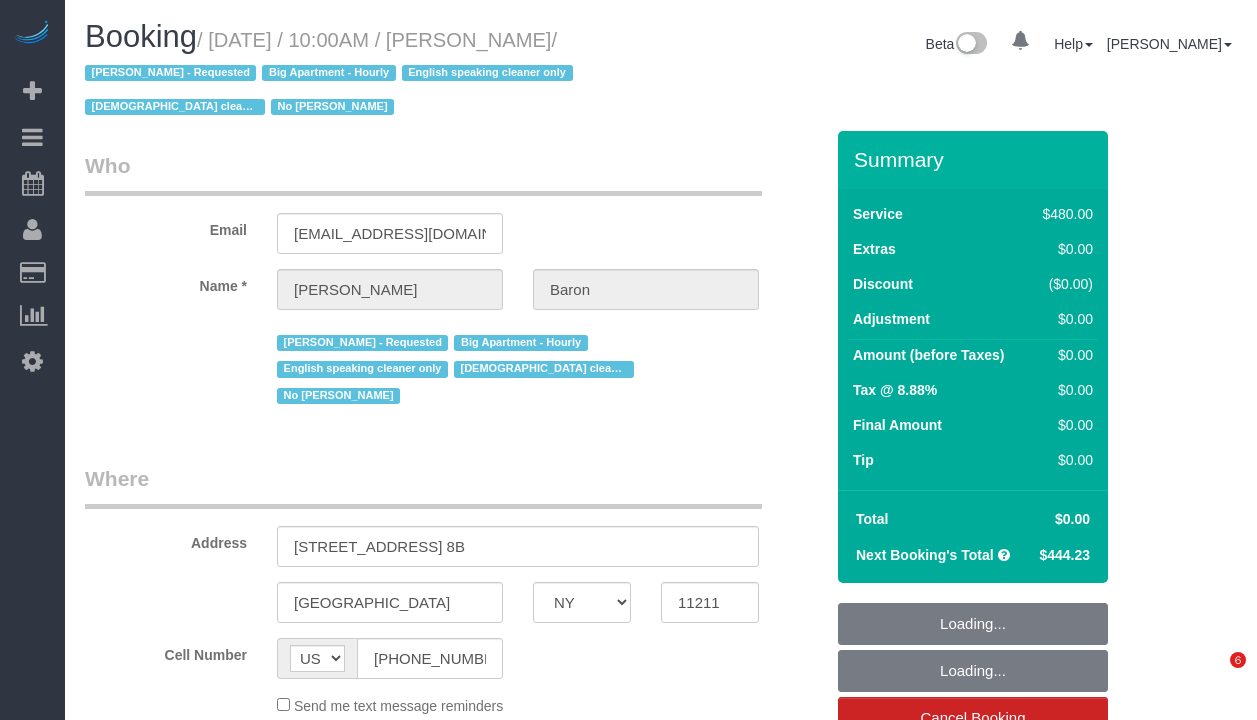 select on "NY" 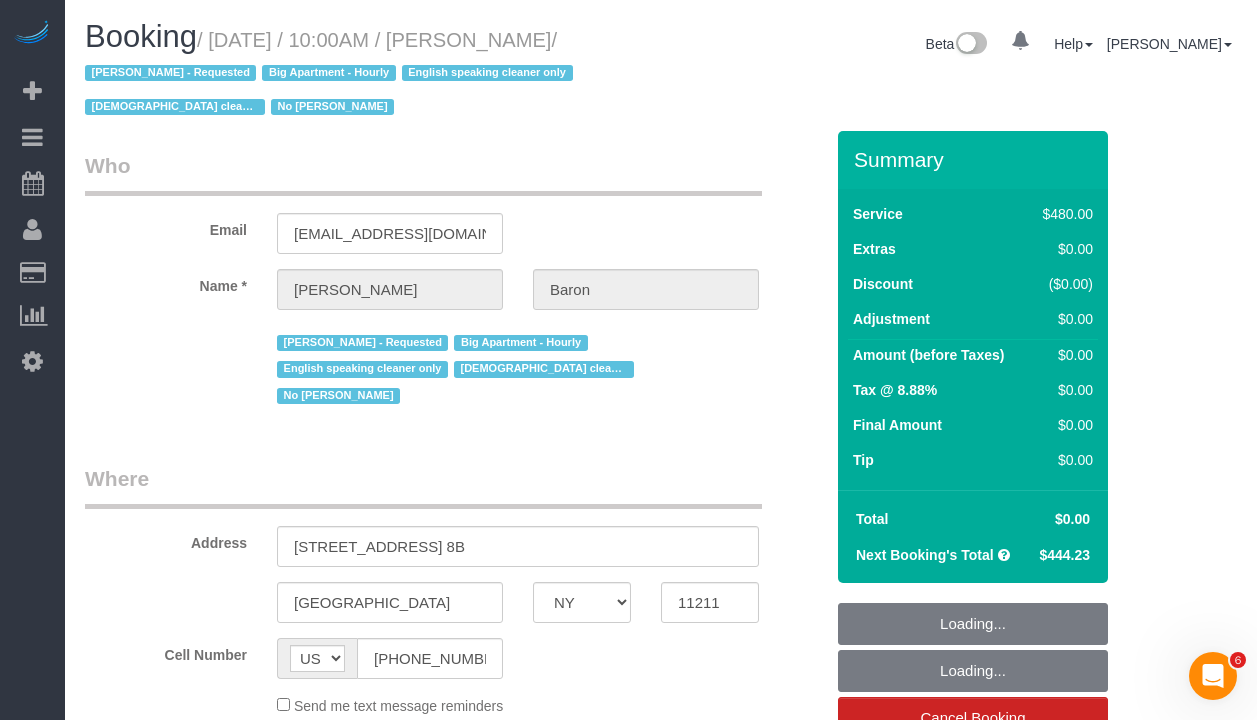 scroll, scrollTop: 0, scrollLeft: 0, axis: both 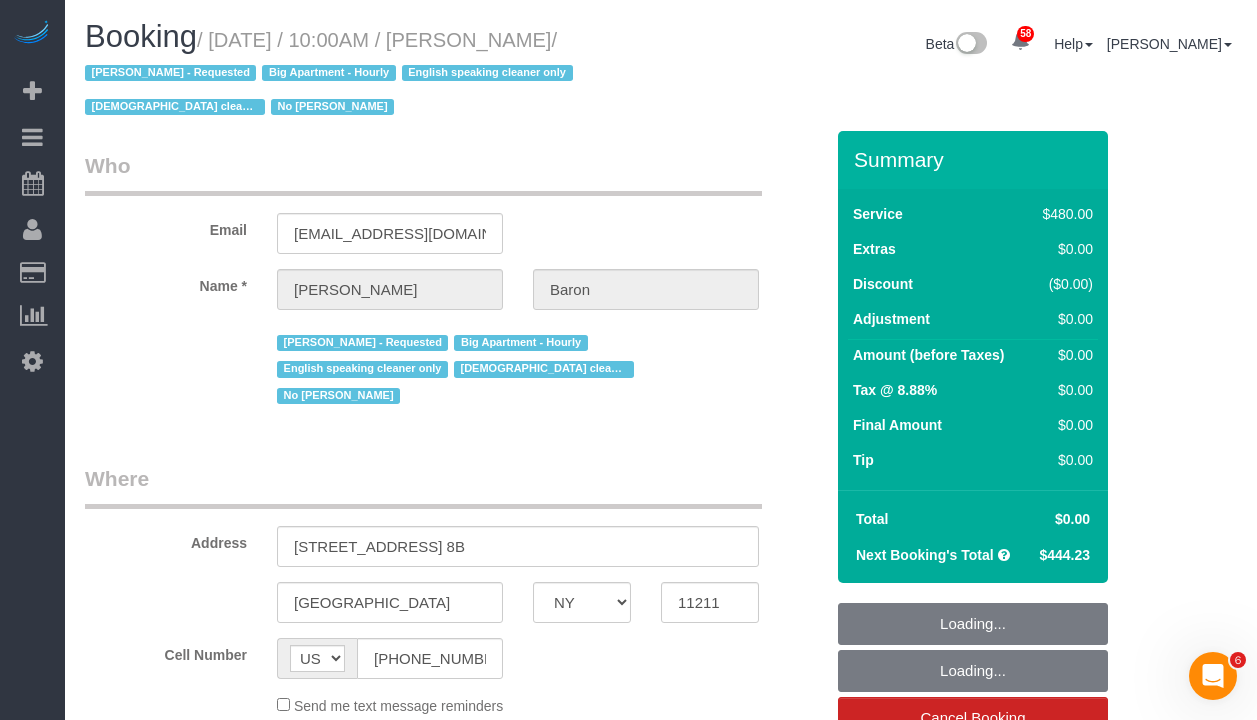 select on "spot1" 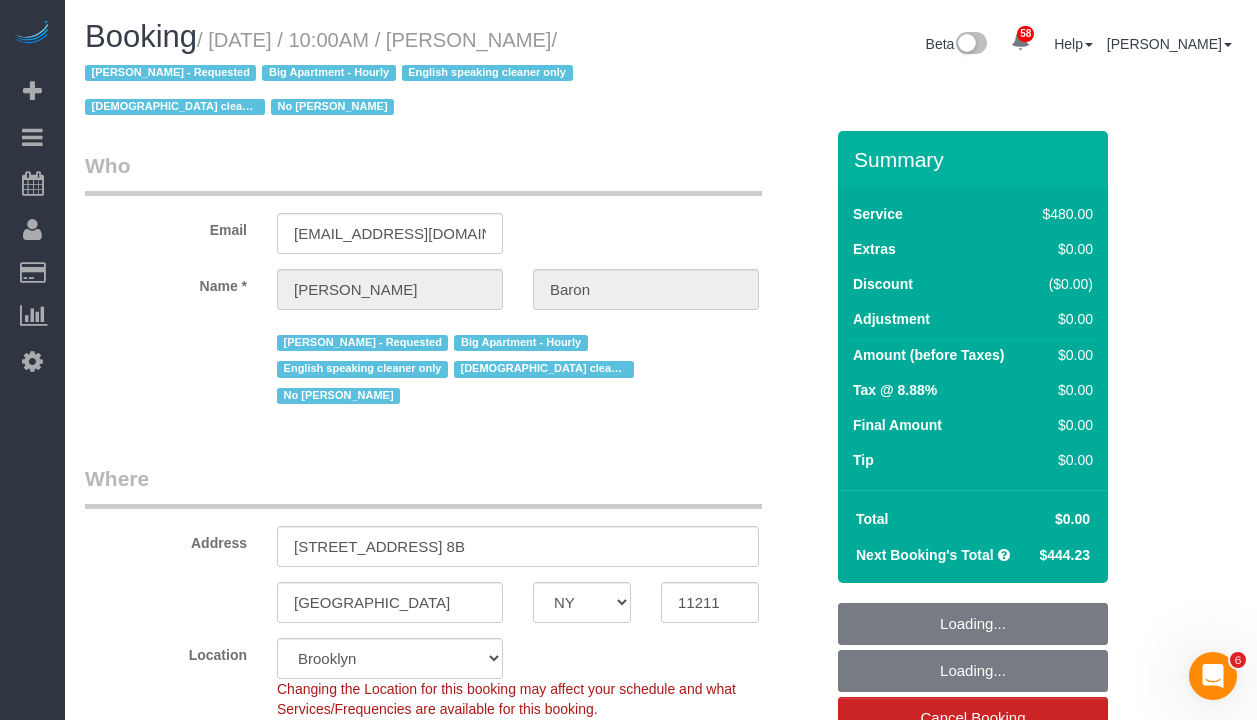 select on "object:1417" 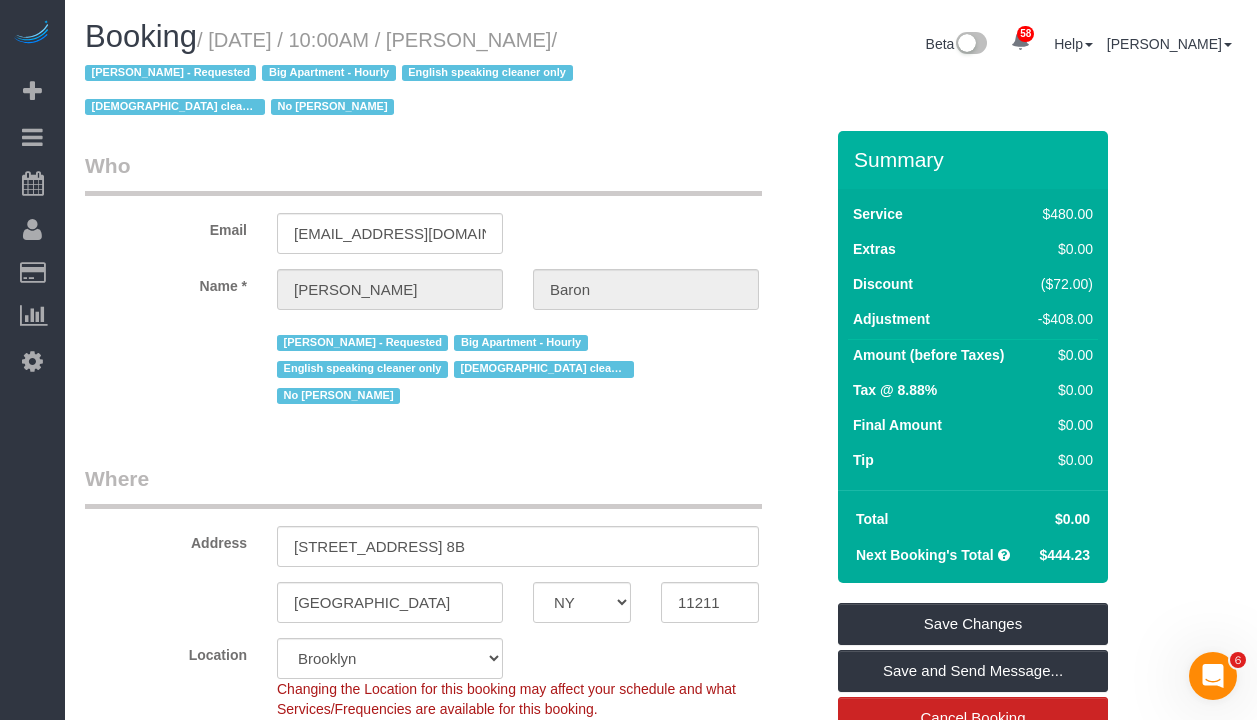click on "Booking
/ [DATE] / 10:00AM / [PERSON_NAME]
/
[PERSON_NAME] - Requested
Big Apartment - Hourly
English speaking cleaner only
[DEMOGRAPHIC_DATA] cleaners only
No [PERSON_NAME]" at bounding box center [365, 71] 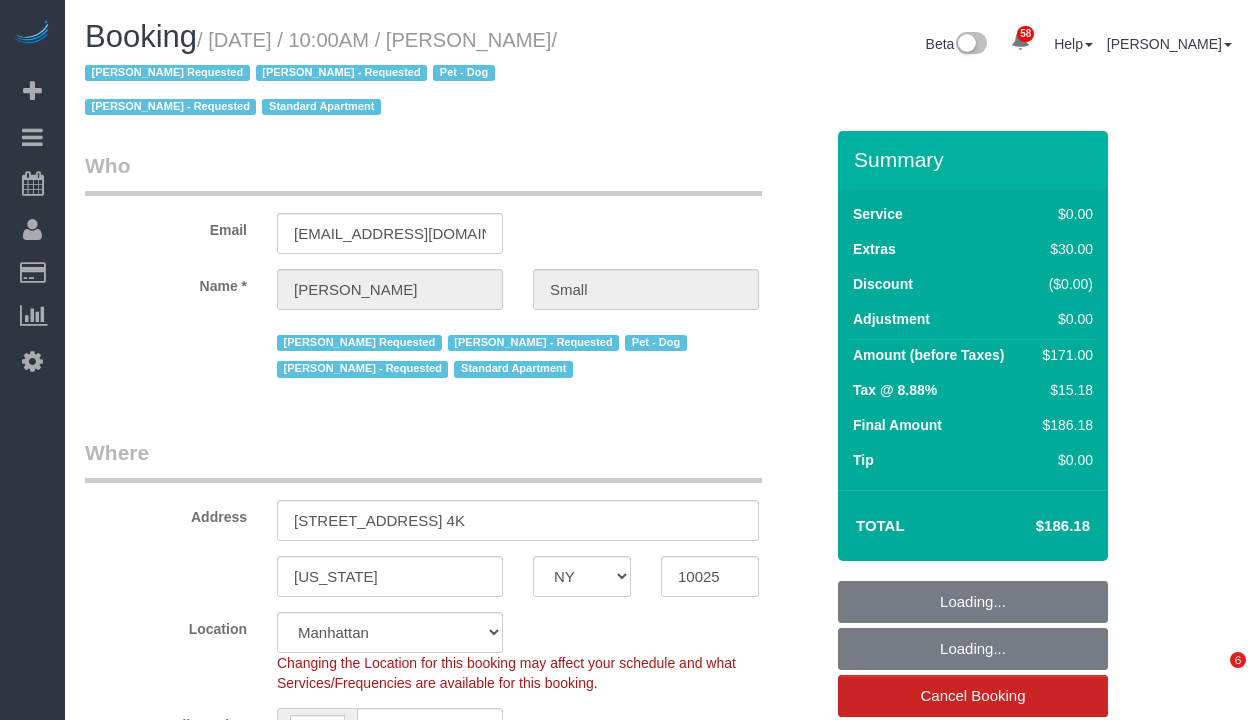 select on "NY" 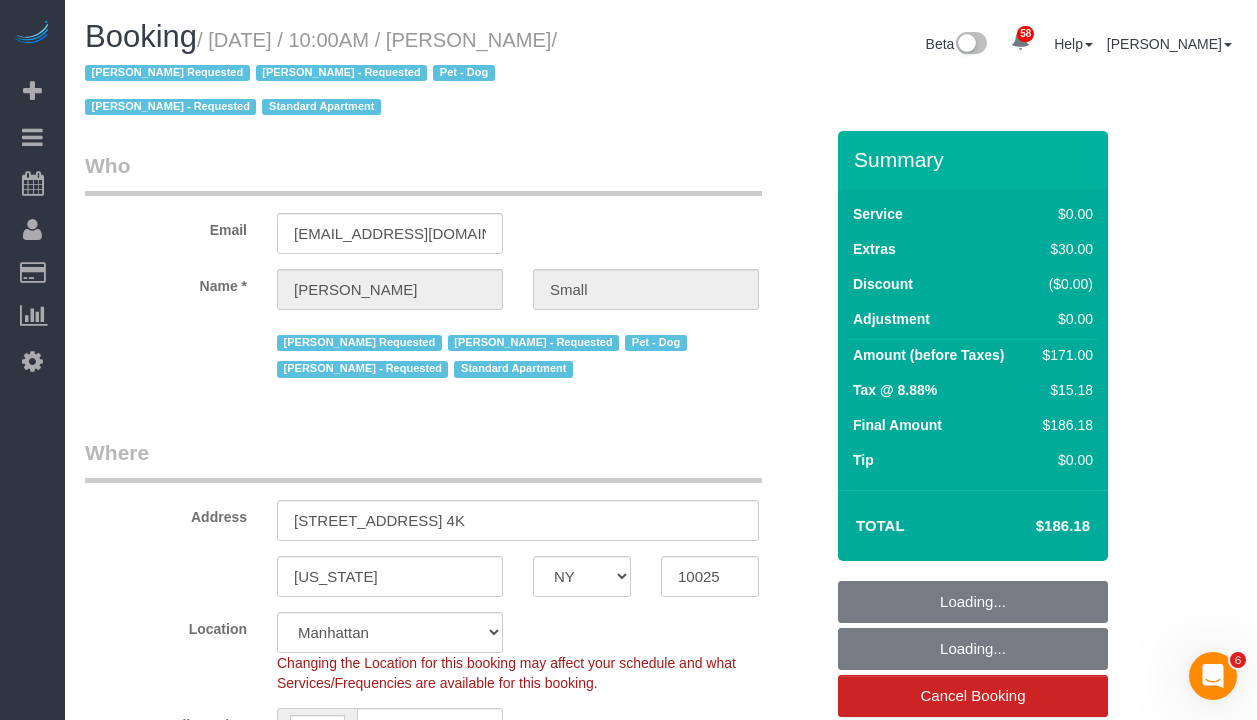scroll, scrollTop: 0, scrollLeft: 0, axis: both 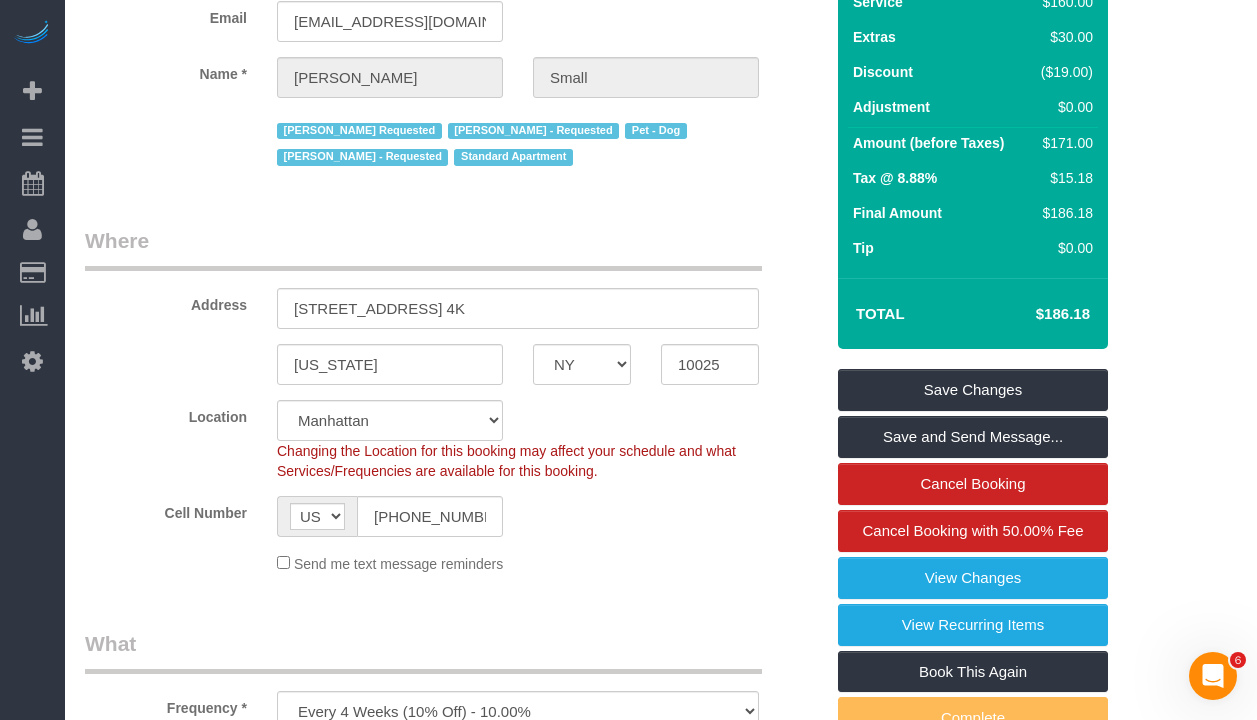 click on "Location
Manhattan Austin Boston Bronx Brooklyn Charlotte Denver New Jersey Portland Queens Seattle Staten Island
Changing the Location for this booking may affect your schedule and what
Services/Frequencies are available for this booking.
Cell Number
AF AL DZ AD AO AI AQ AG AR AM AW AU AT AZ BS BH BD BB BY BE BZ BJ BM BT BO BA BW BR GB IO BN BG BF BI KH CM CA CV BQ KY CF TD CL CN CX CC CO KM CD CG CK CR HR CU CW CY CZ CI DK DJ DM DO TL EC EG SV GQ ER EE ET FK FO FJ FI FR GF PF TF GA GM GE DE GH GI GR GL GD GP GU GT GG GN GW GY HT HN HK HU IS IN ID IR IQ IE IM IL IT JM JP JE JO KZ KE KI KP KR KW KG LA LV LB LS LR LY LI LT LU MO MK MG MW MY MV ML MT MH MQ MR MU YT MX FM MD MC MN ME MS MA MZ MM NA NR NP NL NC NZ NI NE NG NU NF MP NO OM PK PW PS PA PG PY PE PH PN PL PT PR QA RO RU RW RE AS WS SM ST SA SN RS SC SL SG SK SI SB SO ZA GS SS ES LK BL SH KN LC SX MF PM VC SD SR SJ SZ SE CH SY TW TJ TZ TH TG TK" 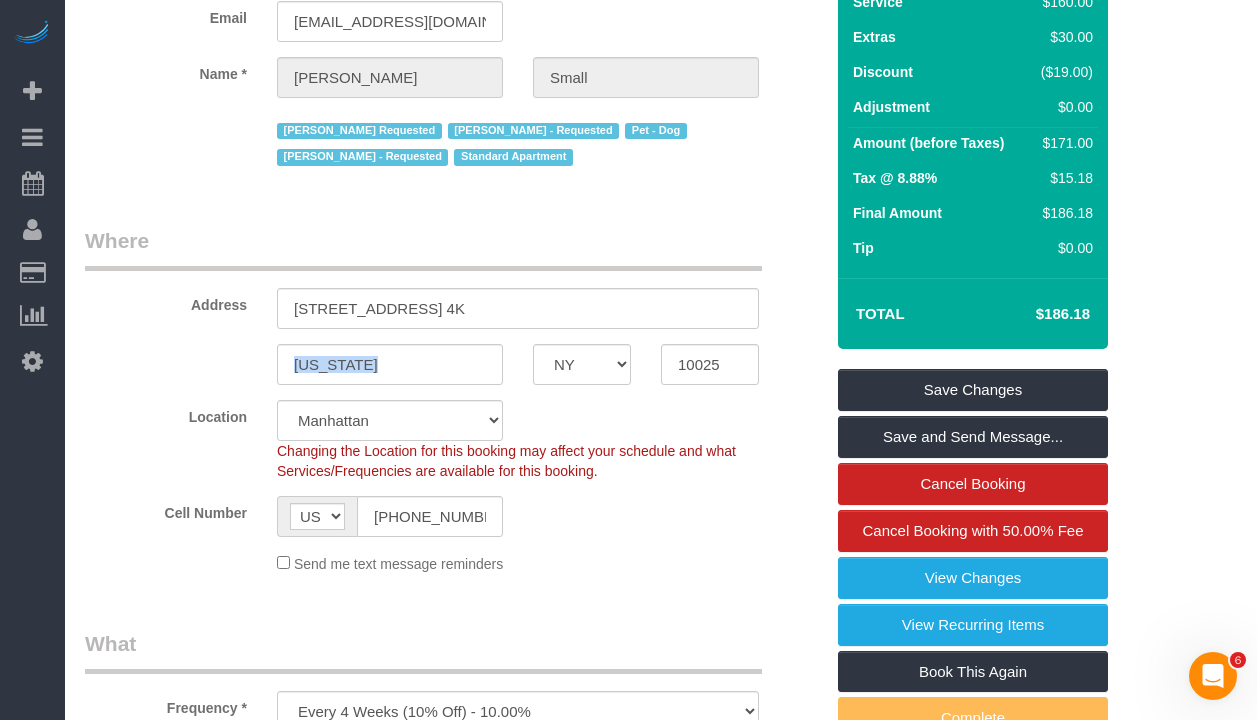 click on "Location
Manhattan Austin Boston Bronx Brooklyn Charlotte Denver New Jersey Portland Queens Seattle Staten Island
Changing the Location for this booking may affect your schedule and what
Services/Frequencies are available for this booking.
Cell Number
AF AL DZ AD AO AI AQ AG AR AM AW AU AT AZ BS BH BD BB BY BE BZ BJ BM BT BO BA BW BR GB IO BN BG BF BI KH CM CA CV BQ KY CF TD CL CN CX CC CO KM CD CG CK CR HR CU CW CY CZ CI DK DJ DM DO TL EC EG SV GQ ER EE ET FK FO FJ FI FR GF PF TF GA GM GE DE GH GI GR GL GD GP GU GT GG GN GW GY HT HN HK HU IS IN ID IR IQ IE IM IL IT JM JP JE JO KZ KE KI KP KR KW KG LA LV LB LS LR LY LI LT LU MO MK MG MW MY MV ML MT MH MQ MR MU YT MX FM MD MC MN ME MS MA MZ MM NA NR NP NL NC NZ NI NE NG NU NF MP NO OM PK PW PS PA PG PY PE PH PN PL PT PR QA RO RU RW RE AS WS SM ST SA SN RS SC SL SG SK SI SB SO ZA GS SS ES LK BL SH KN LC SX MF PM VC SD SR SJ SZ SE CH SY TW TJ TZ TH TG TK" 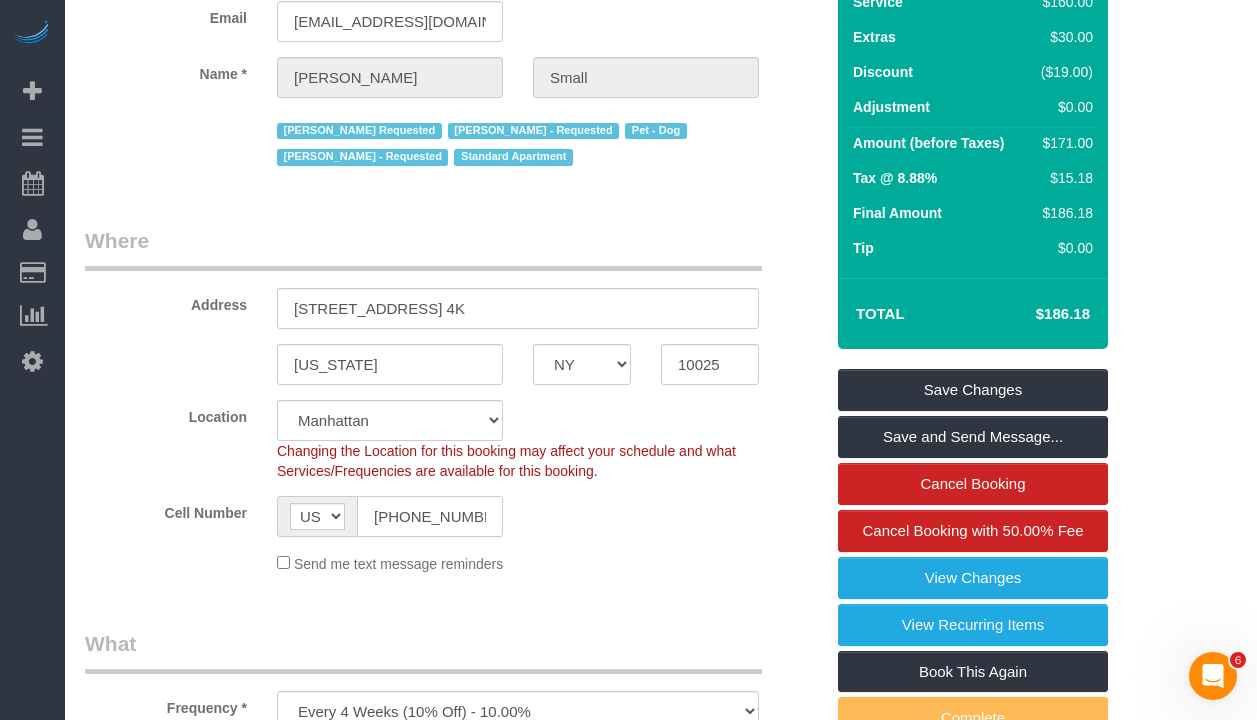 click on "(847) 873-3070" 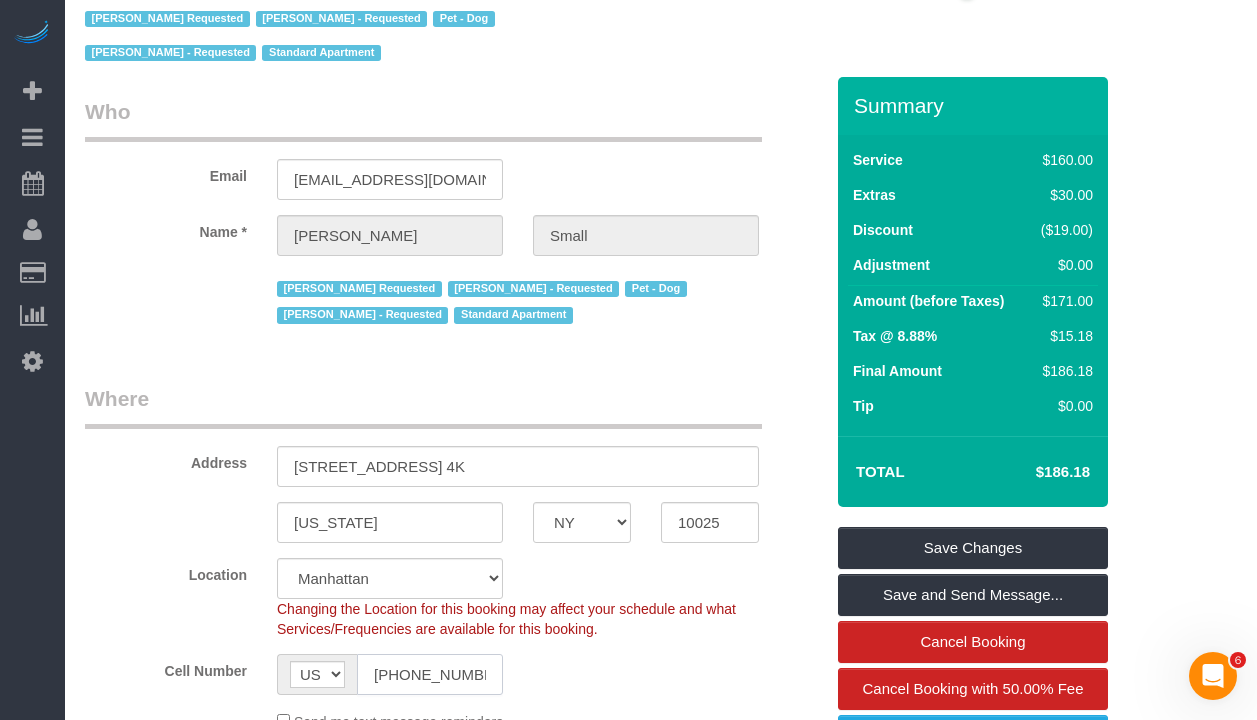 scroll, scrollTop: 0, scrollLeft: 0, axis: both 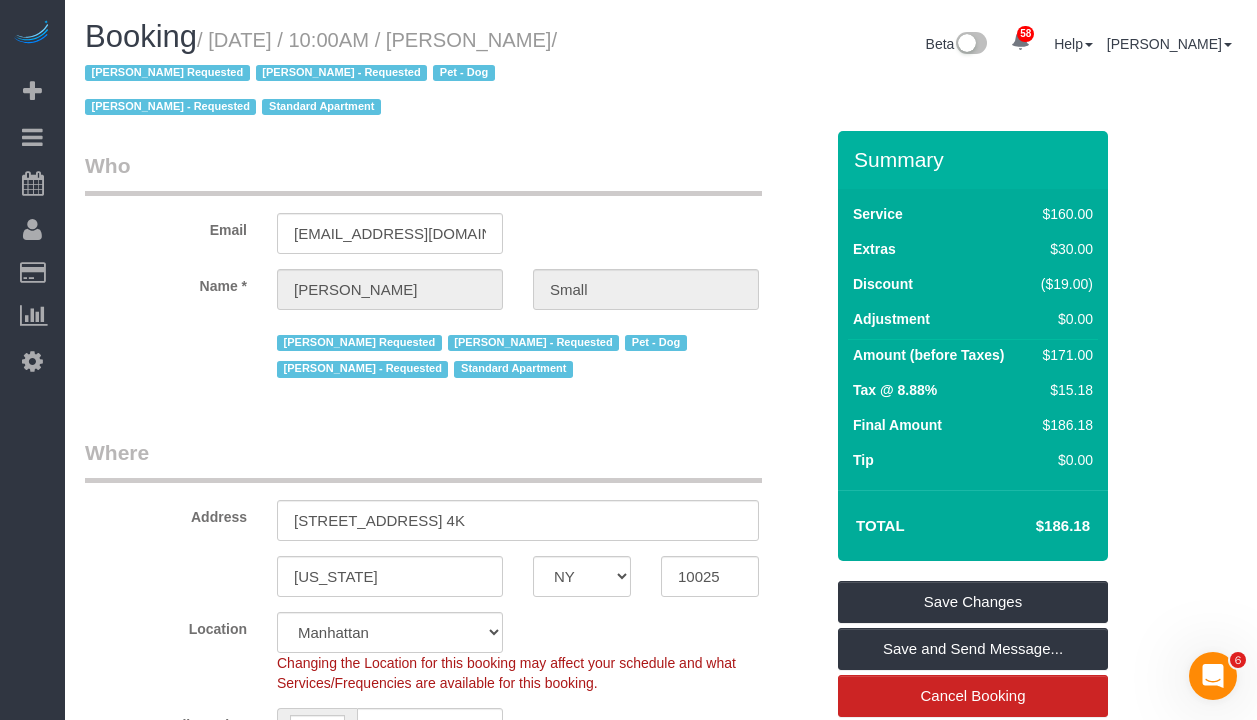 drag, startPoint x: 631, startPoint y: 138, endPoint x: 146, endPoint y: 185, distance: 487.272 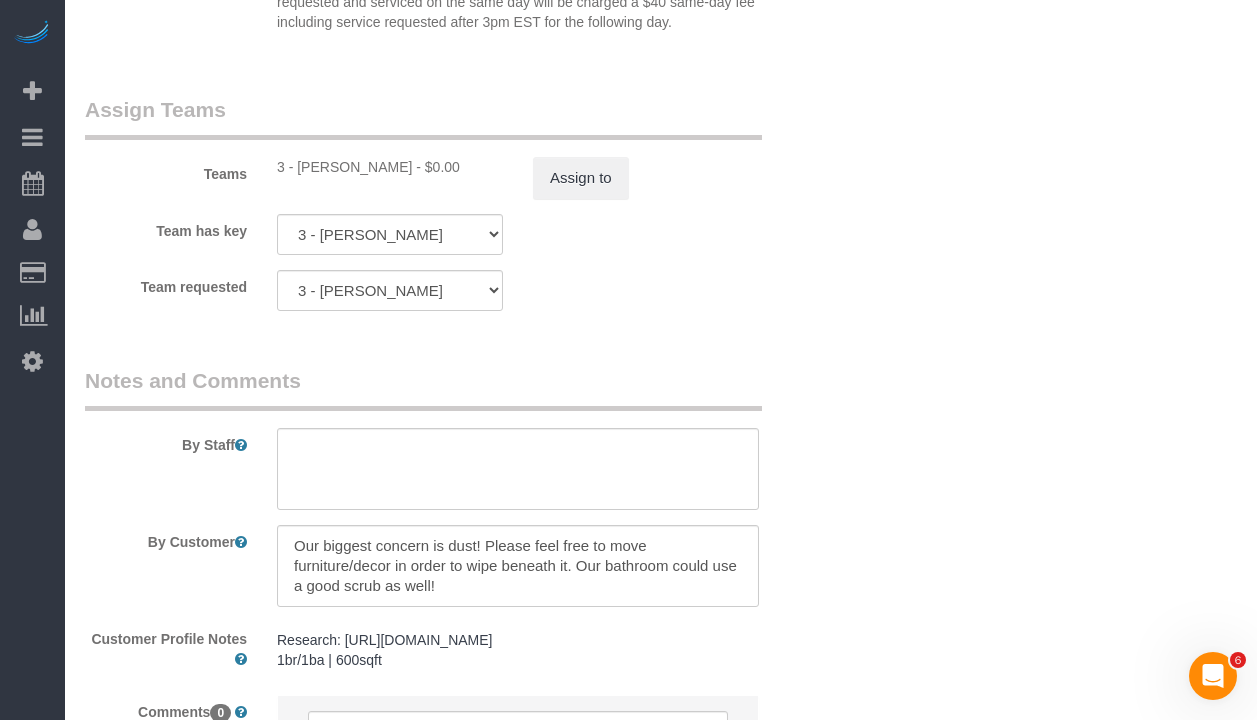 scroll, scrollTop: 2739, scrollLeft: 0, axis: vertical 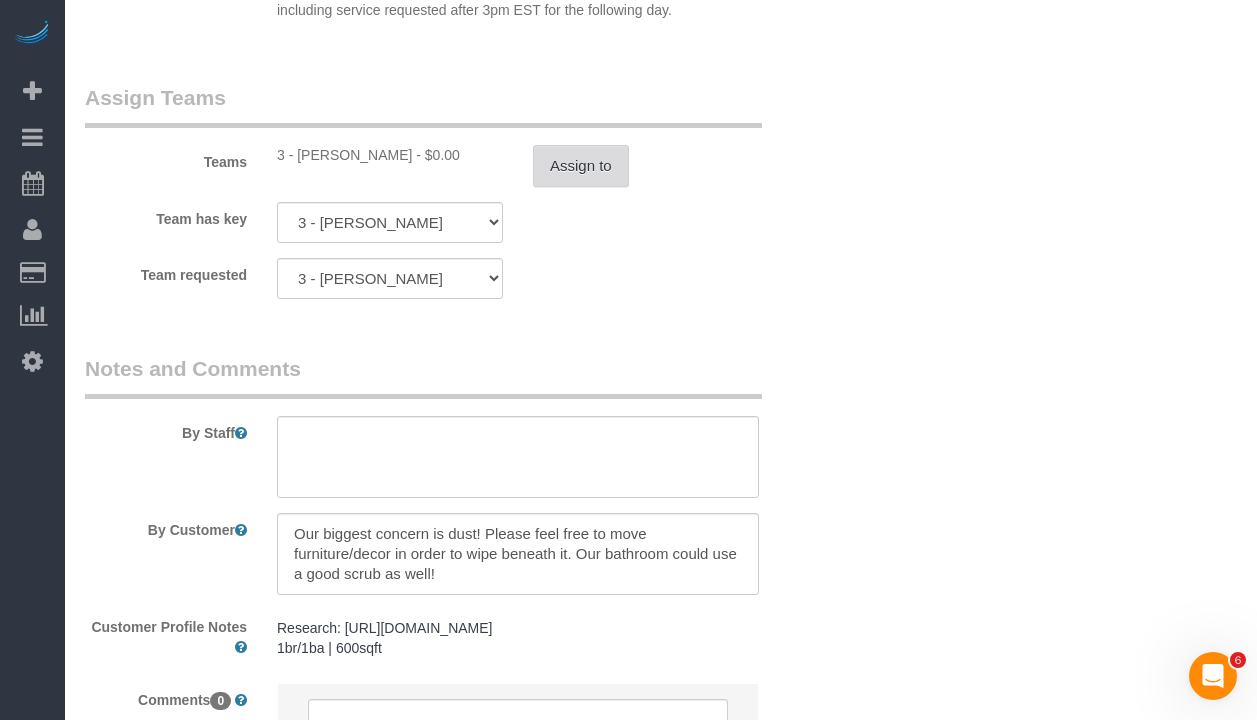 click on "Assign to" at bounding box center (581, 166) 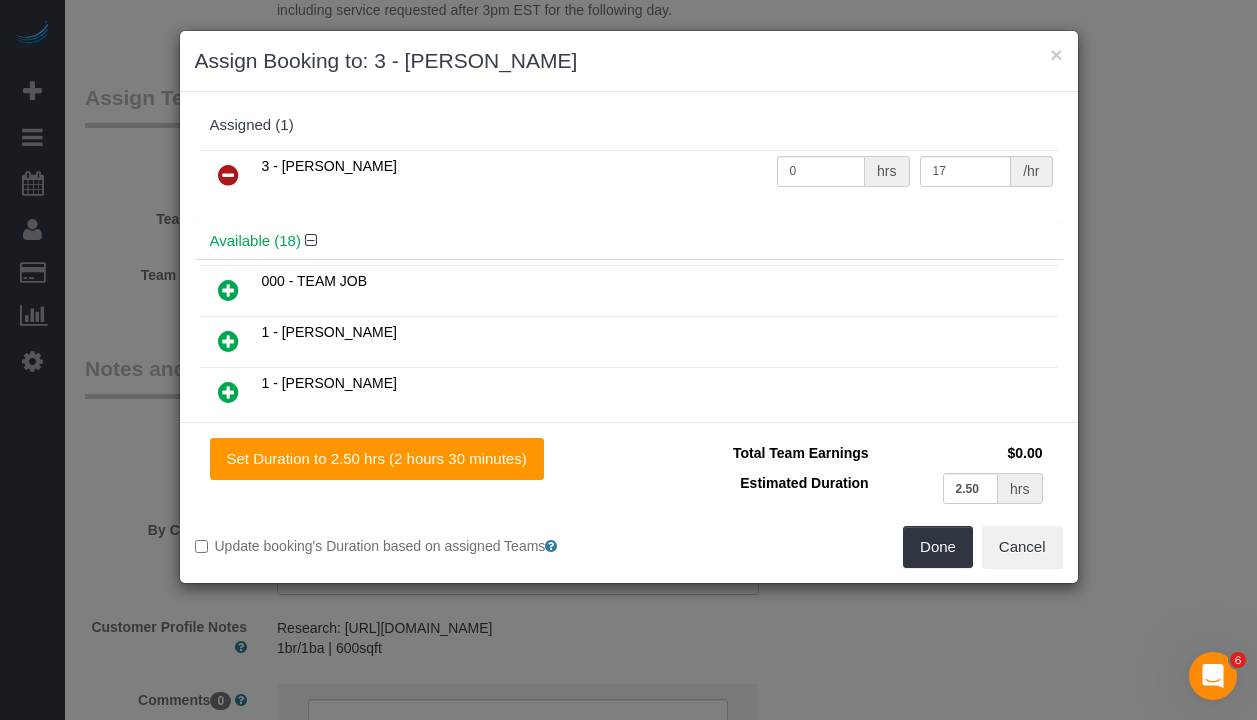 drag, startPoint x: 224, startPoint y: 171, endPoint x: 252, endPoint y: 171, distance: 28 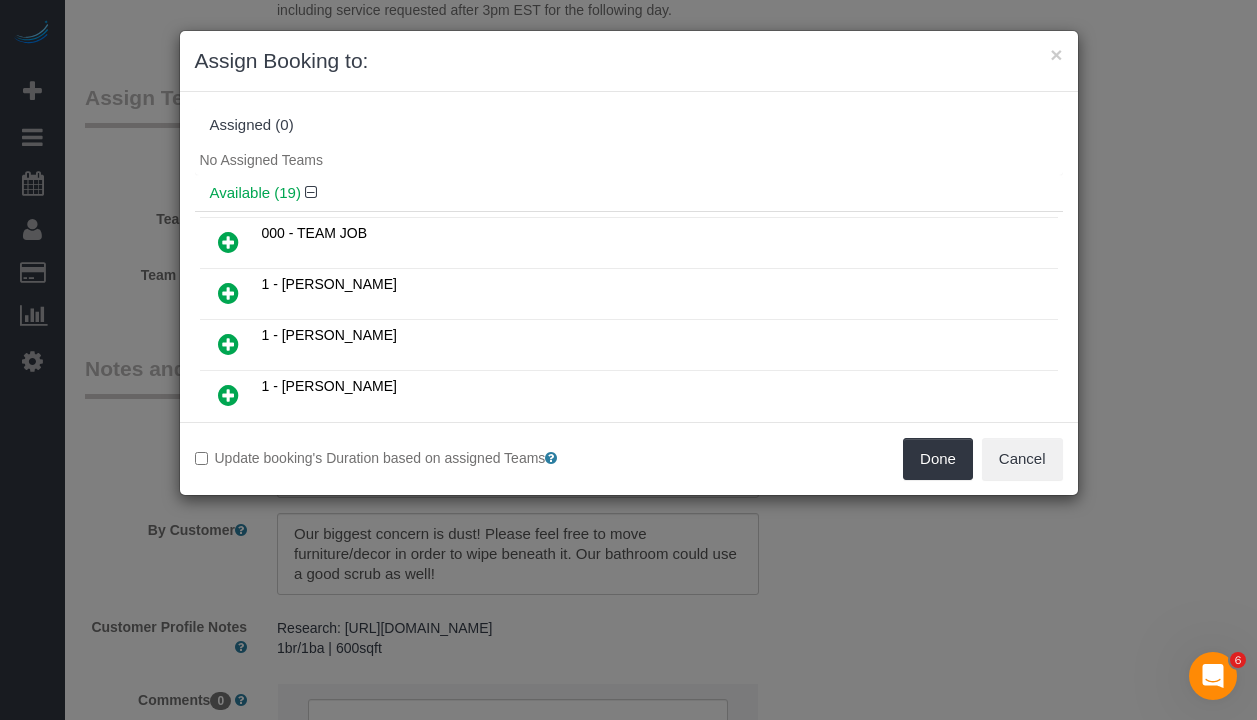 scroll, scrollTop: 386, scrollLeft: 0, axis: vertical 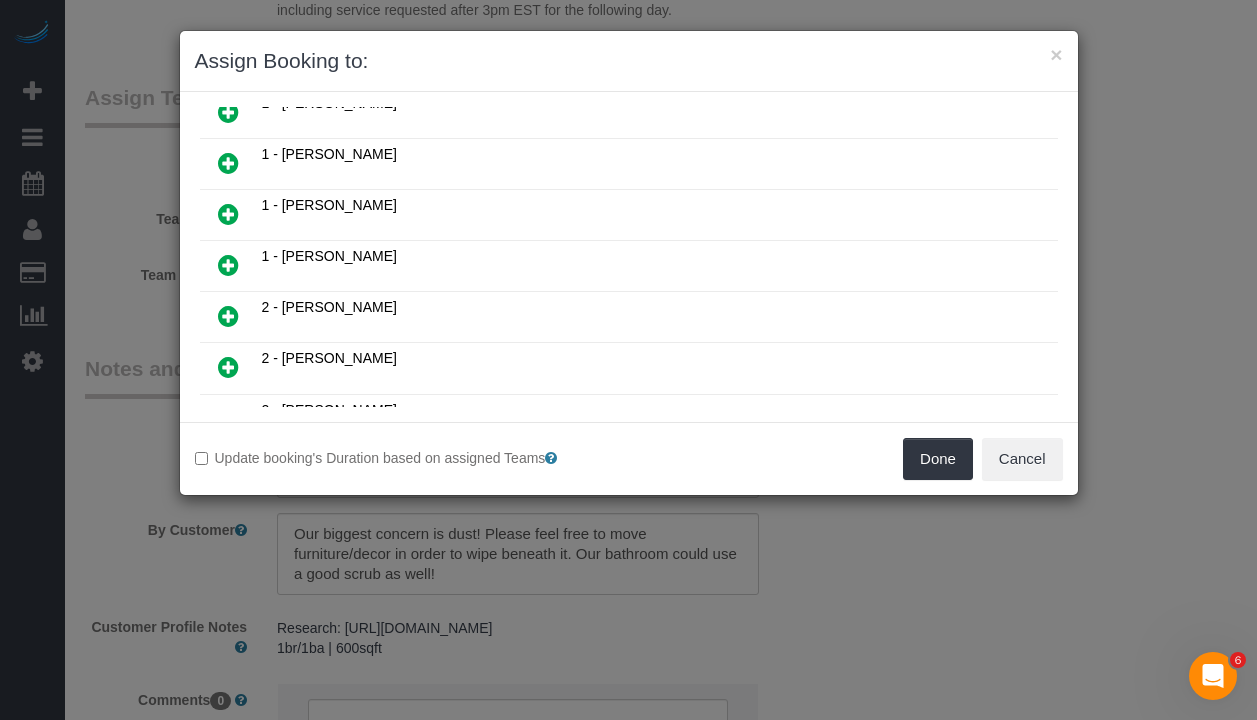 click at bounding box center [228, 265] 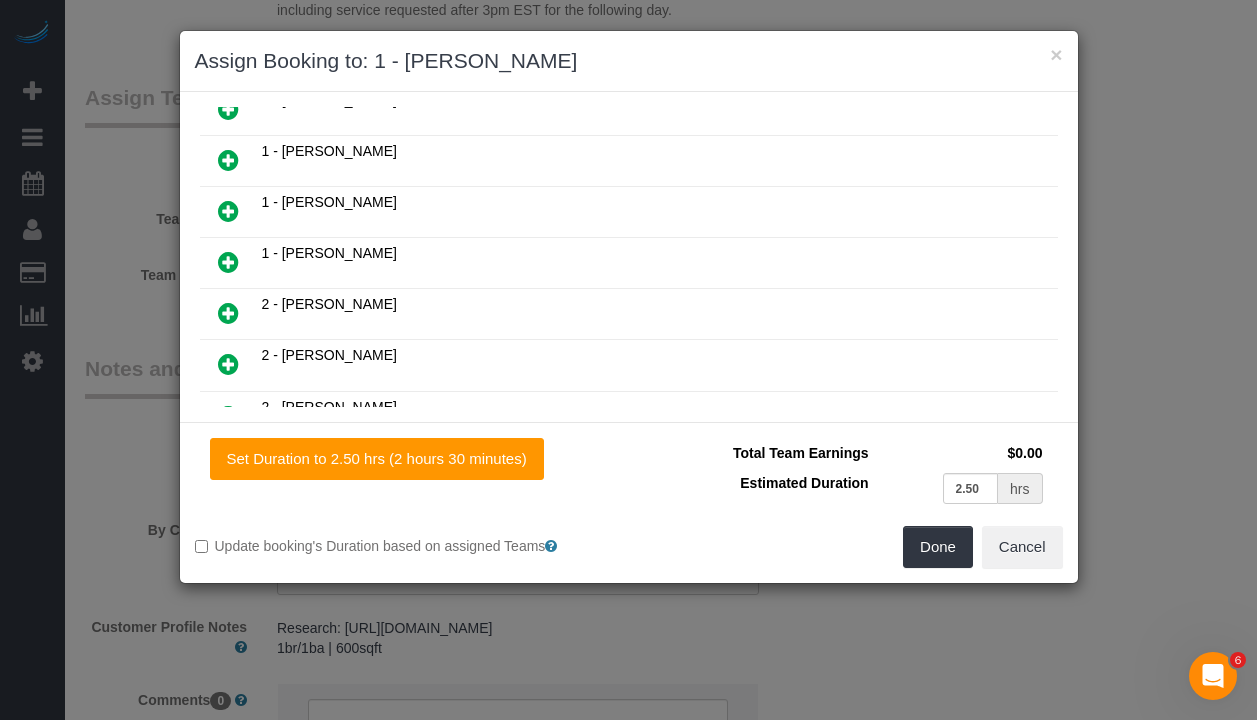 scroll, scrollTop: 434, scrollLeft: 0, axis: vertical 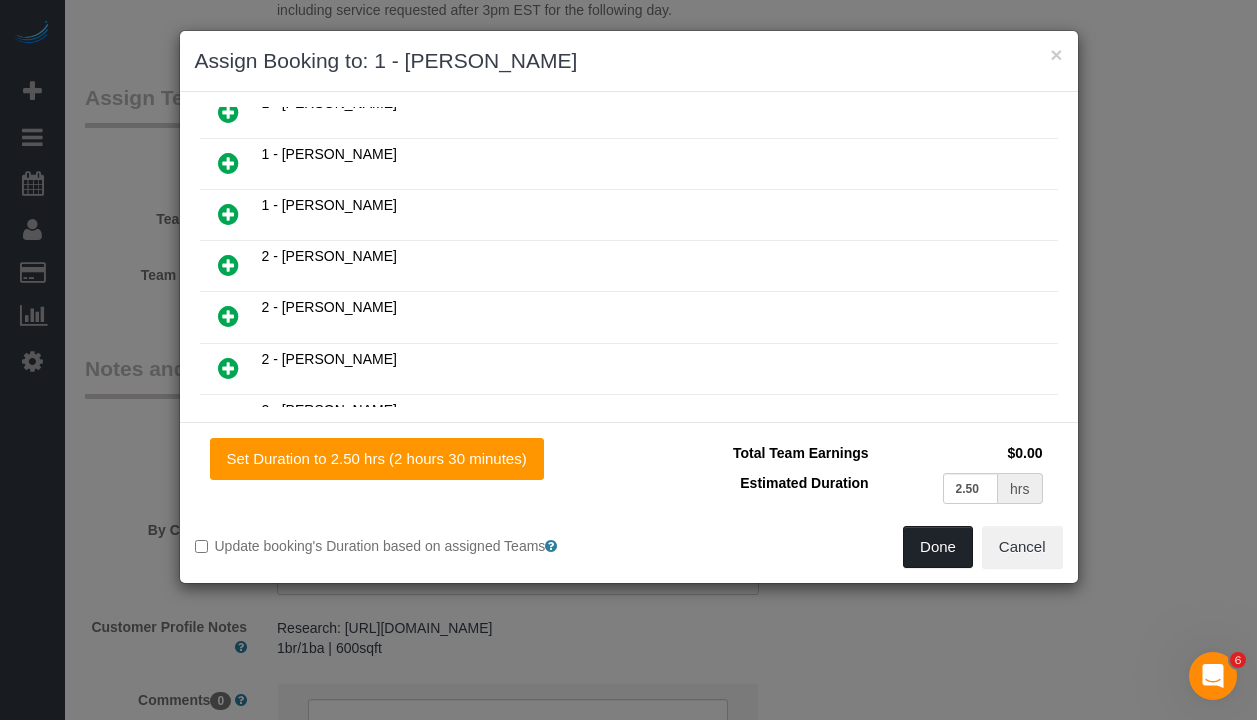click on "Done" at bounding box center (938, 547) 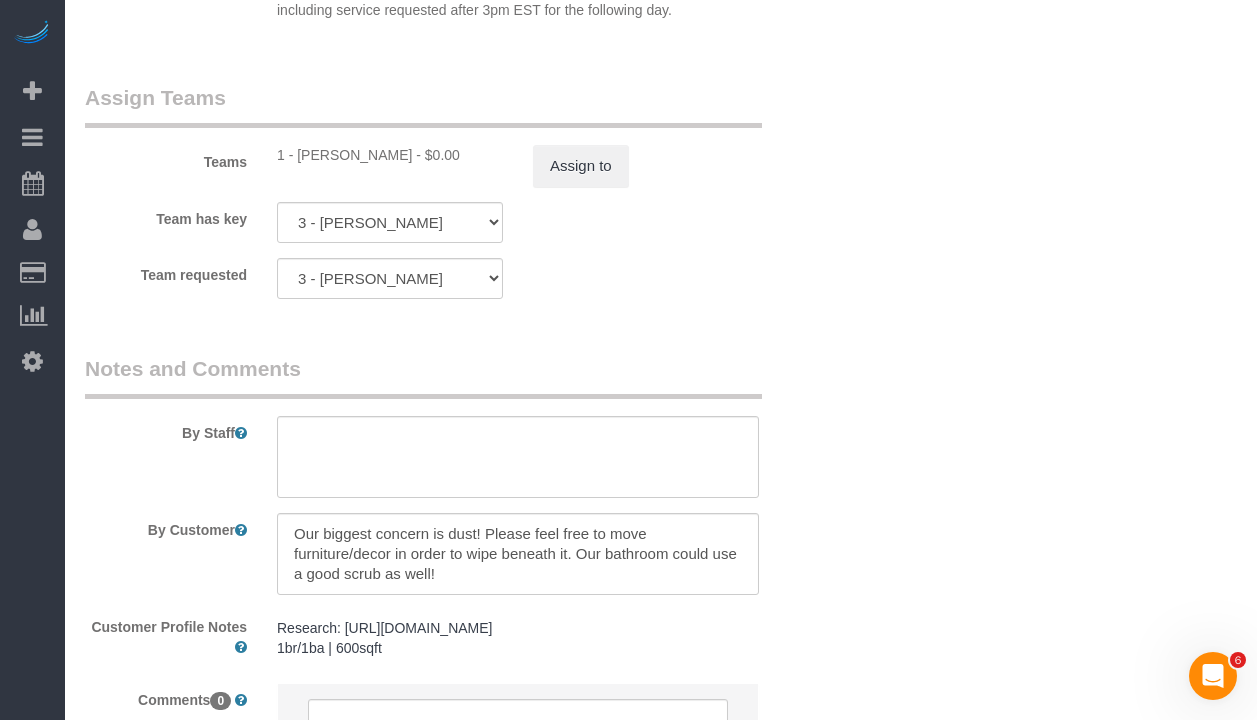 click on "Who
Email
jacobhsmall@gmail.com
Name *
Jacob
Small
Isabella Simplicio Requested
Martha Chicaiza - Requested
Pet - Dog
Renee Chicaiza - Requested
Standard Apartment
Where
Address
50 West 93rd Street, Apt. 4K
New York
AK
AL
AR
AZ
CA
CO
CT
DC
DE
FL
GA
HI
IA
ID
IL
IN
KS
KY
LA
MA" at bounding box center [661, -878] 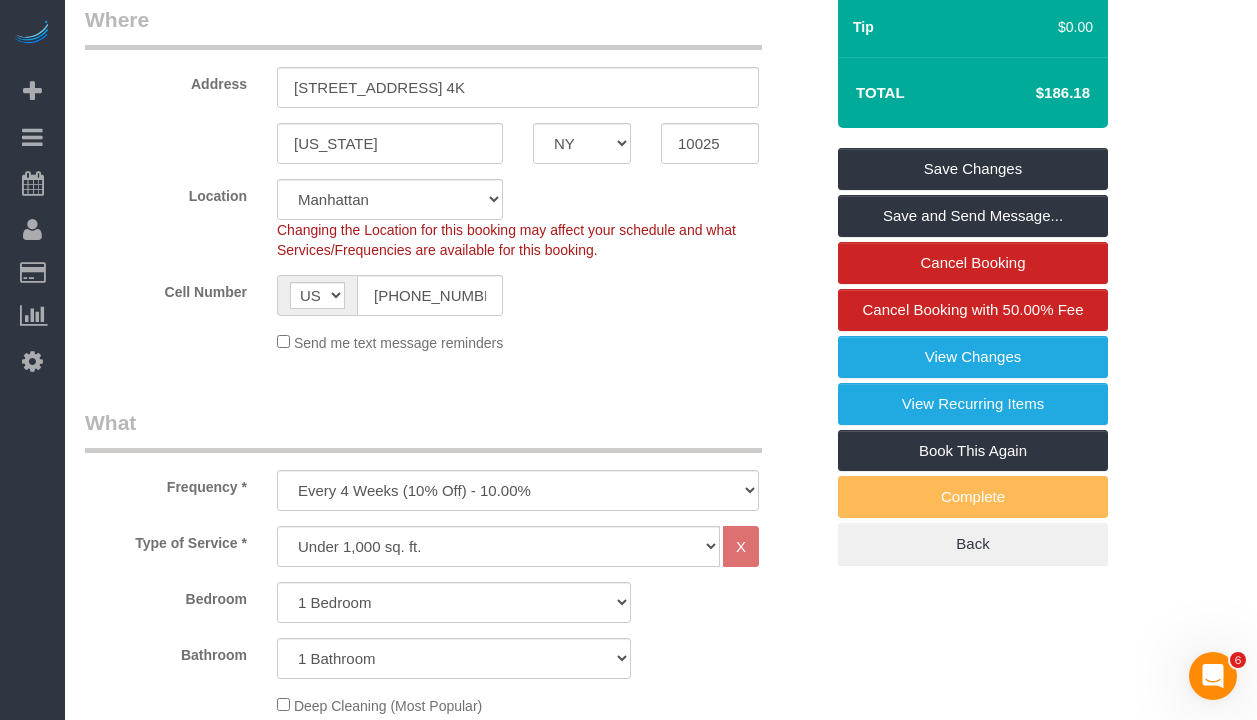 scroll, scrollTop: 448, scrollLeft: 0, axis: vertical 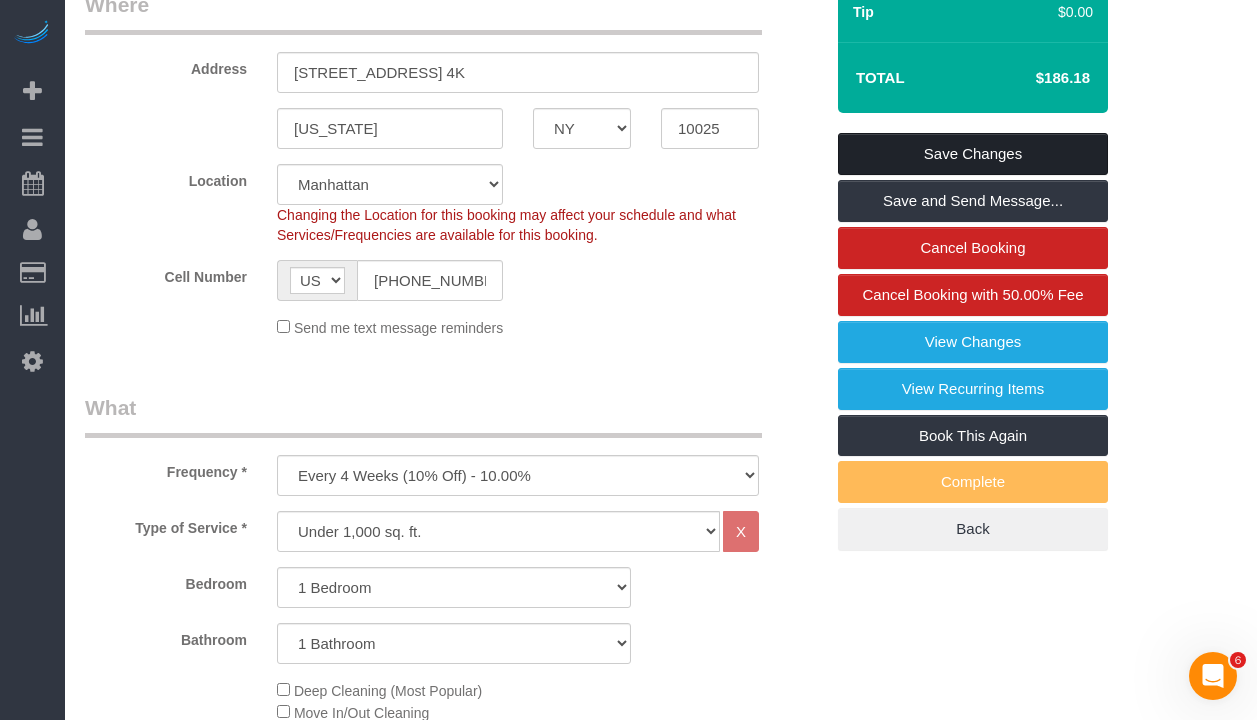click on "Save Changes" at bounding box center (973, 154) 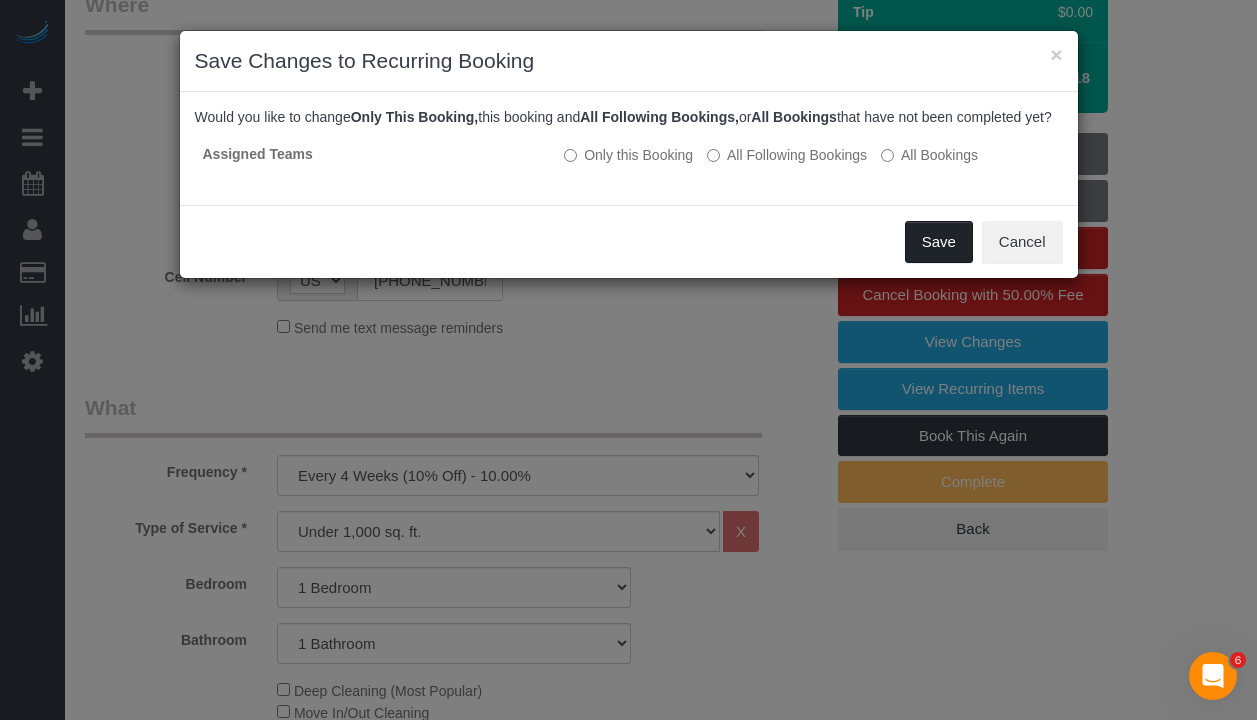 click on "Save" at bounding box center [939, 242] 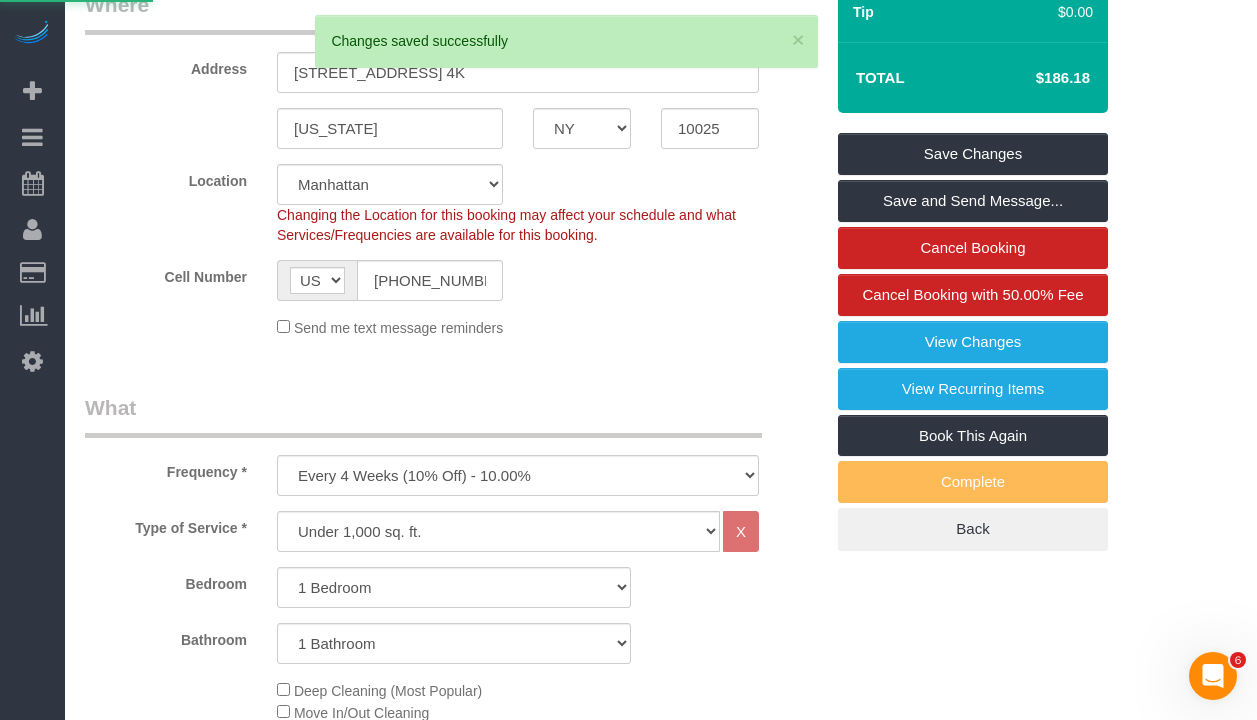 scroll, scrollTop: 0, scrollLeft: 0, axis: both 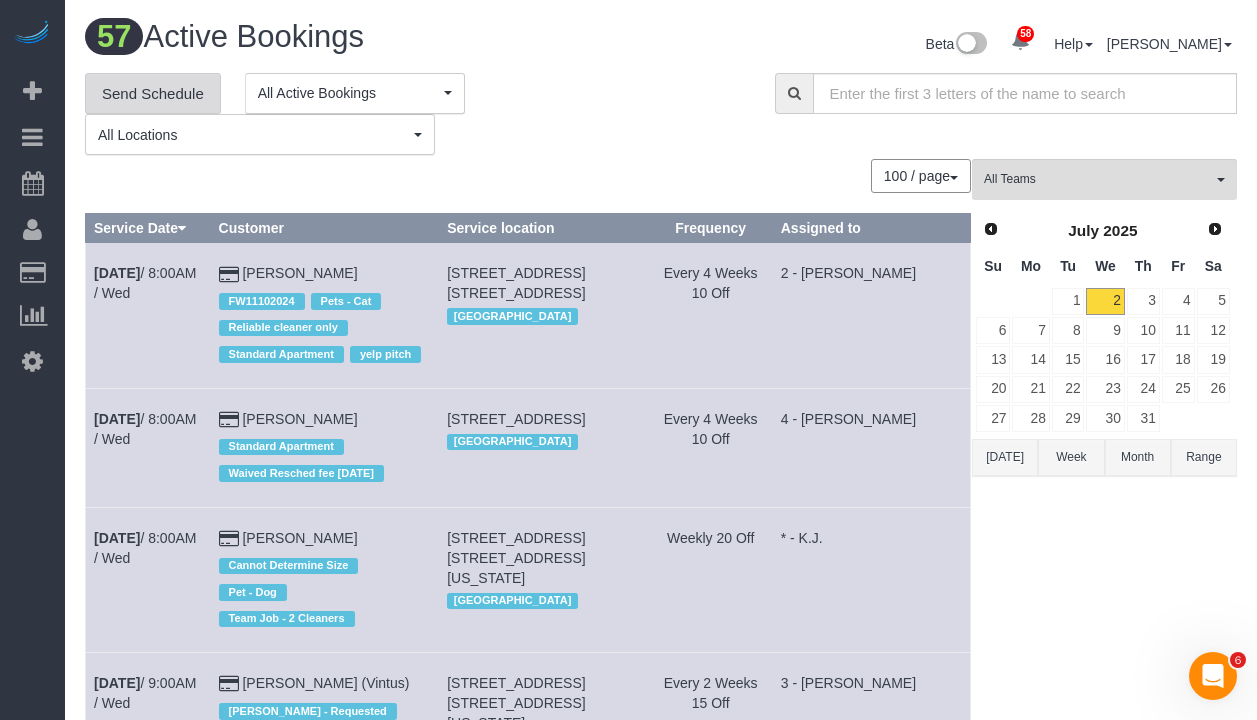 click on "Send Schedule" at bounding box center (153, 94) 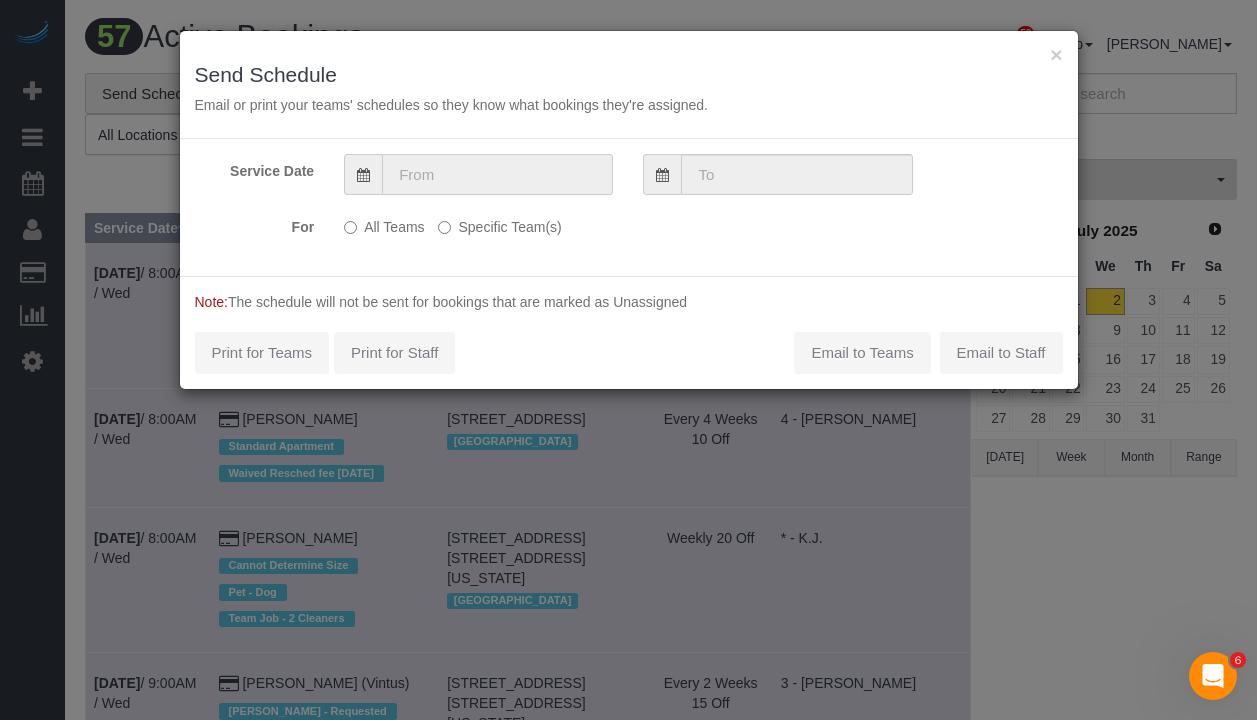 click at bounding box center [497, 174] 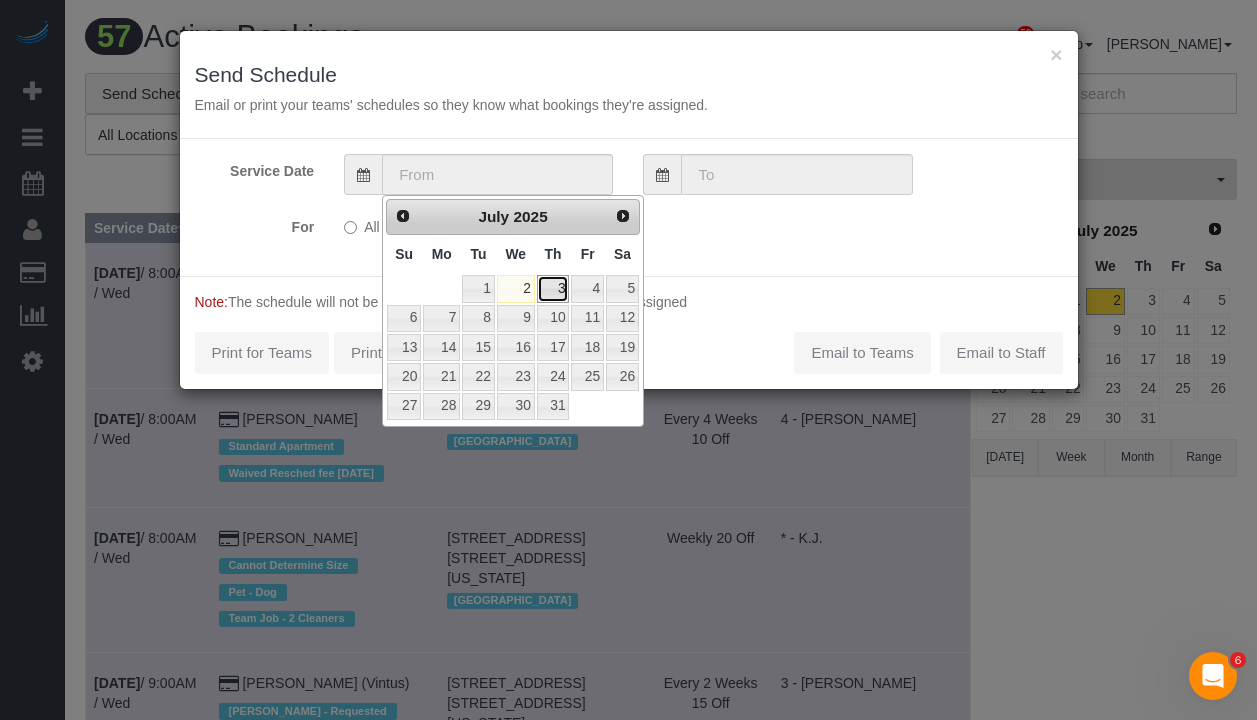 click on "3" at bounding box center [553, 288] 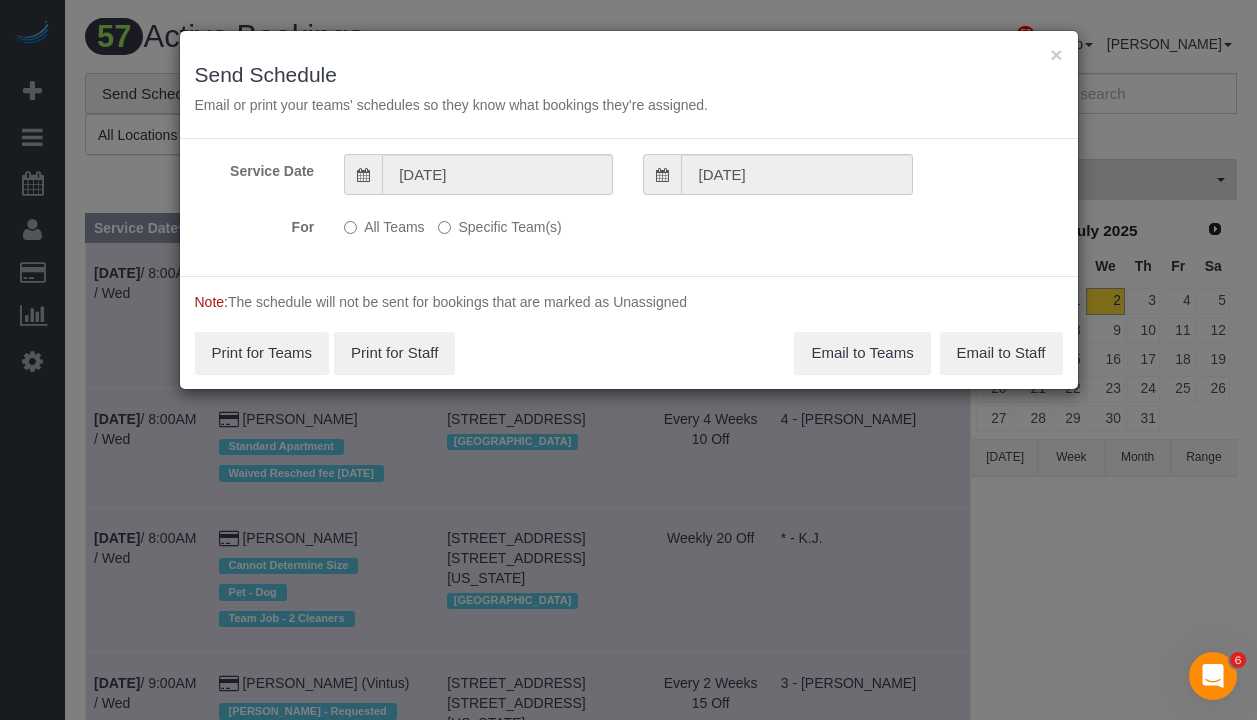 click on "Specific Team(s)" at bounding box center (499, 223) 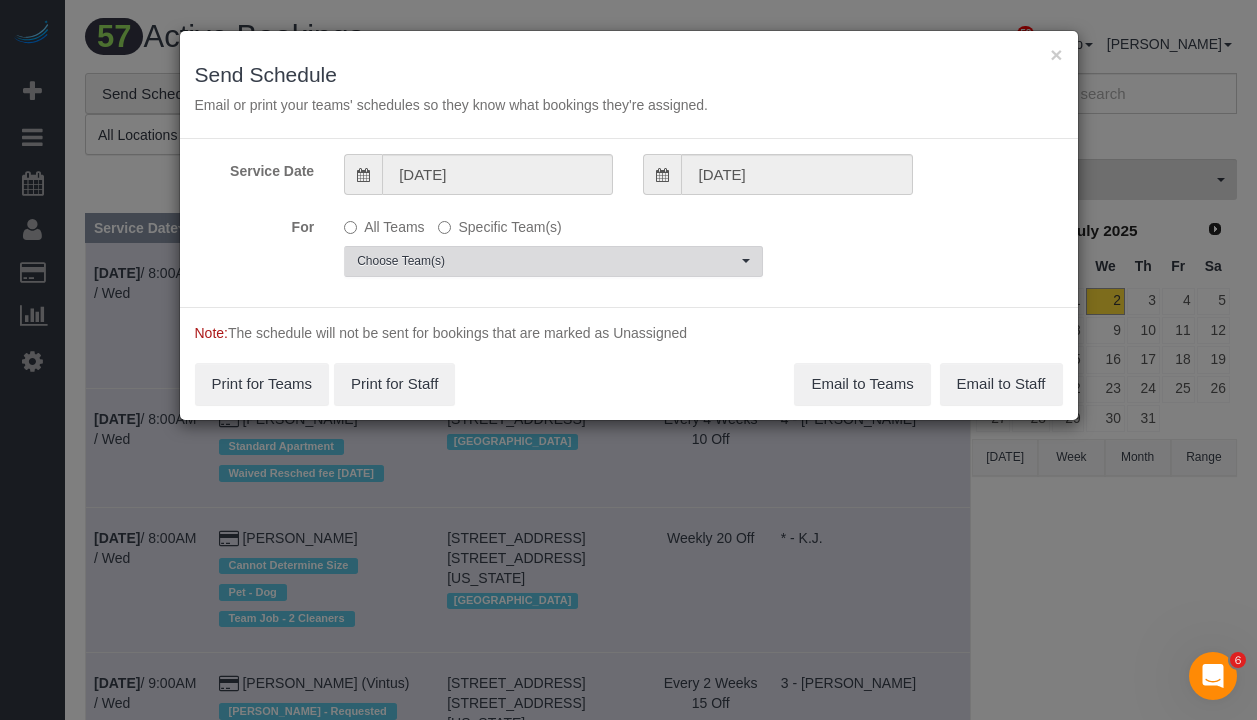 click on "Choose Team(s)" at bounding box center (547, 261) 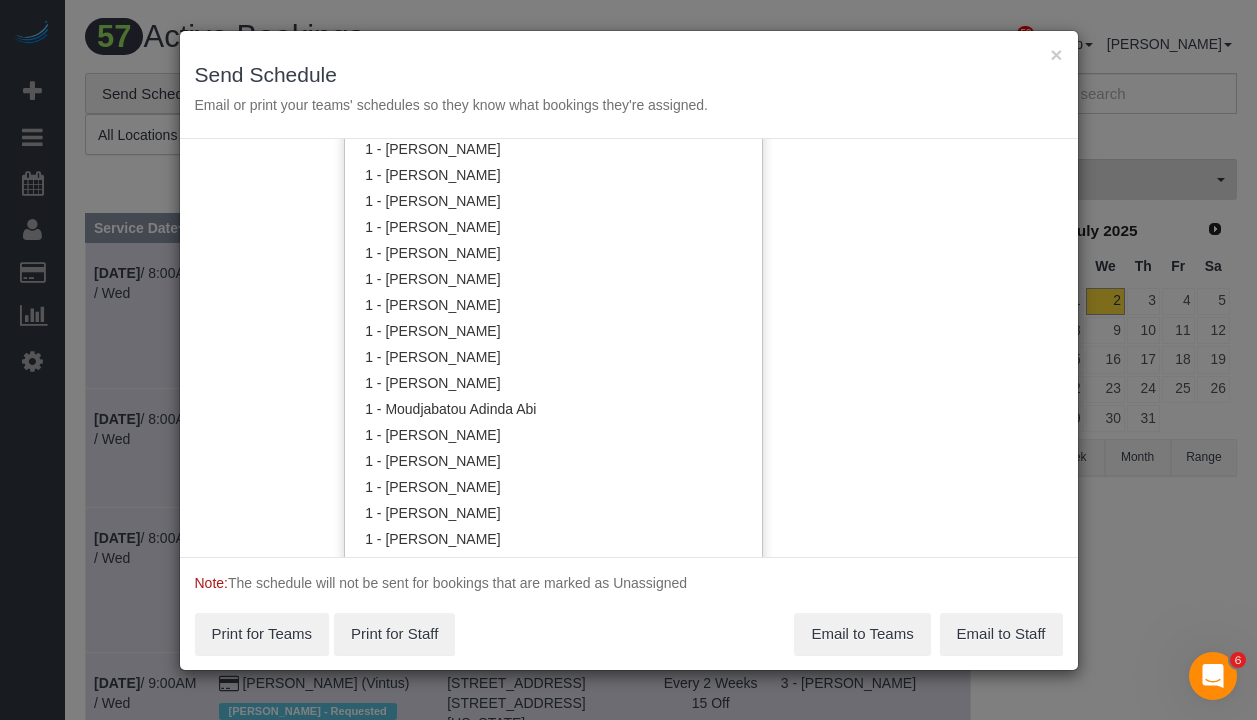 scroll, scrollTop: 633, scrollLeft: 0, axis: vertical 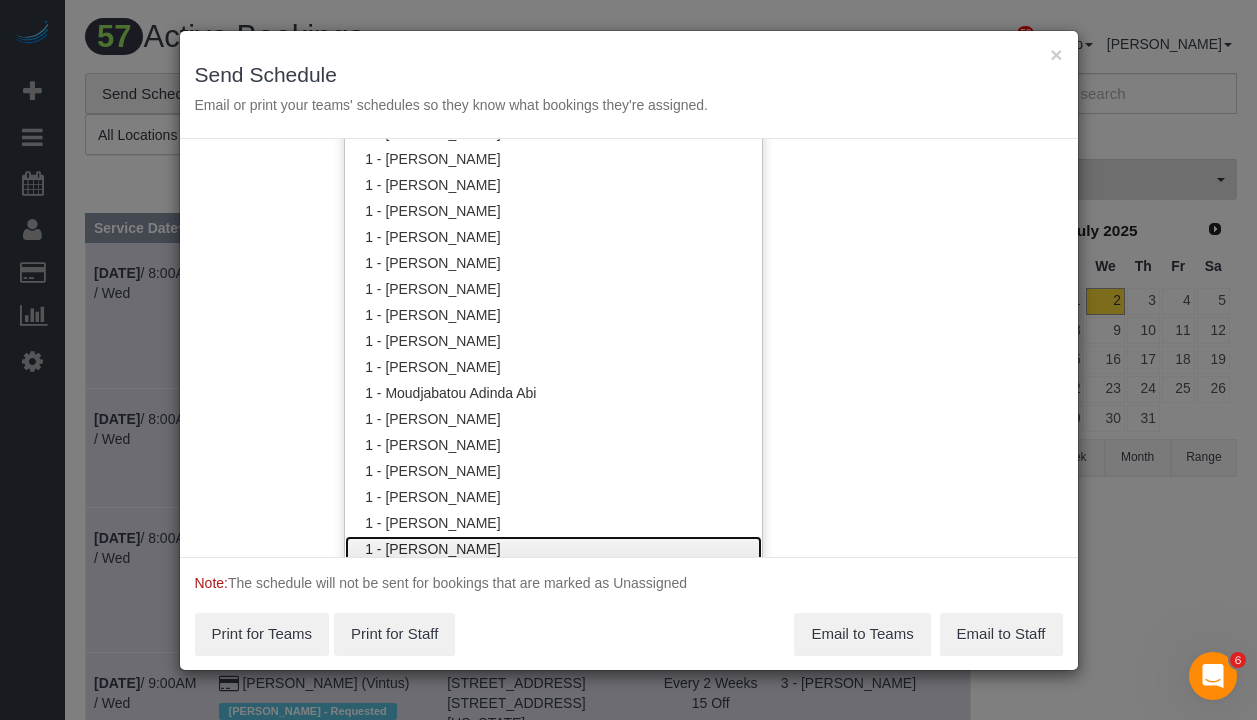click on "1 - [PERSON_NAME]" at bounding box center [553, 549] 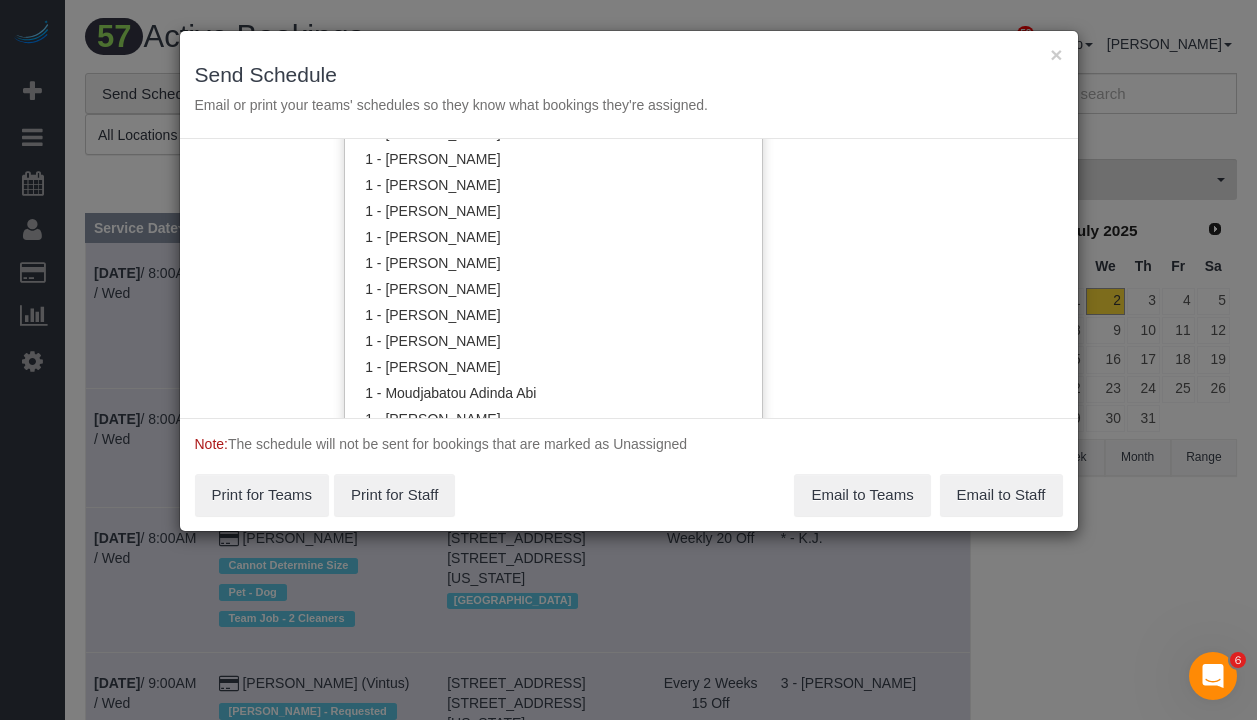 click on "Note:
The schedule will not be sent for bookings that are marked as Unassigned" at bounding box center [629, 444] 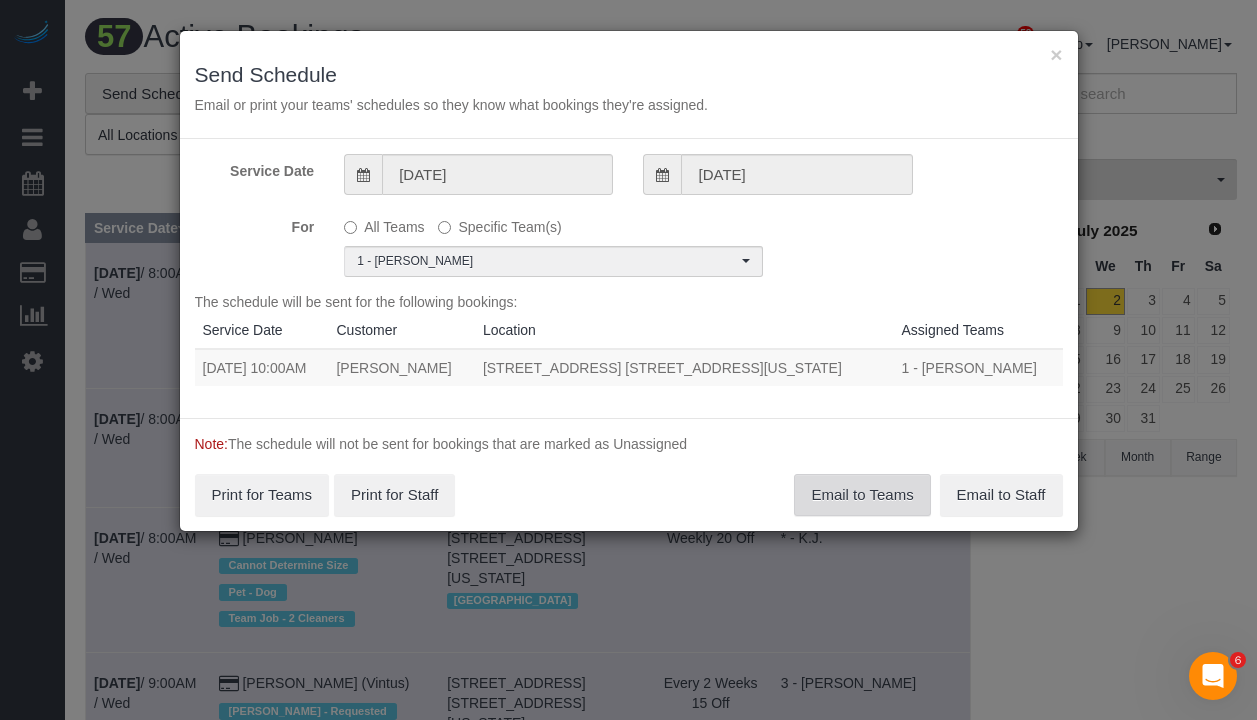 click on "Email to Teams" at bounding box center (862, 495) 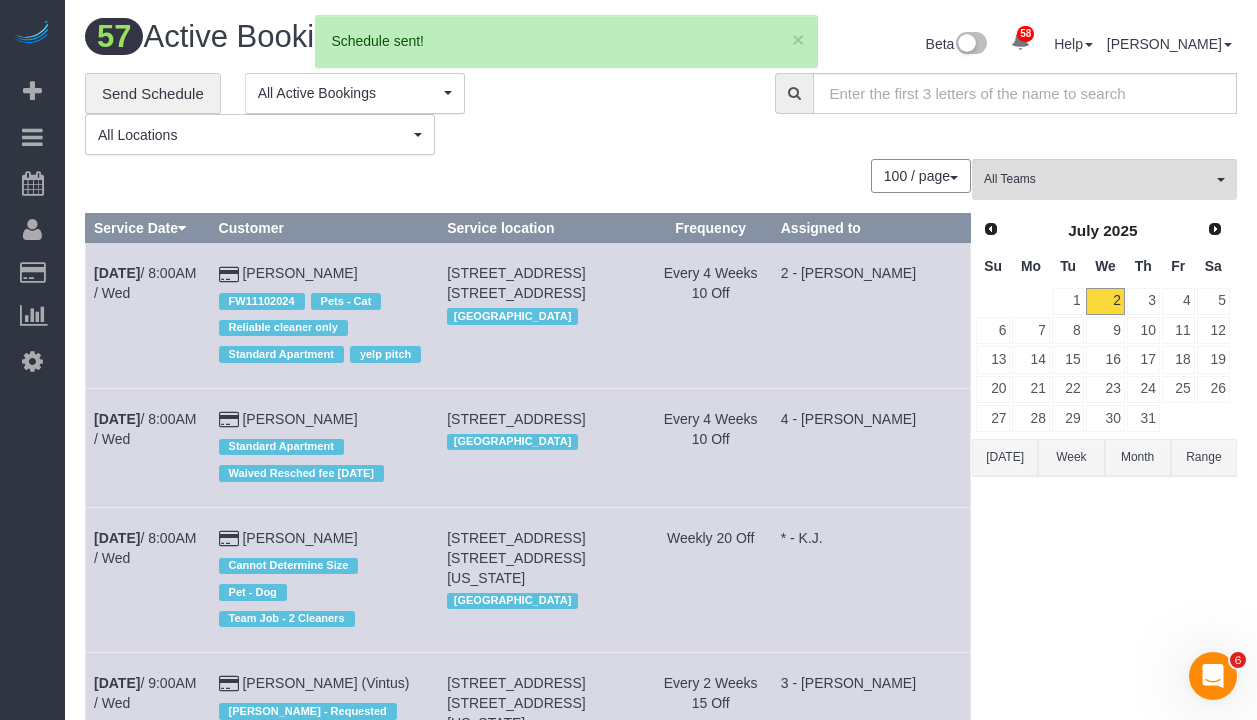 click on "100 / page
10 / page
20 / page
30 / page
40 / page
50 / page
100 / page" at bounding box center (528, 176) 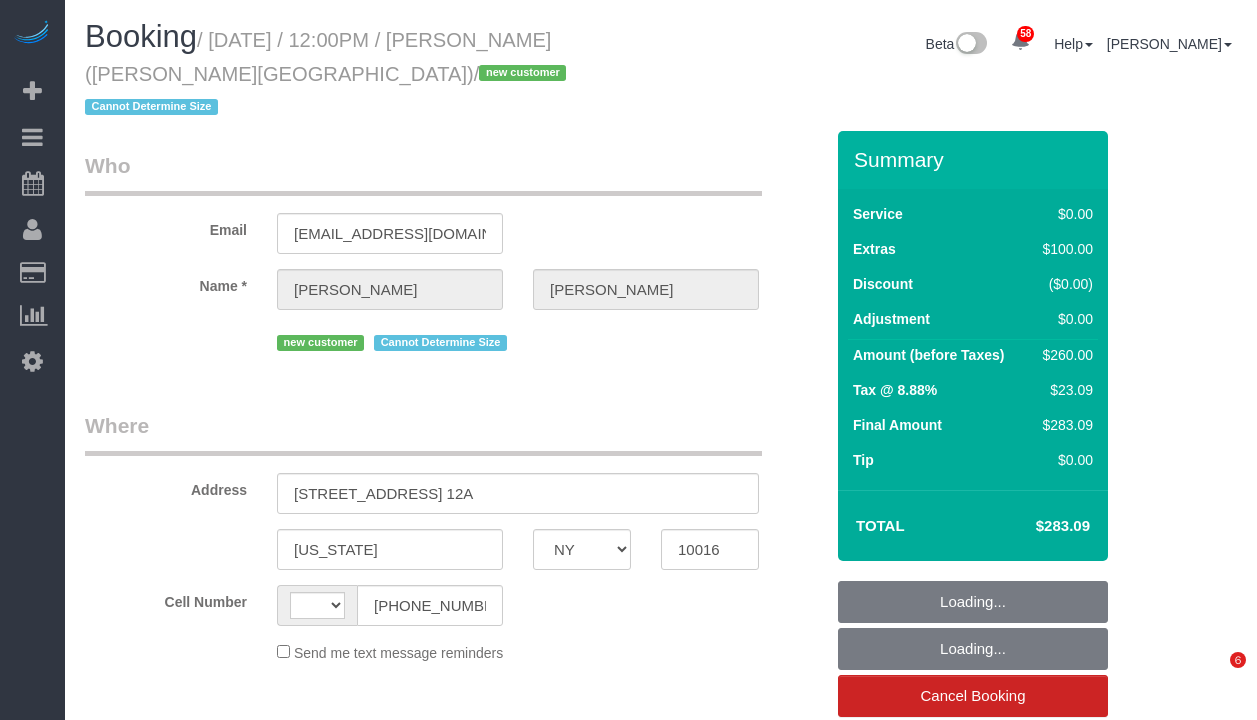 select on "NY" 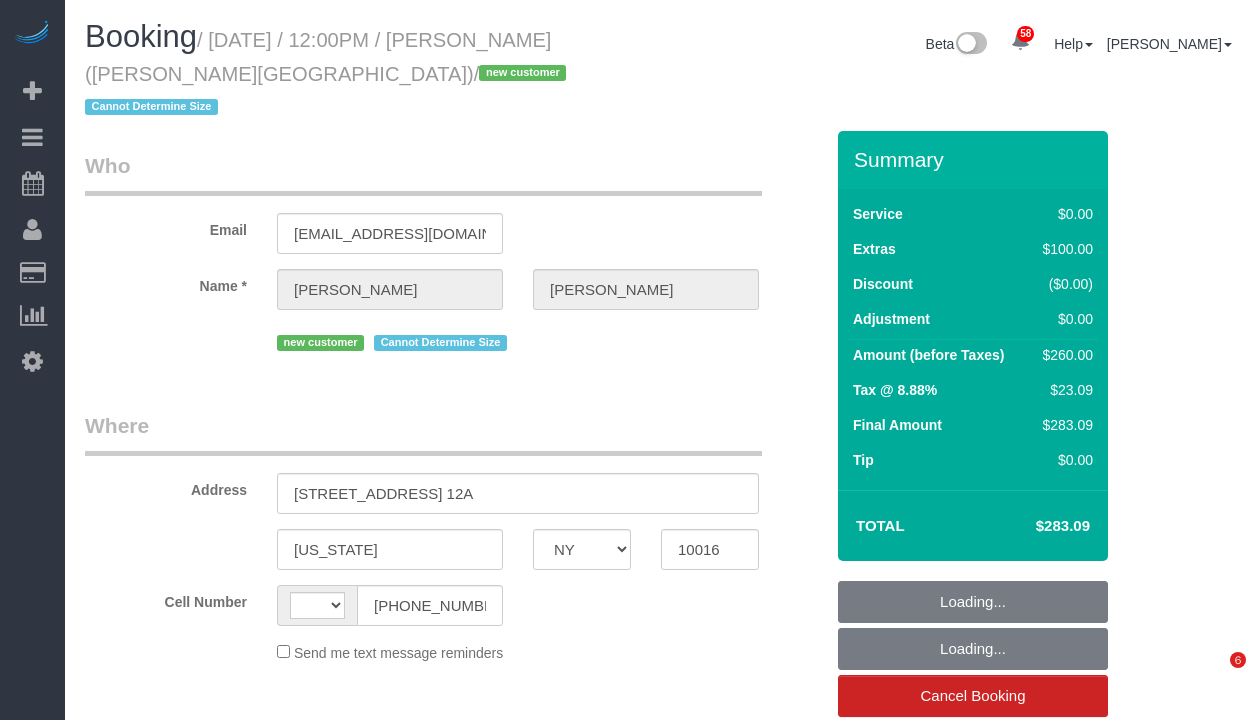 scroll, scrollTop: 0, scrollLeft: 0, axis: both 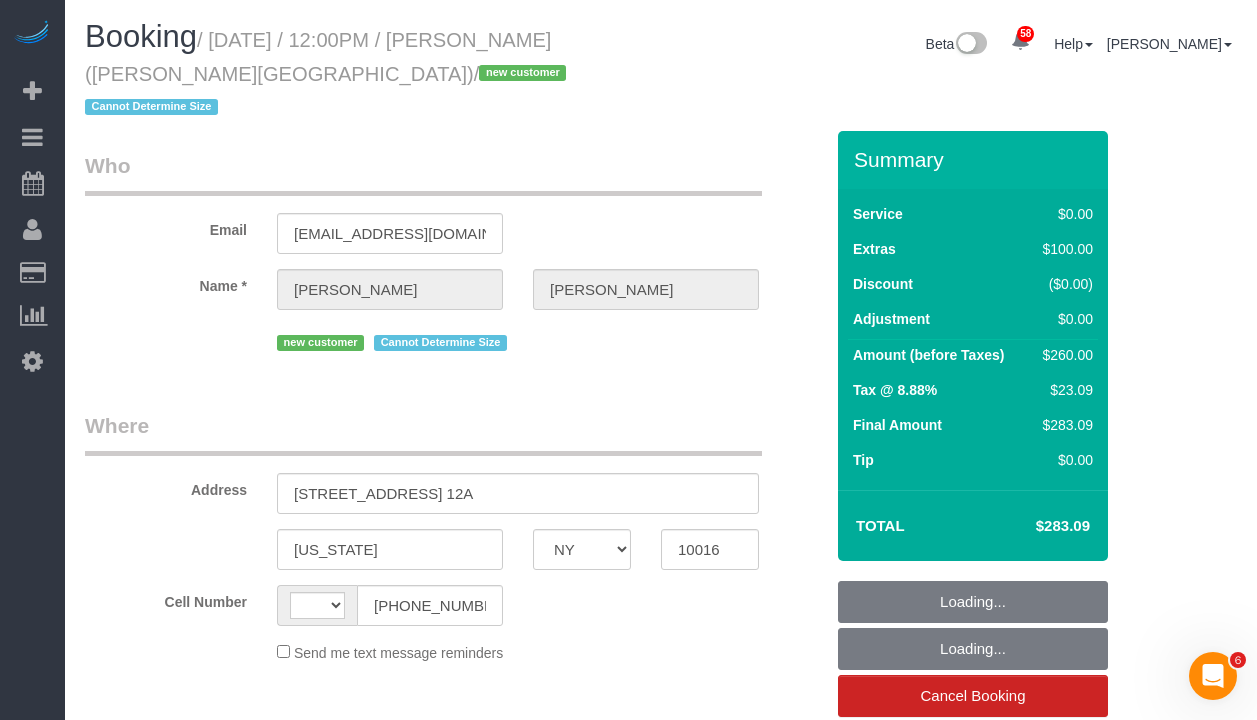 select on "string:[GEOGRAPHIC_DATA]" 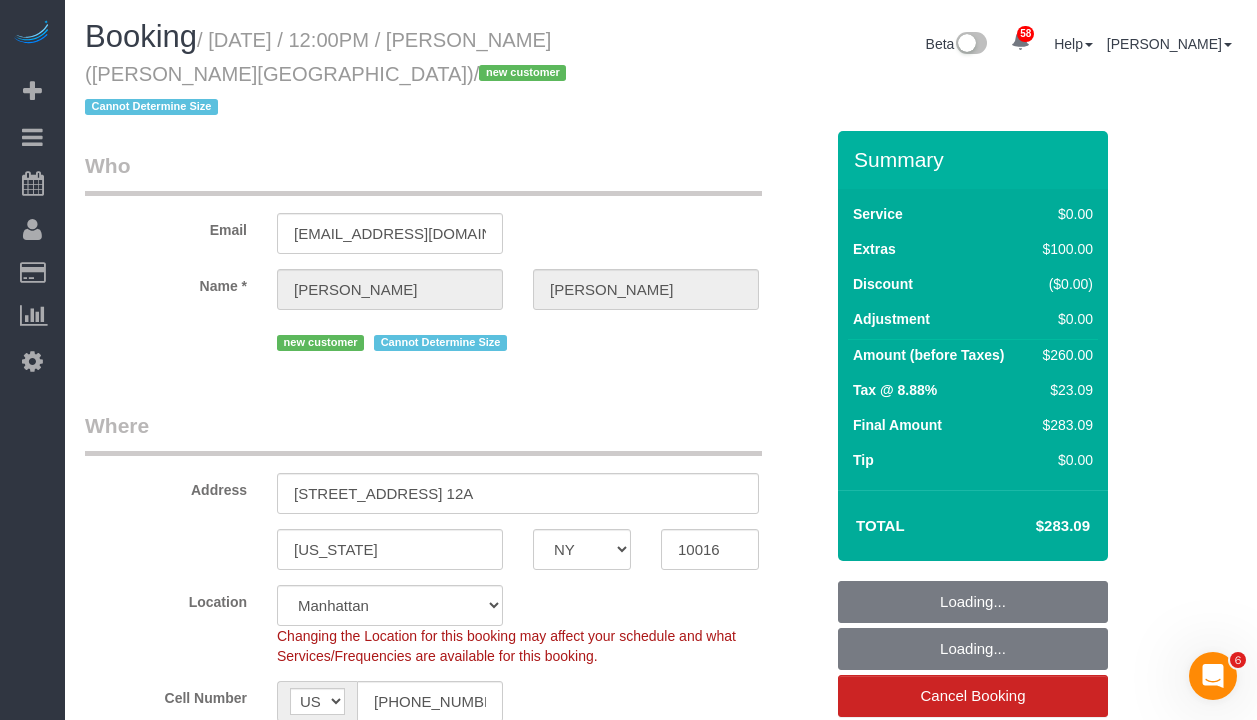 select on "object:928" 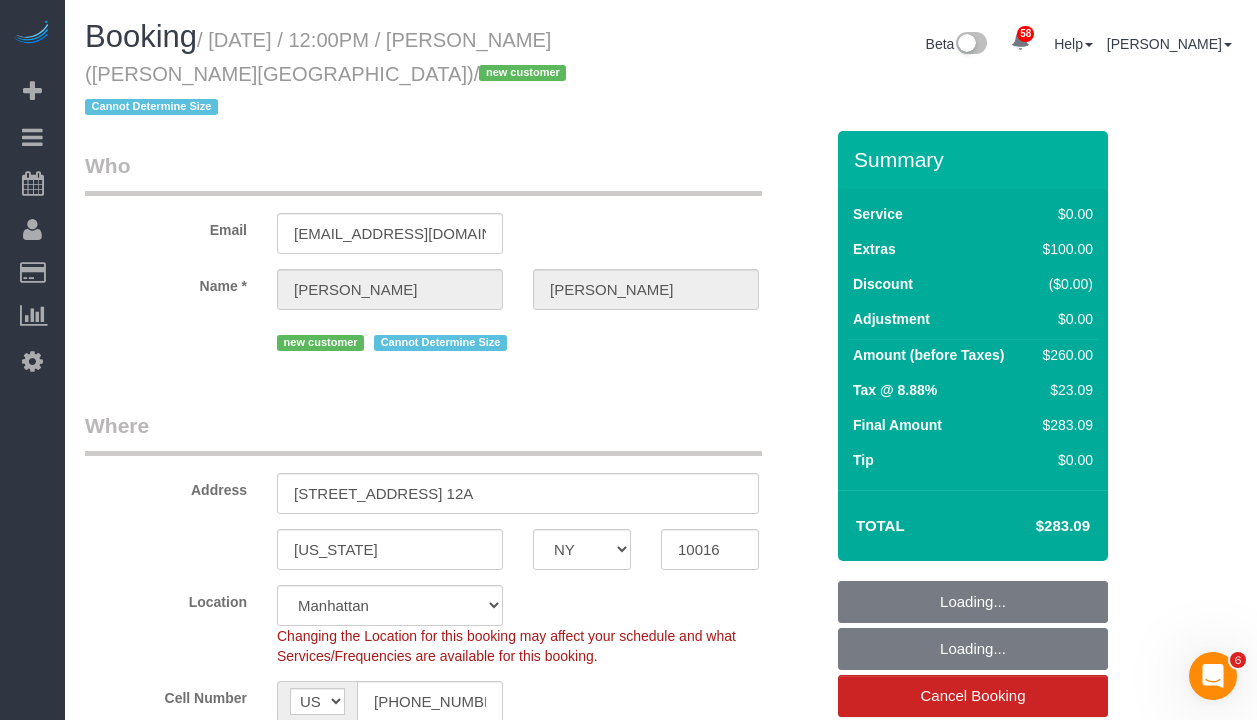 select on "spot1" 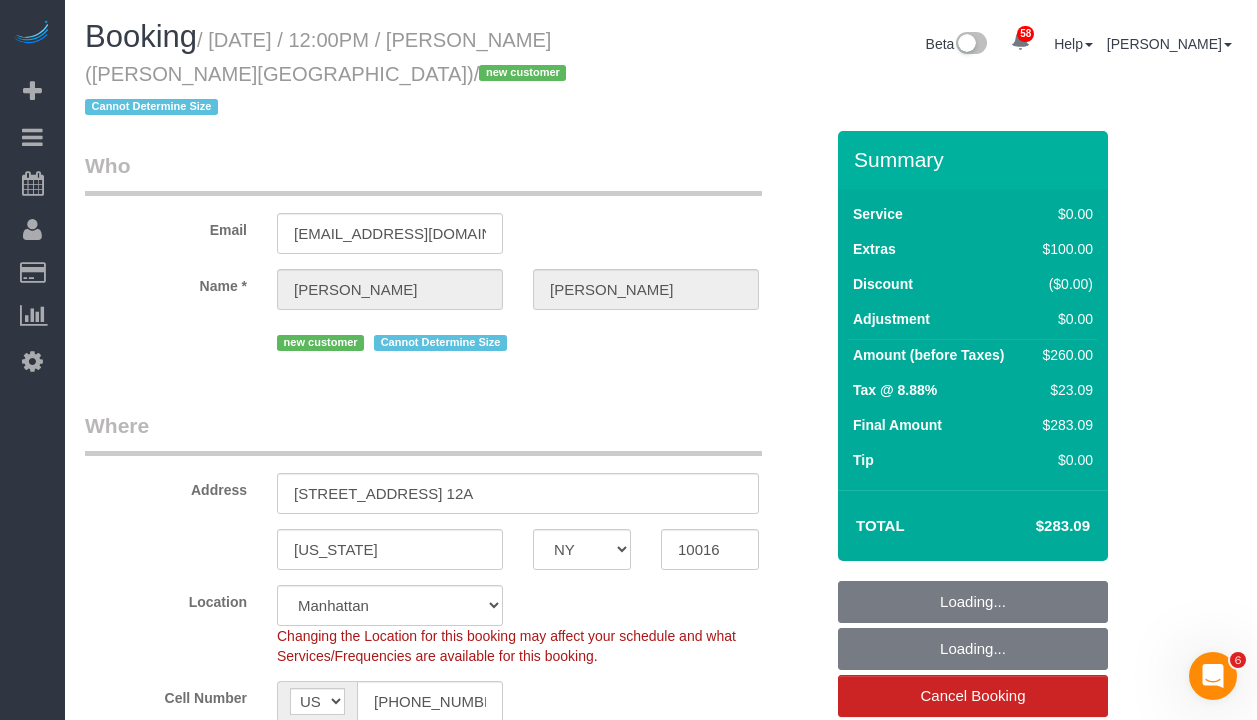 select on "number:89" 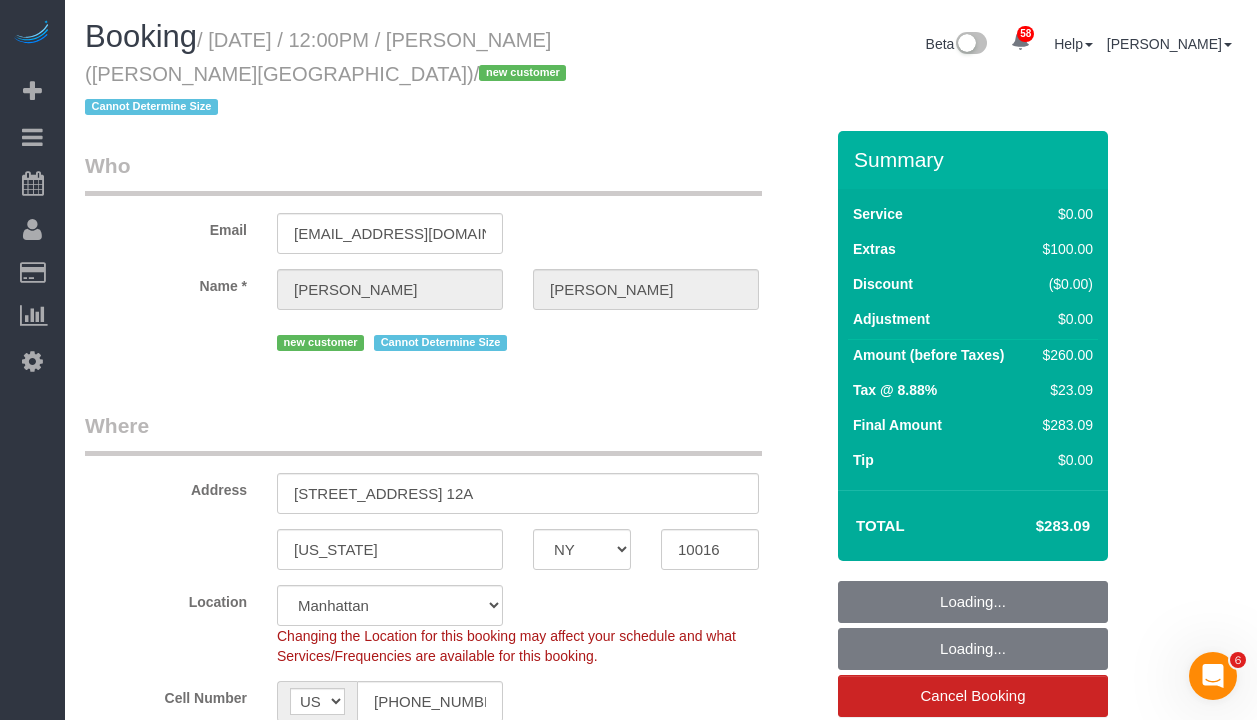 select on "object:1118" 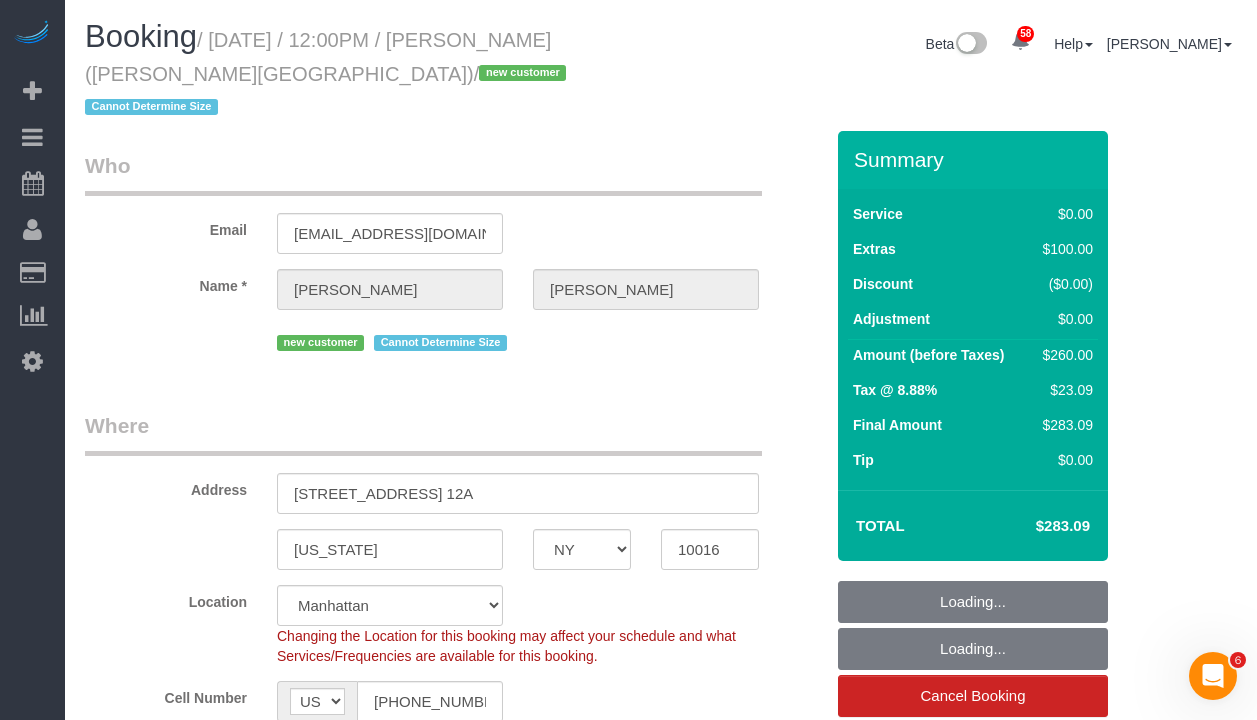 drag, startPoint x: 334, startPoint y: 72, endPoint x: 470, endPoint y: 42, distance: 139.26952 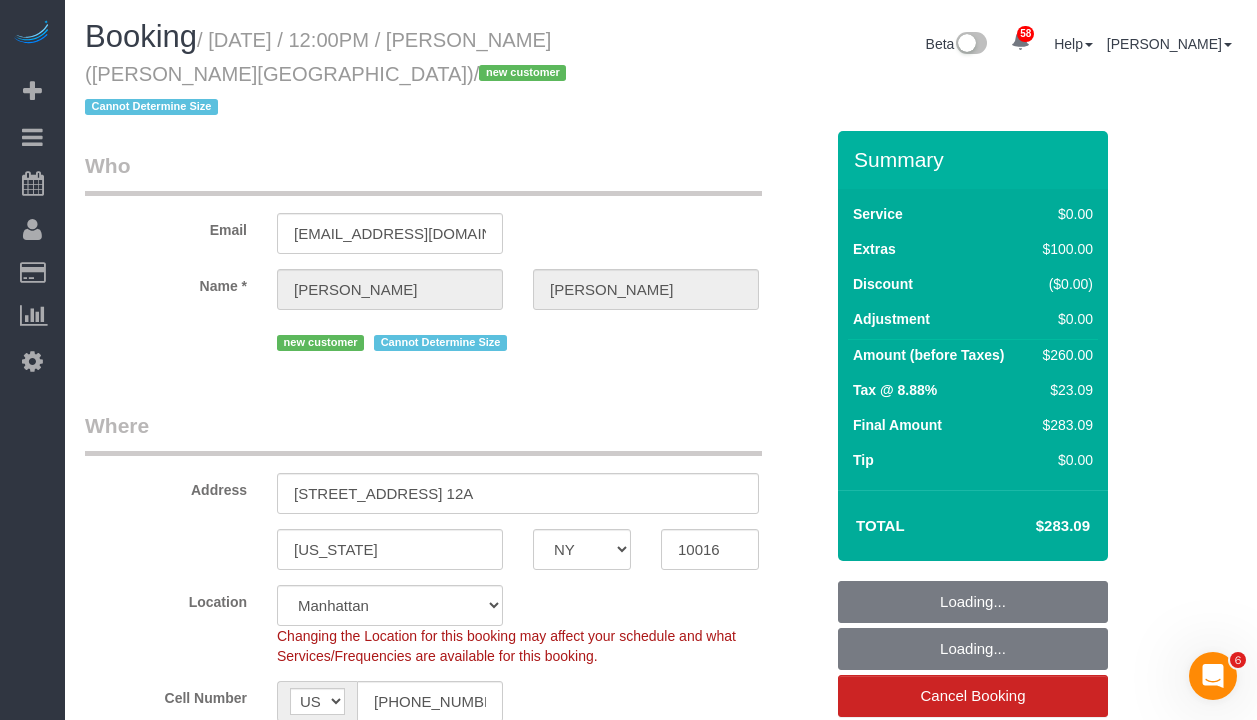 drag, startPoint x: 466, startPoint y: 40, endPoint x: 330, endPoint y: 81, distance: 142.04576 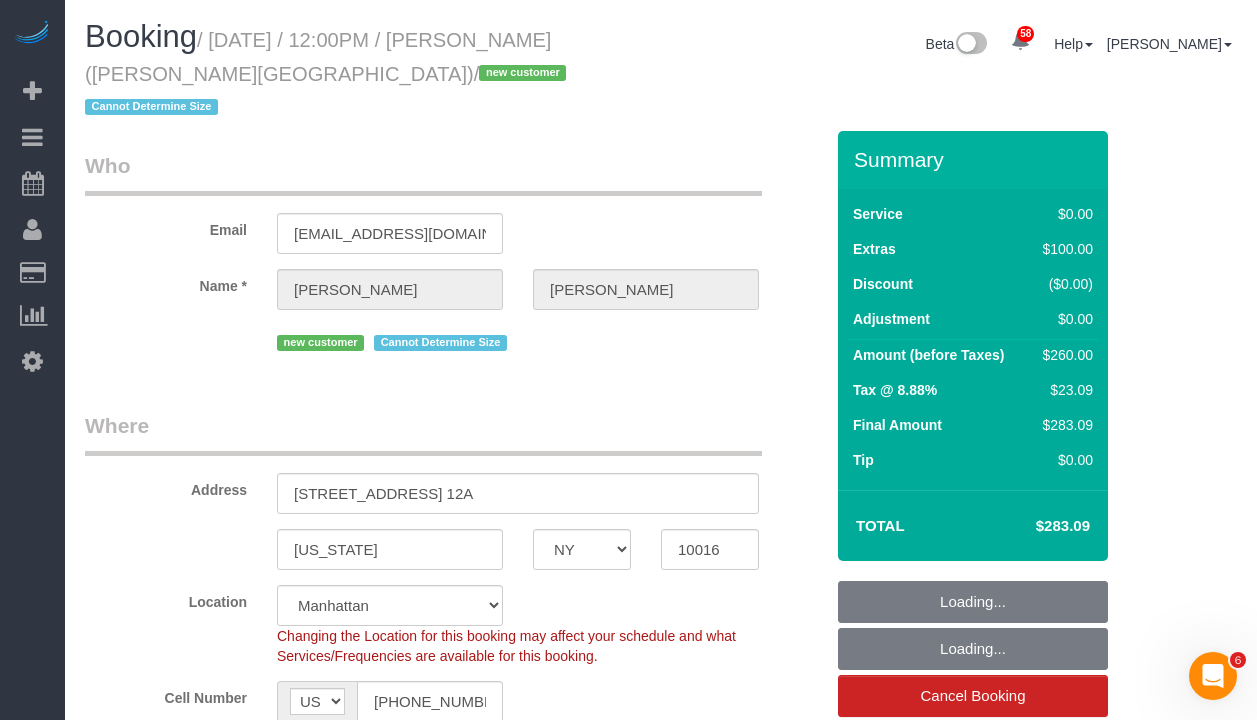 click on "/ [DATE] / 12:00PM / [PERSON_NAME] ([PERSON_NAME][GEOGRAPHIC_DATA])
/
new customer
Cannot Determine Size" at bounding box center (328, 74) 